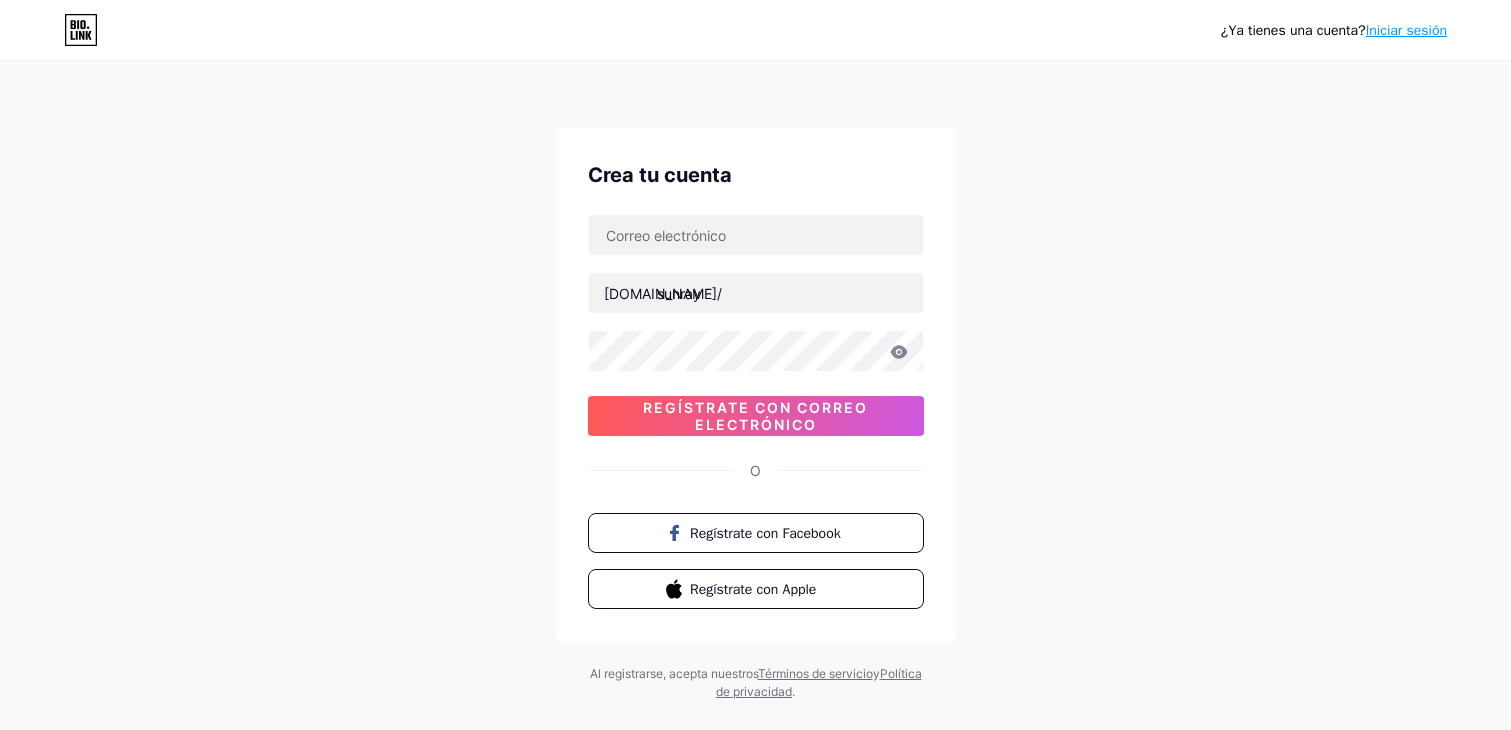 scroll, scrollTop: 0, scrollLeft: 0, axis: both 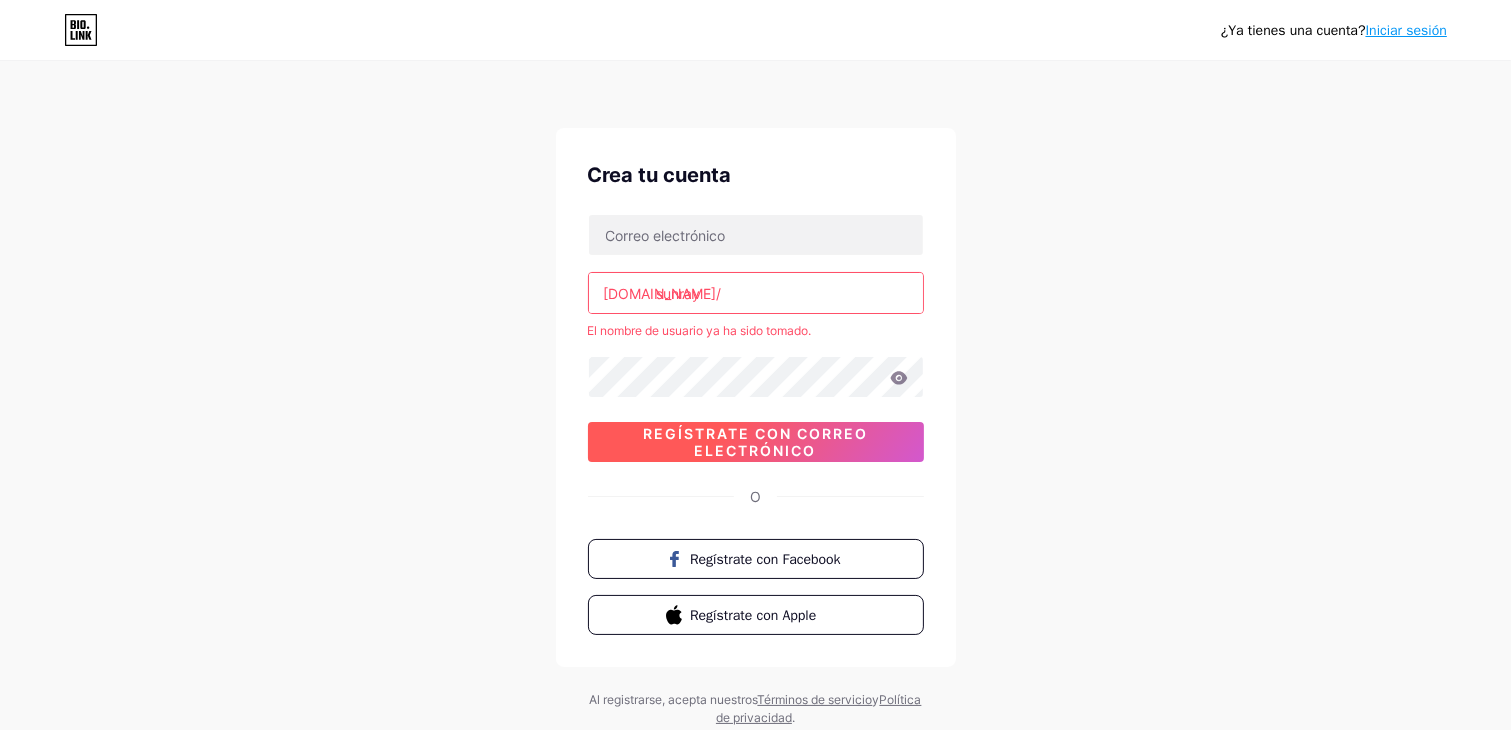 click on "Regístrate con correo electrónico" at bounding box center [755, 442] 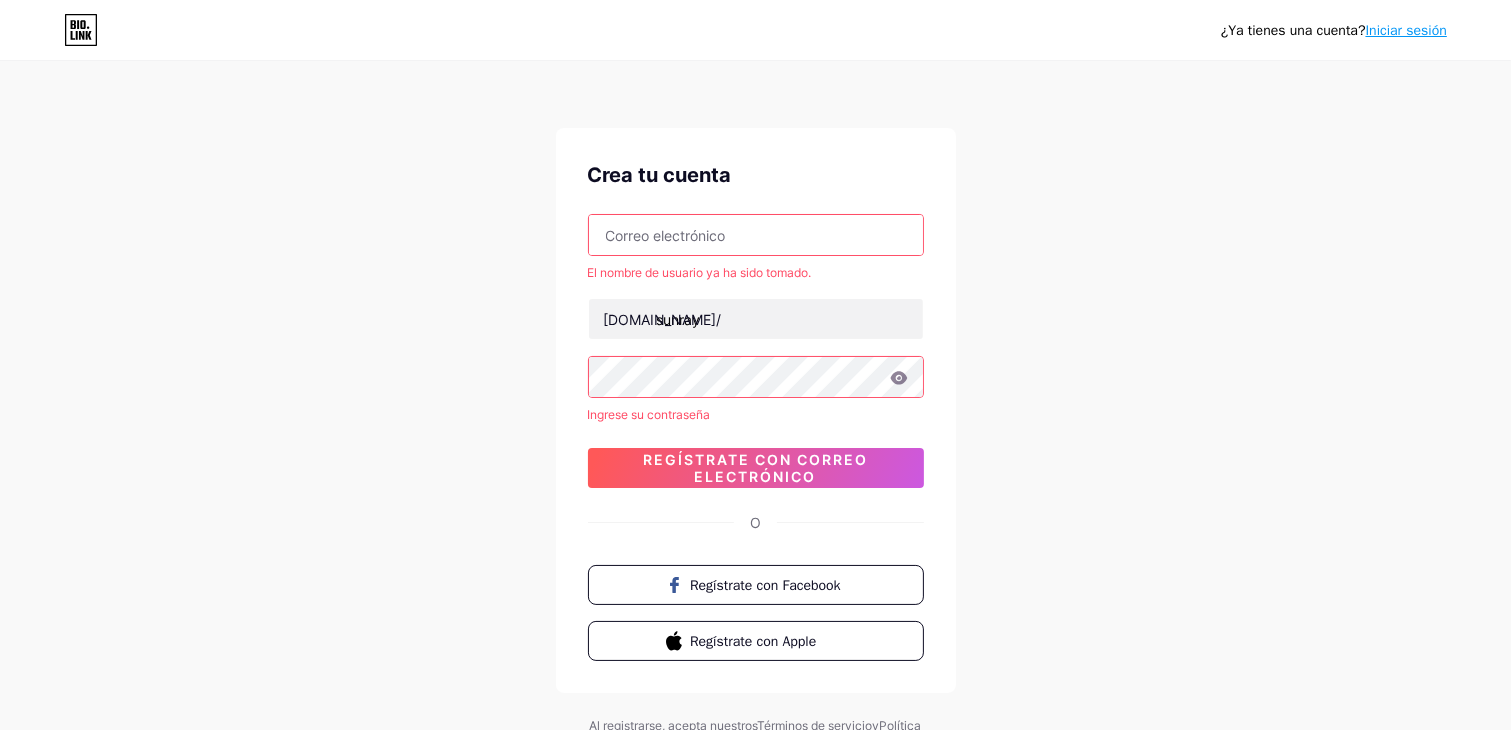 click at bounding box center [756, 235] 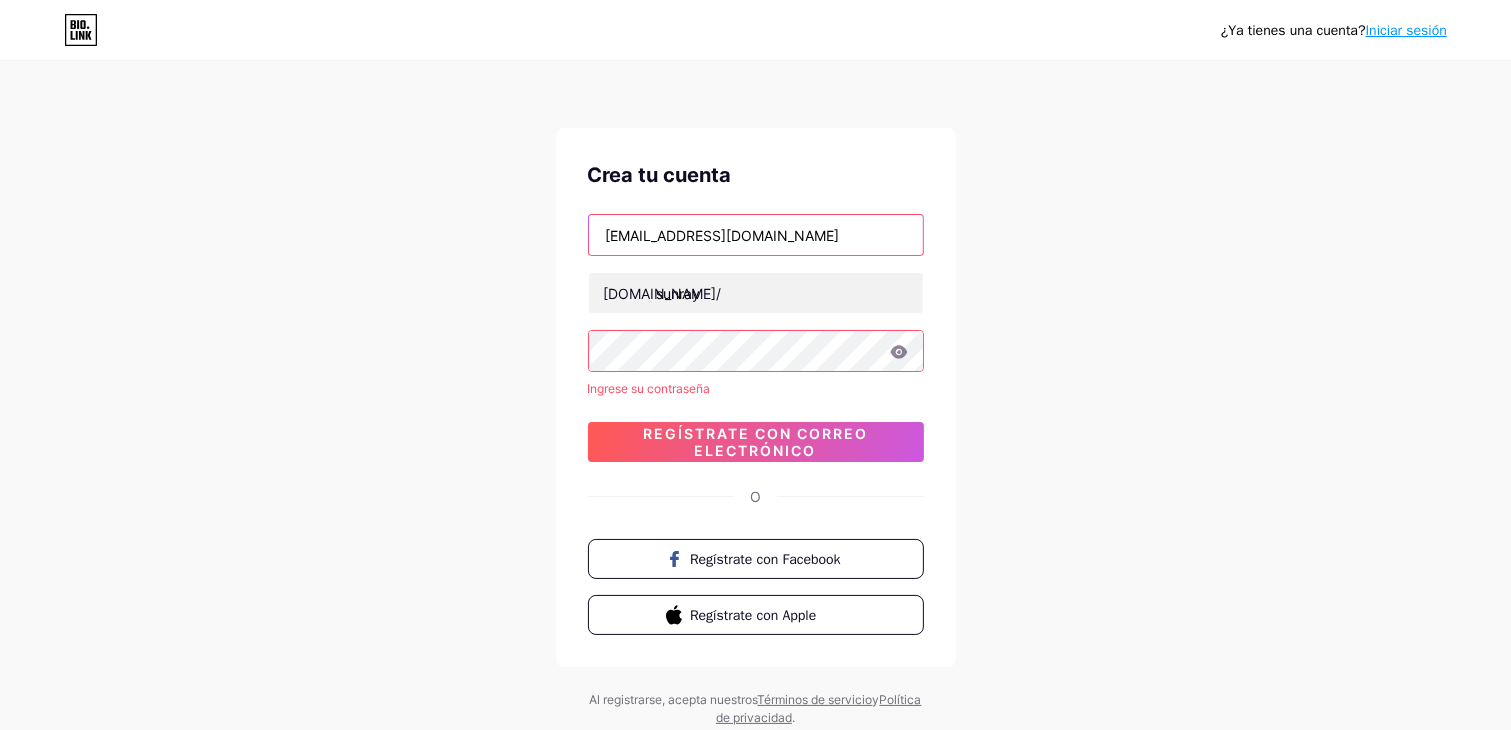 type on "ventasgt.sunray@gmail.com" 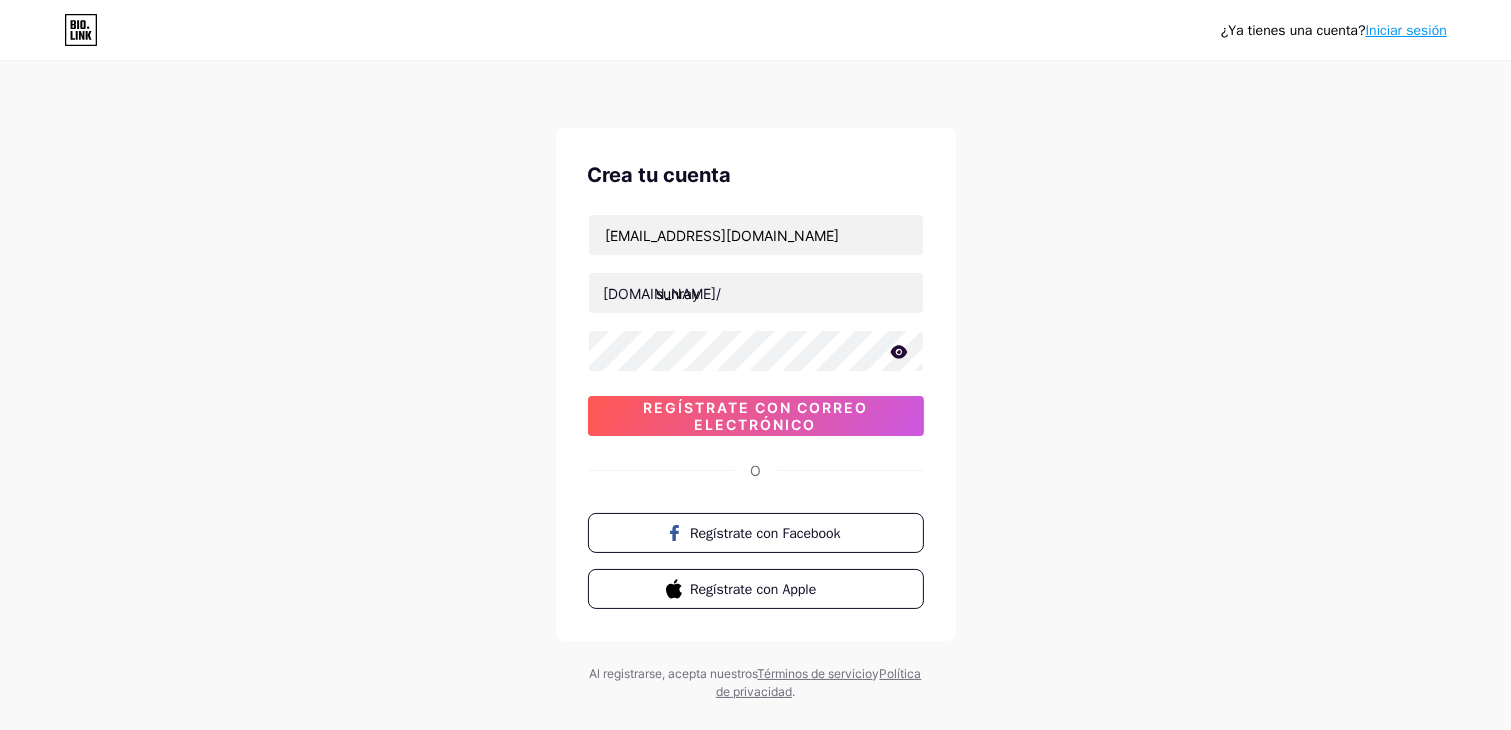 click 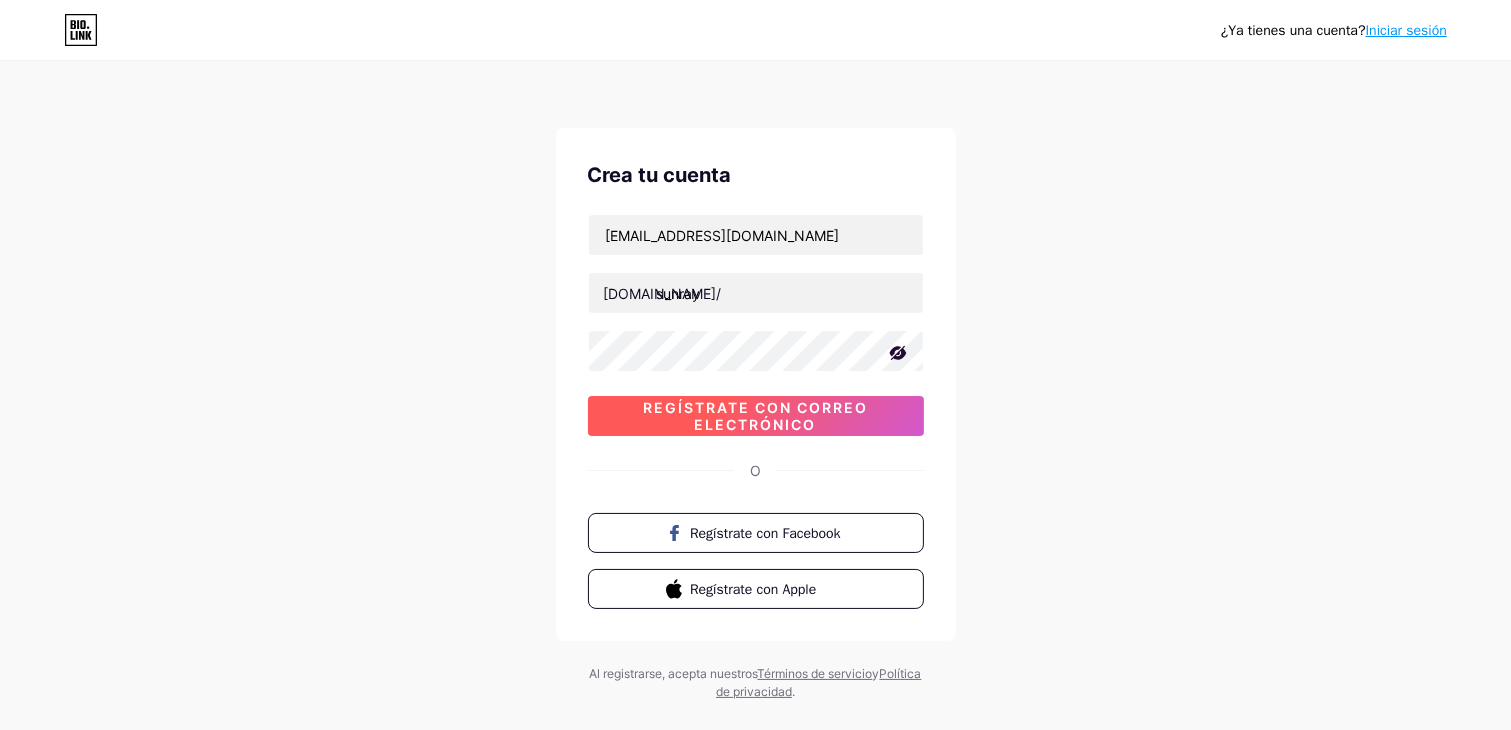 click on "Regístrate con correo electrónico" at bounding box center (755, 416) 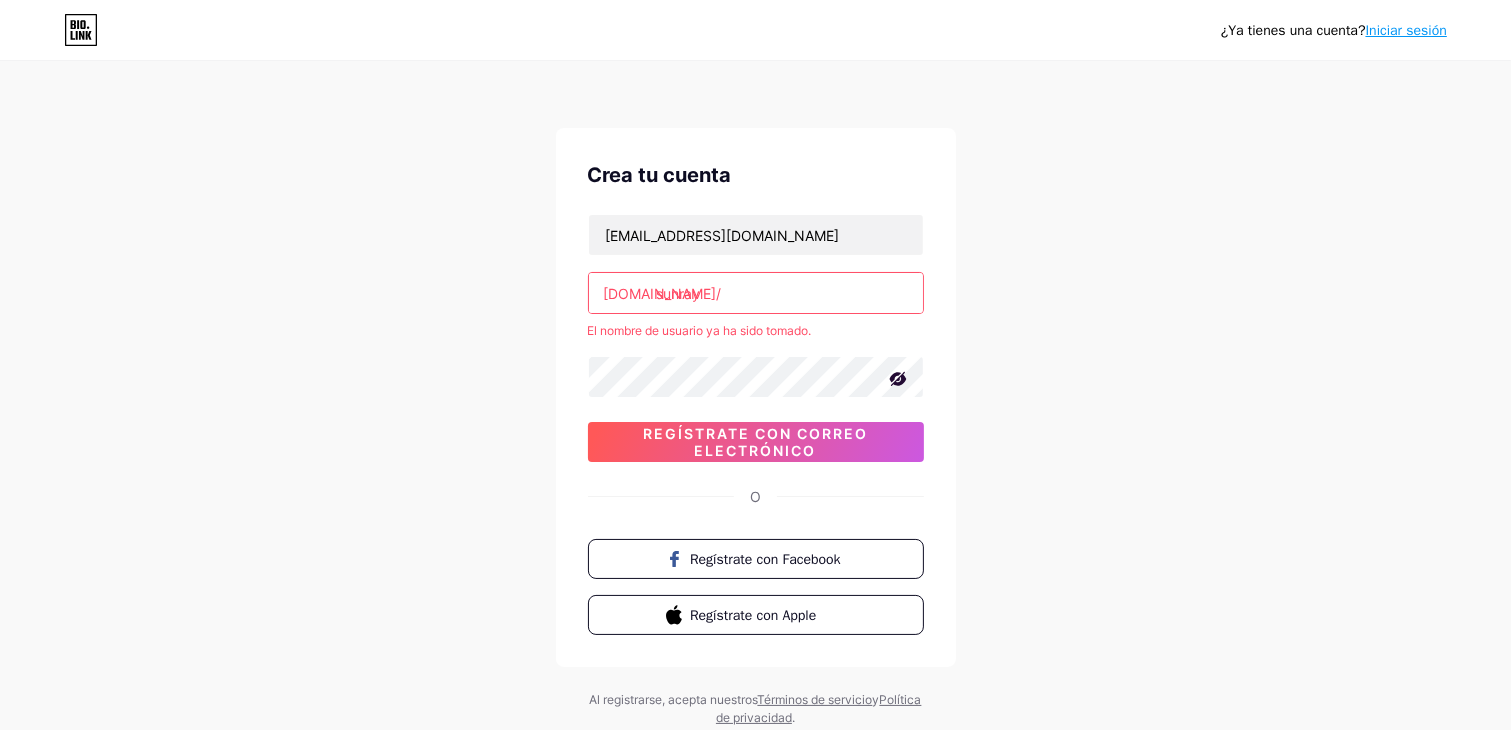 click on "sunray" at bounding box center (756, 293) 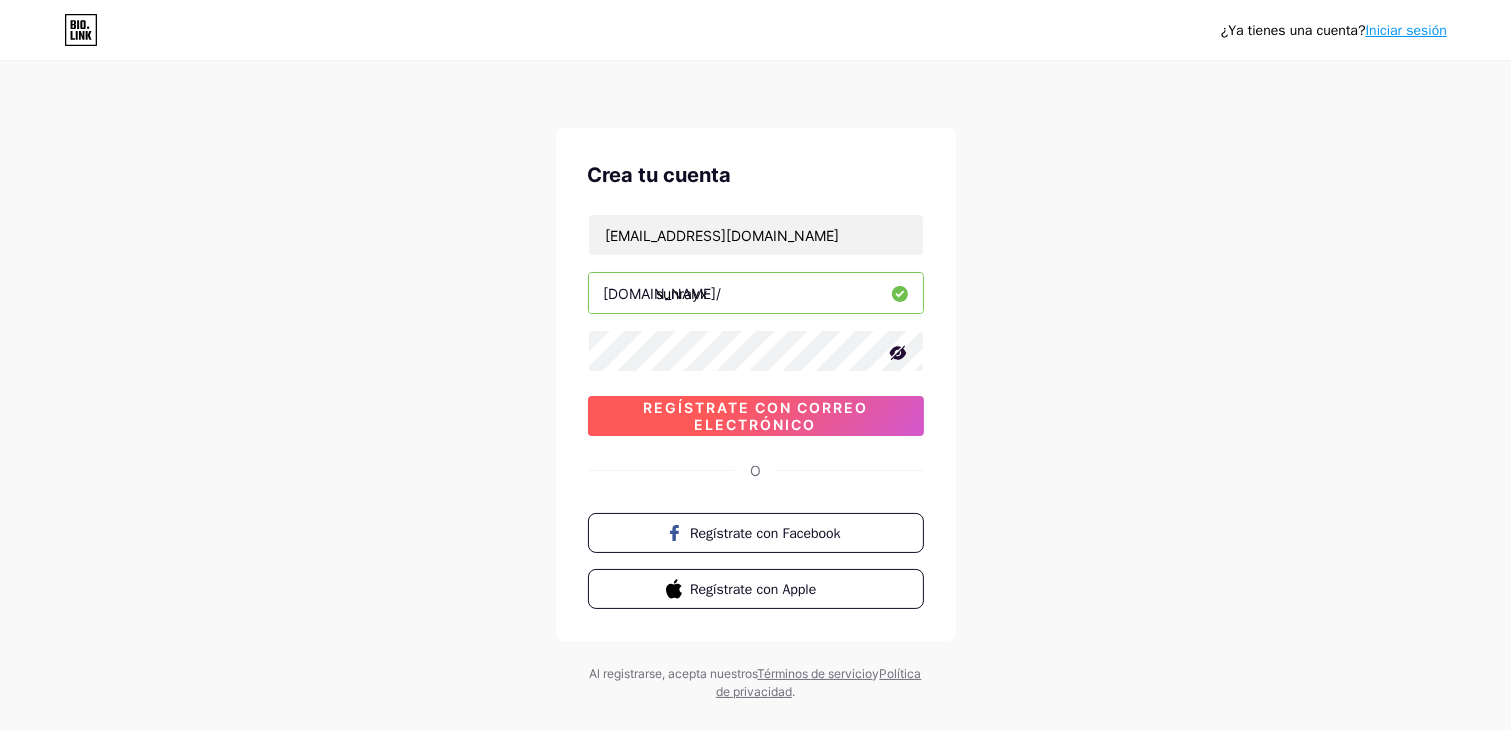 type on "sunrayx" 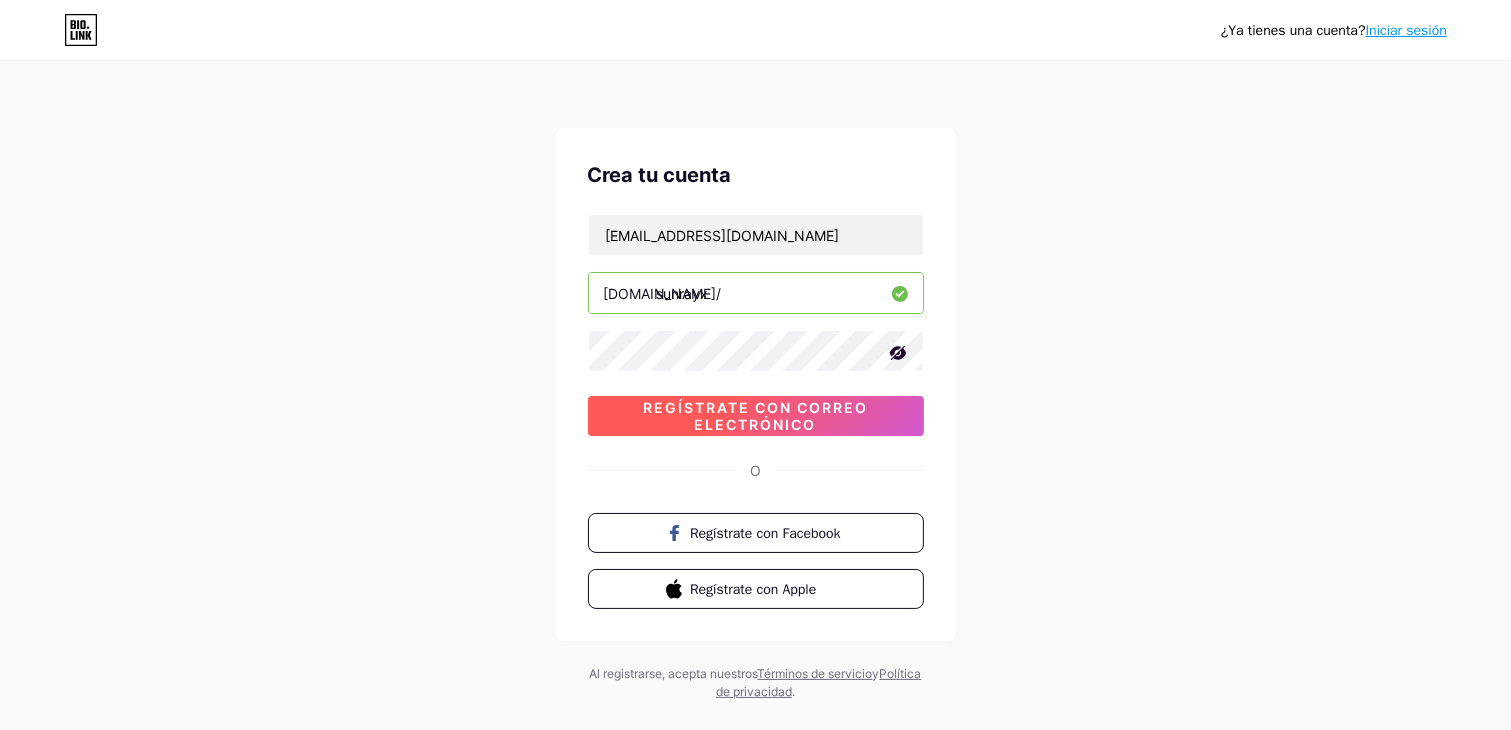 click on "Regístrate con correo electrónico" at bounding box center (755, 416) 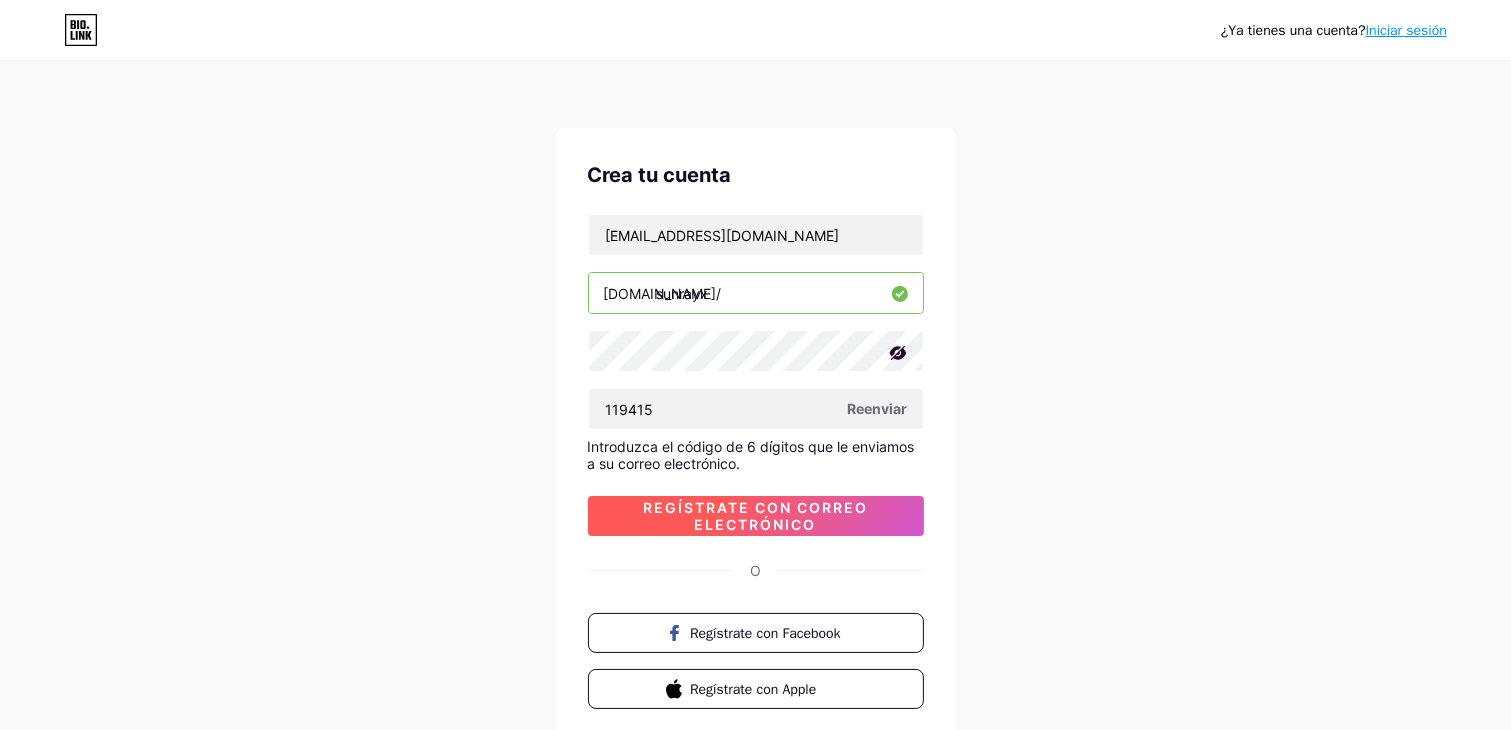 type on "119415" 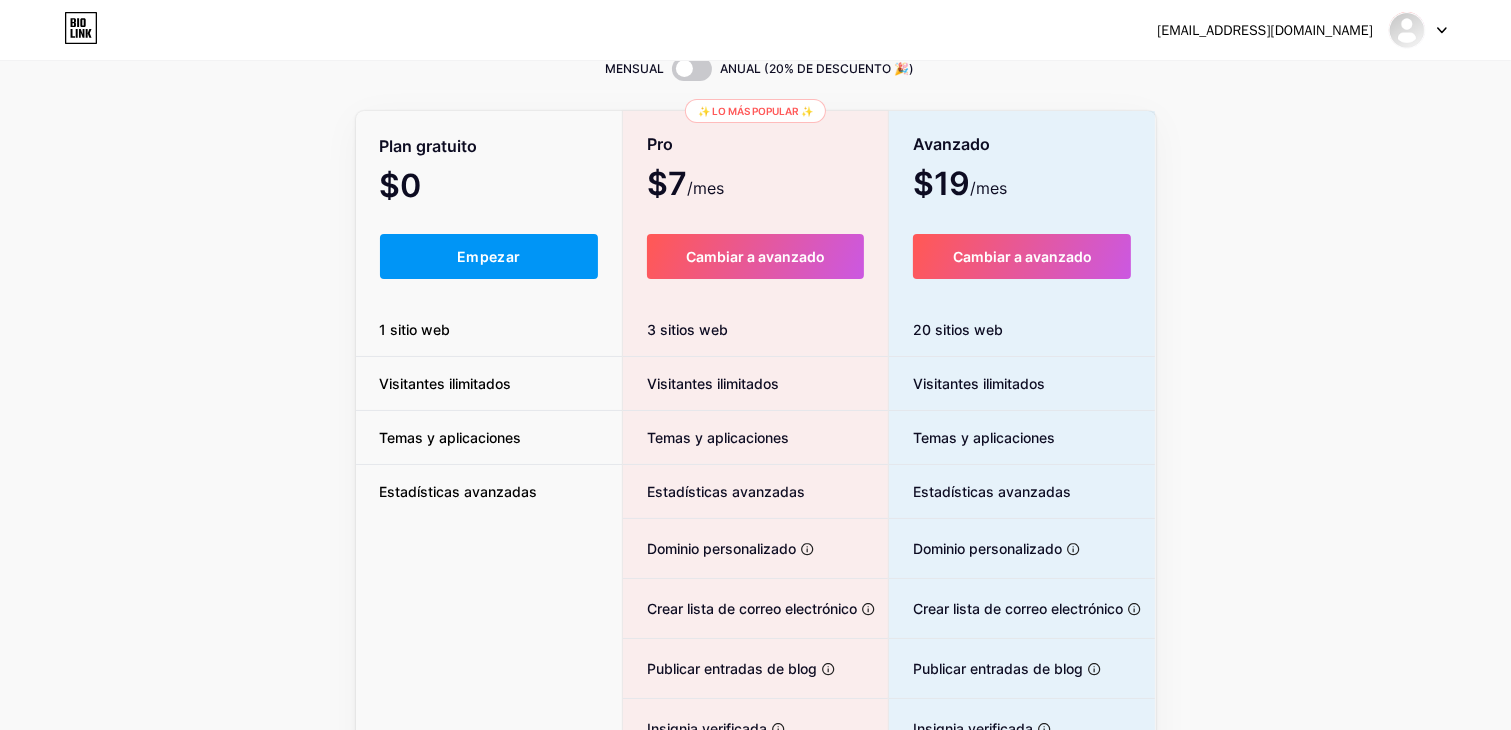 scroll, scrollTop: 0, scrollLeft: 0, axis: both 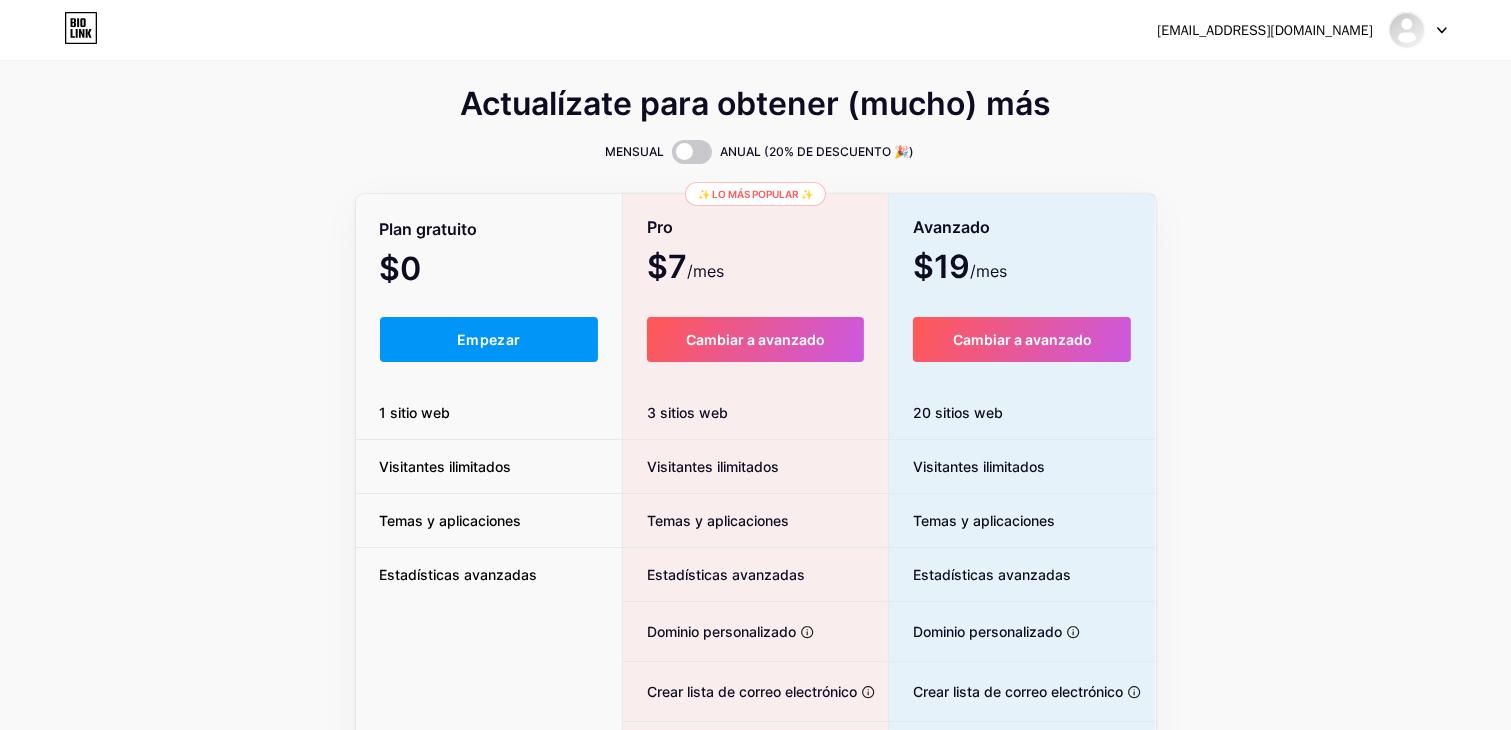 click 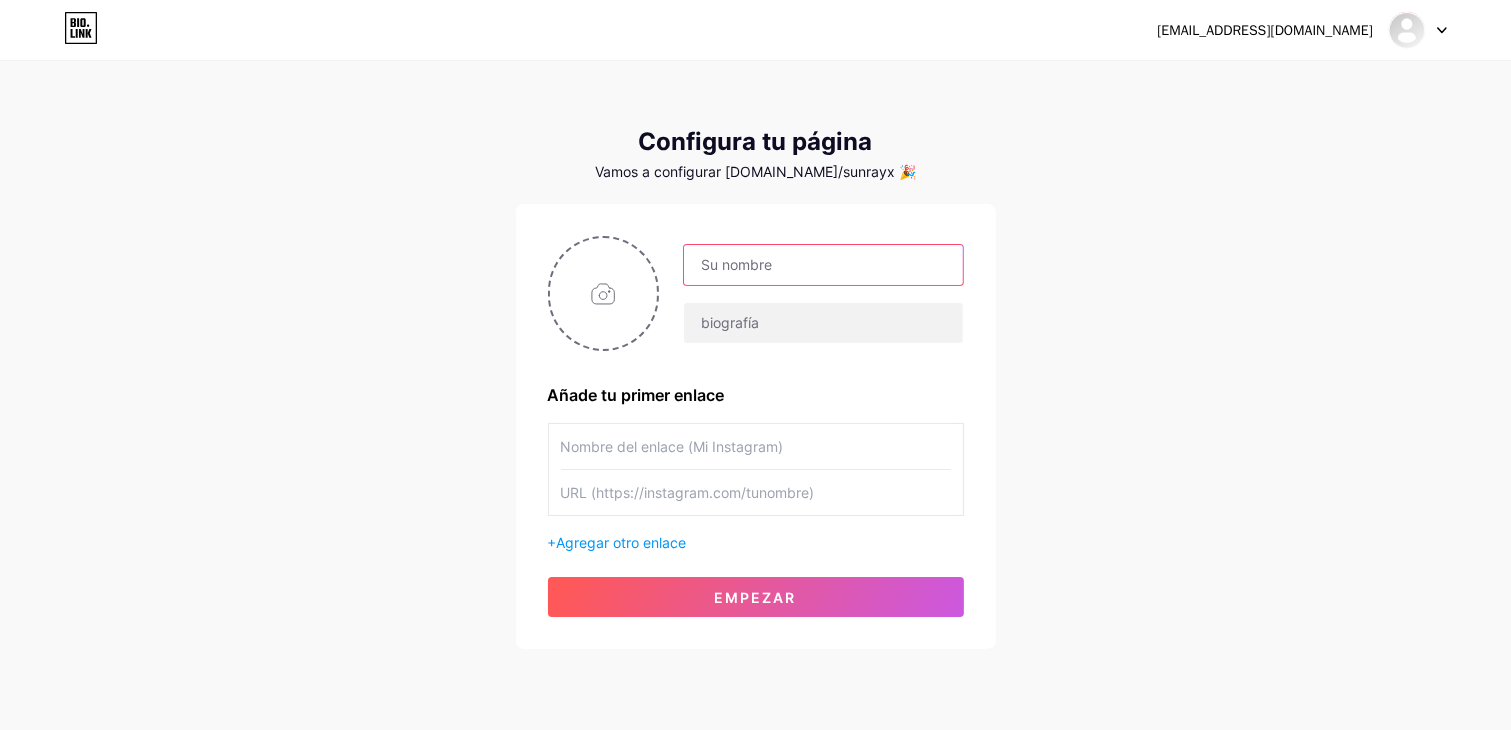 click at bounding box center (823, 265) 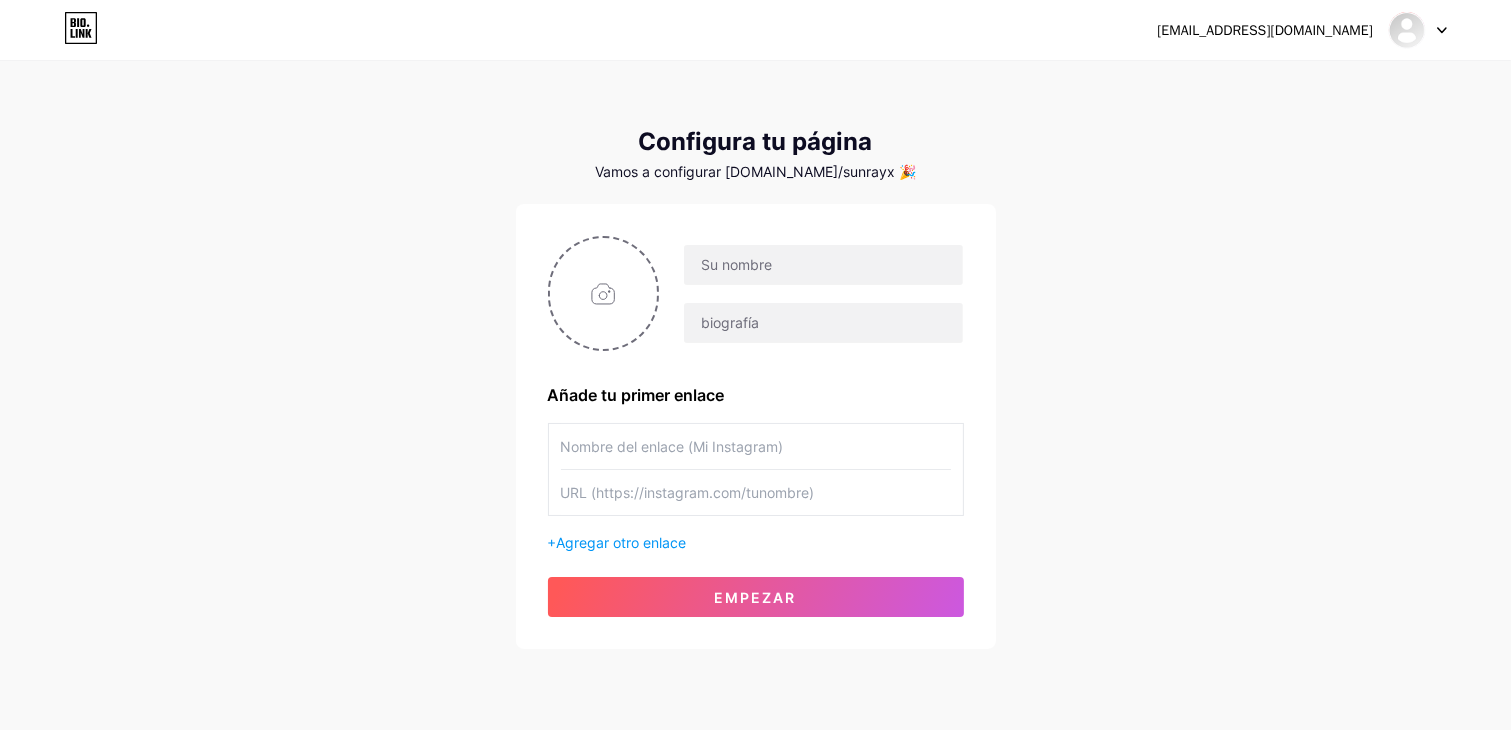 click on "ventasgt.sunray@gmail.com           Panel     Cerrar sesión   Configura tu página   Vamos a configurar bio.link/sunrayx 🎉                       Añade tu primer enlace
+  Agregar otro enlace     Empezar" at bounding box center [755, 356] 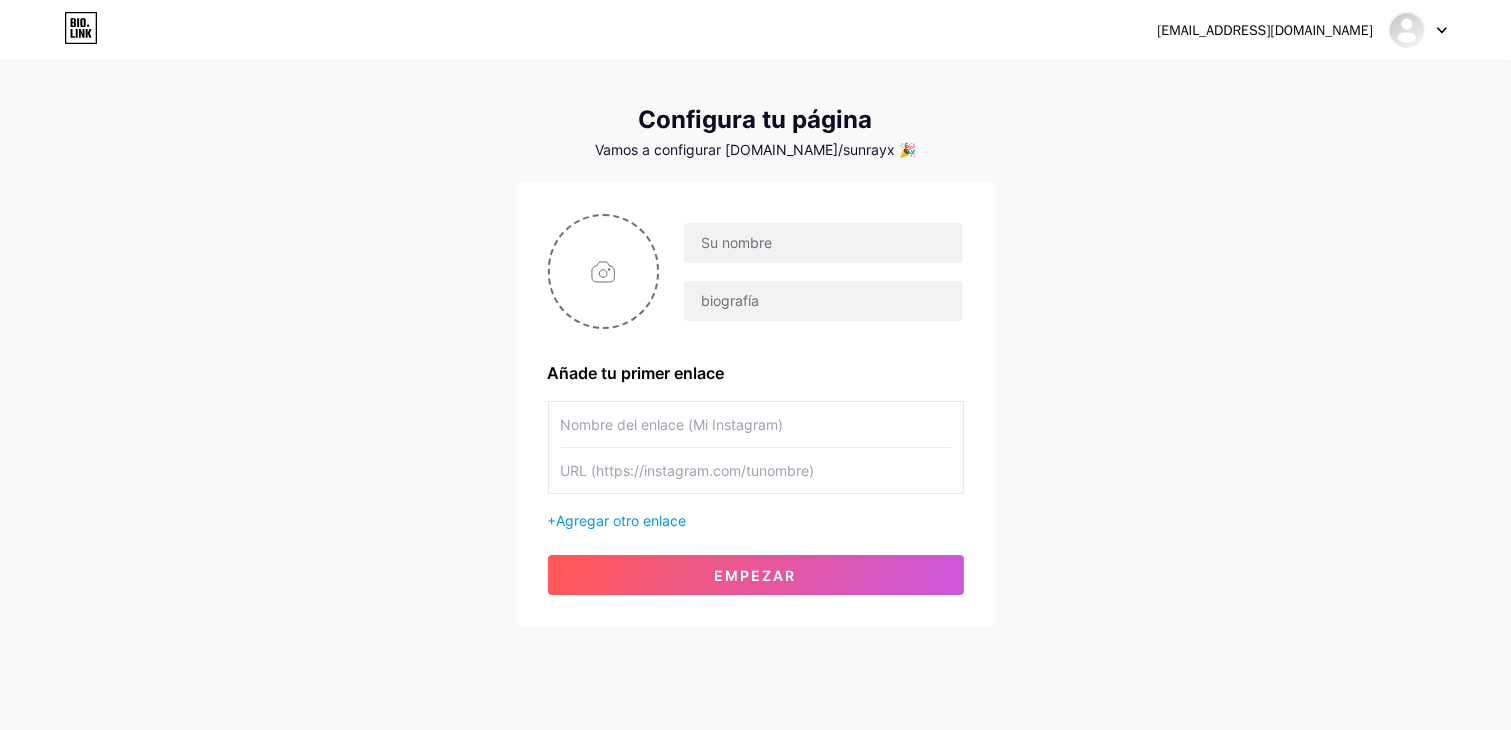 scroll, scrollTop: 0, scrollLeft: 0, axis: both 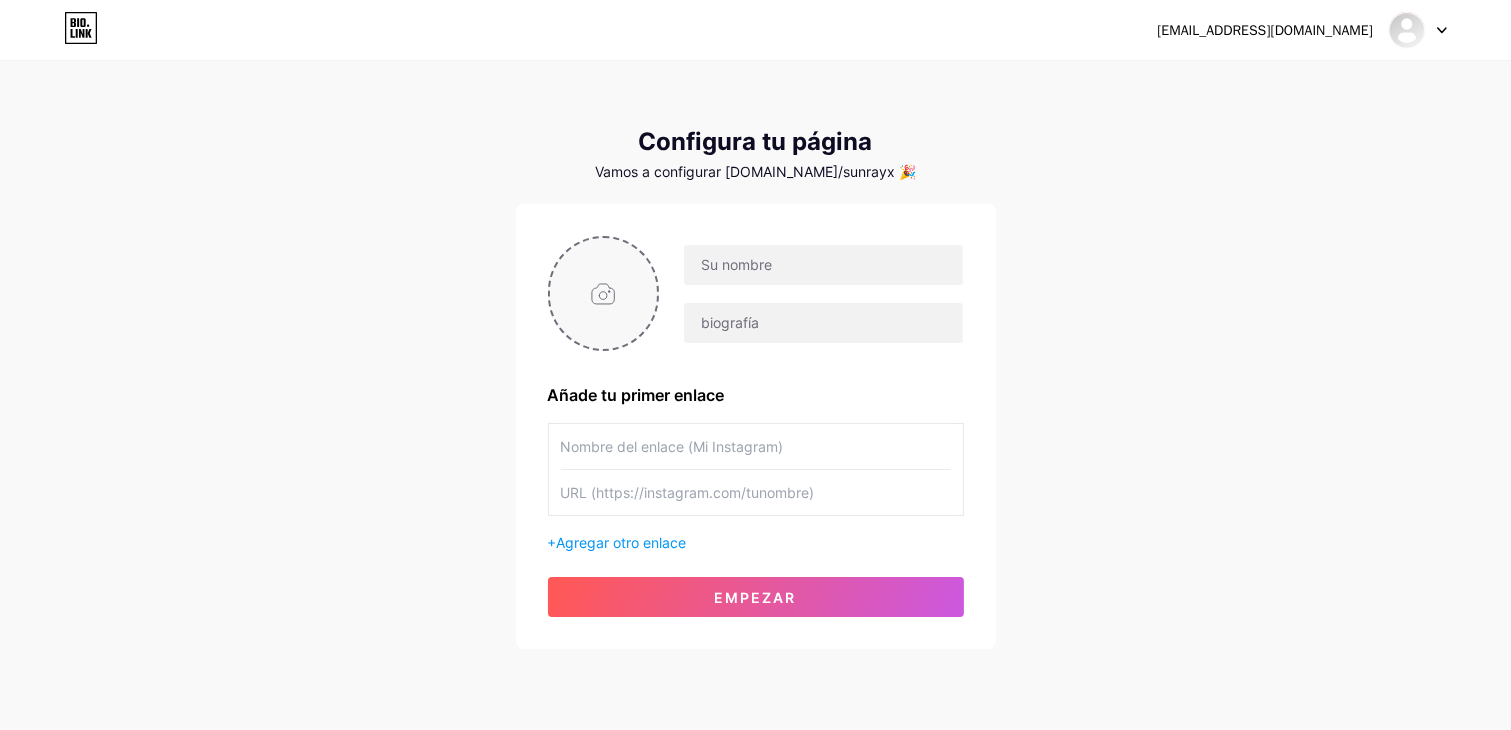 click at bounding box center (604, 293) 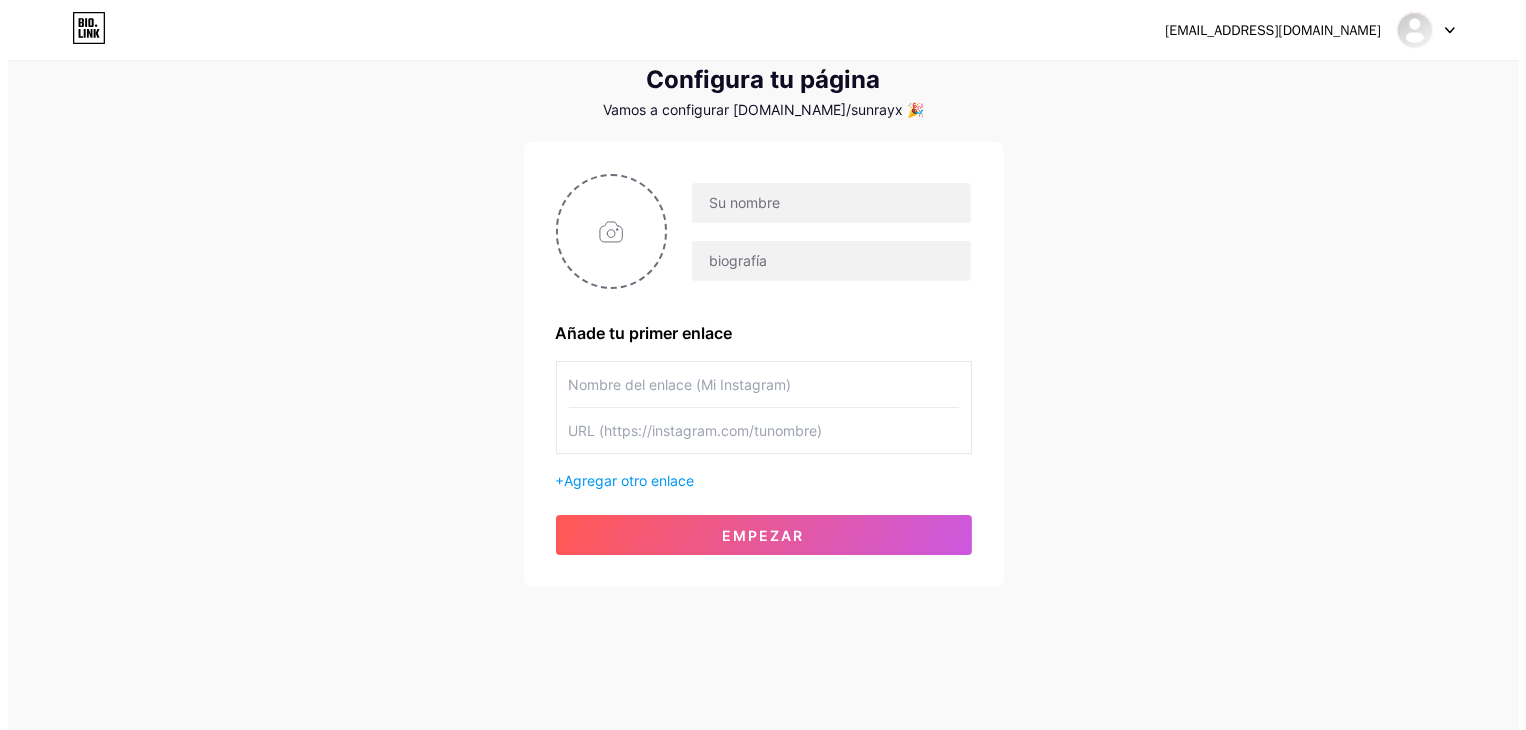 scroll, scrollTop: 0, scrollLeft: 0, axis: both 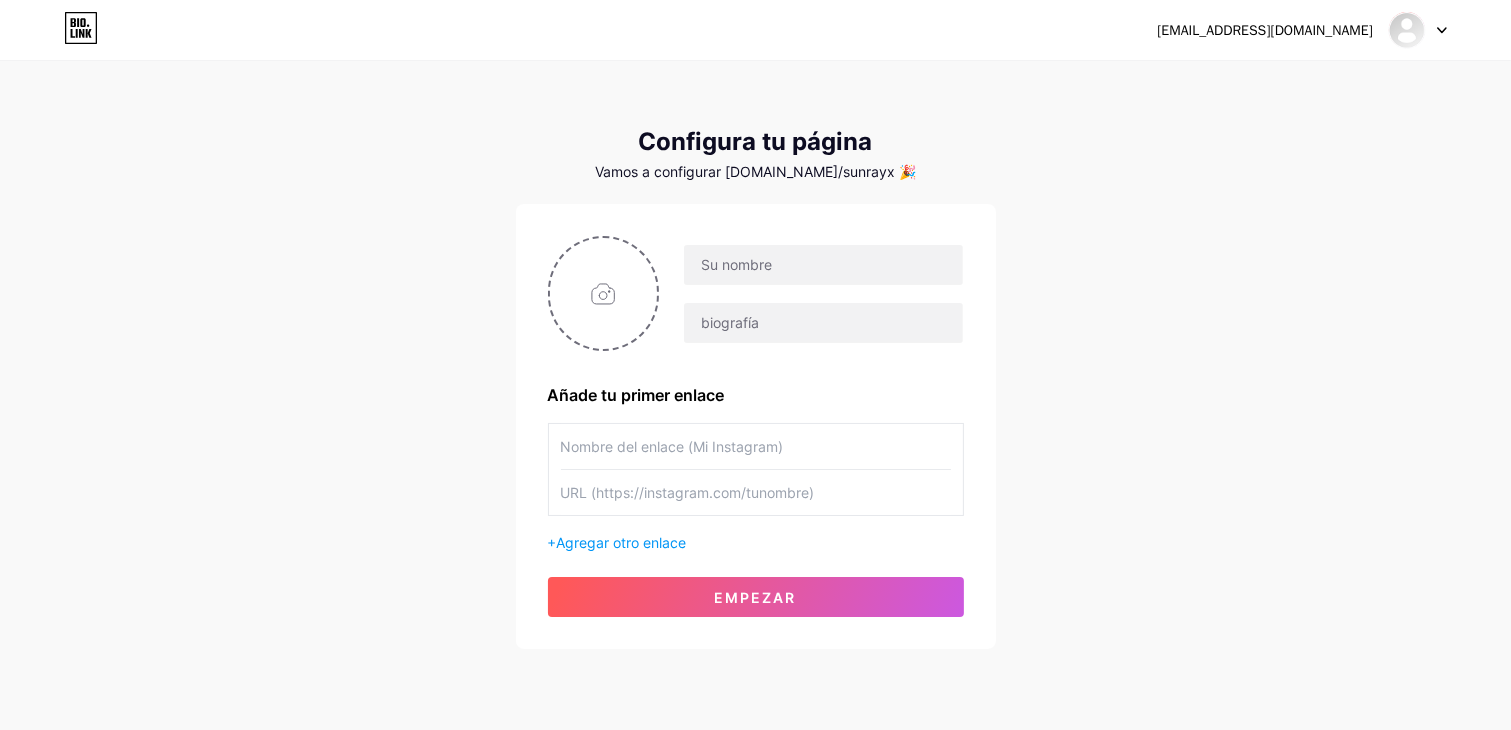 click 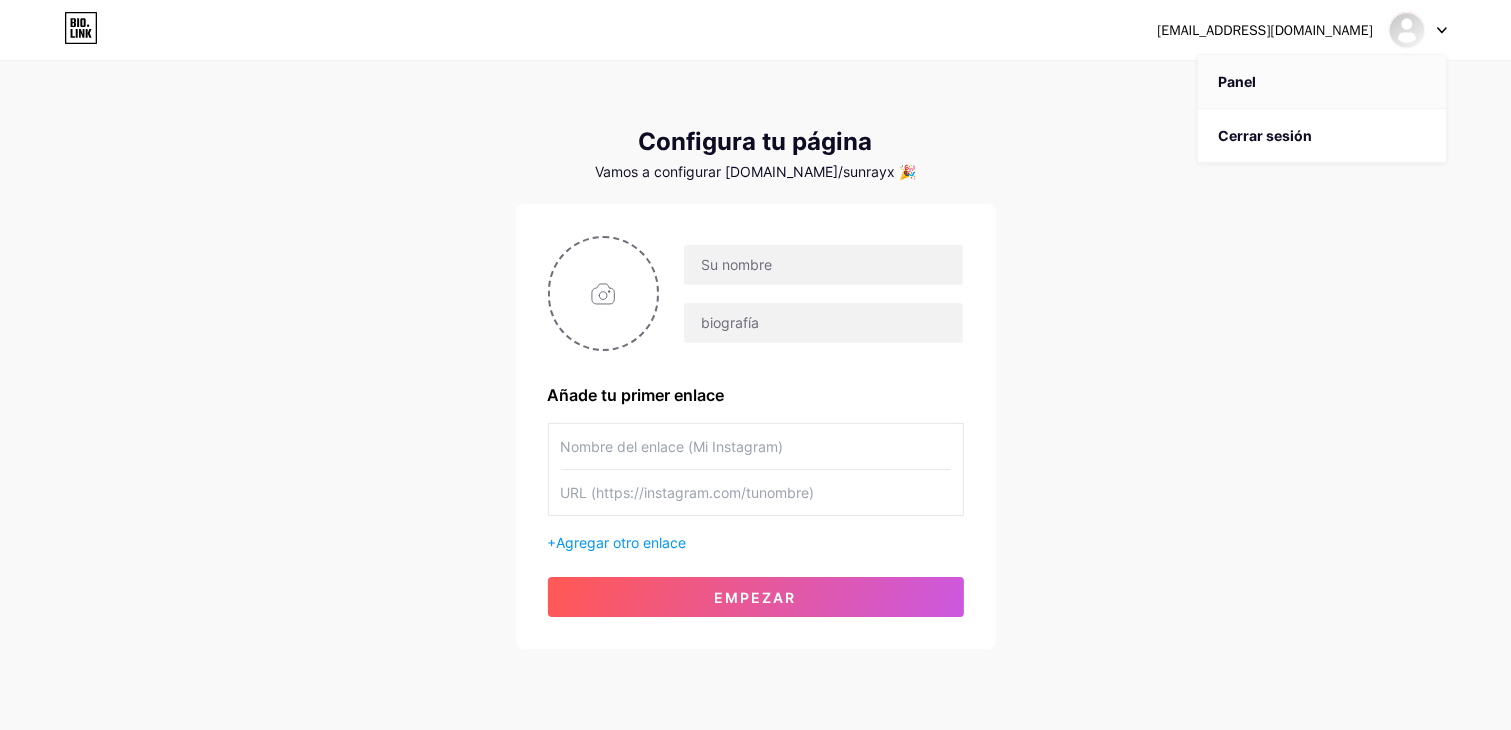 click on "Panel" at bounding box center (1237, 81) 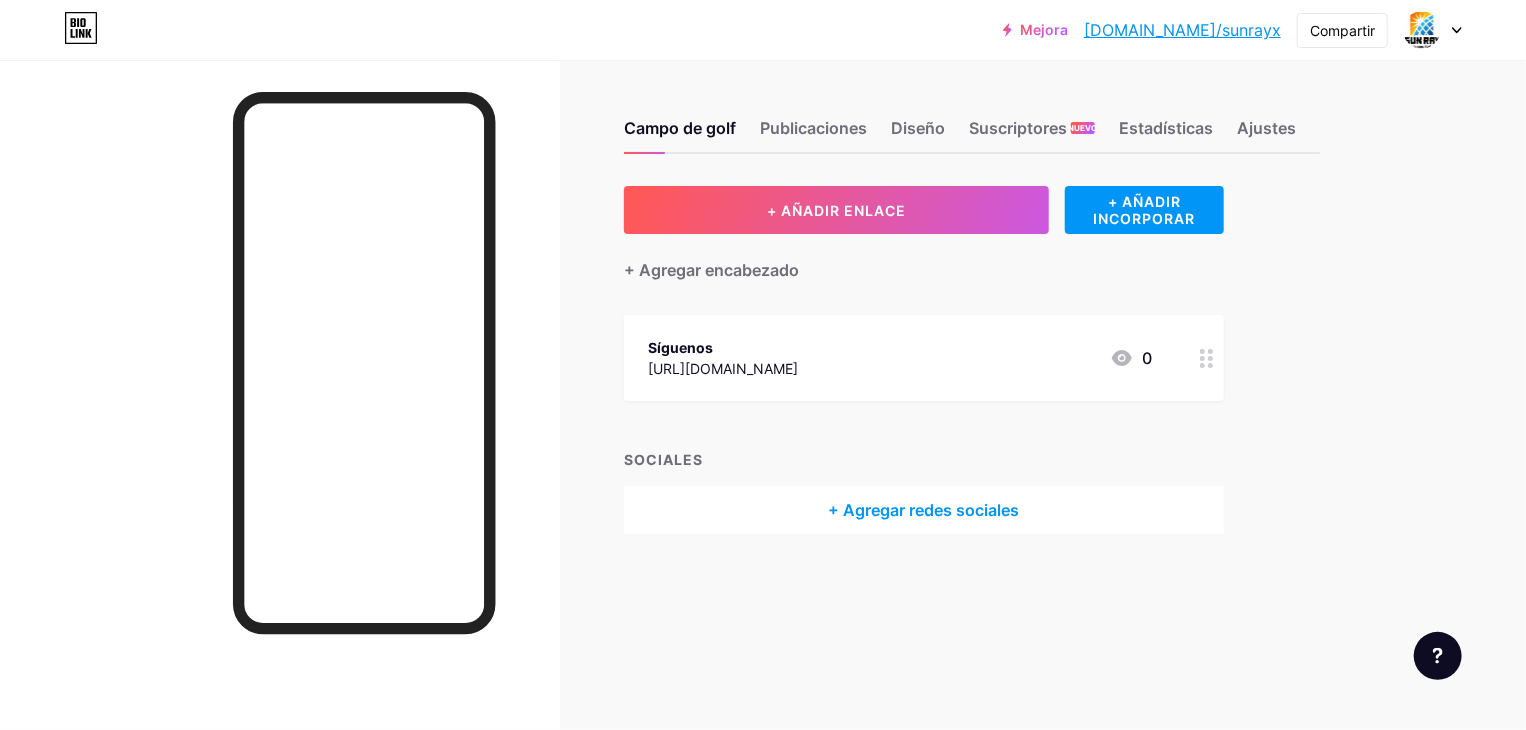 click 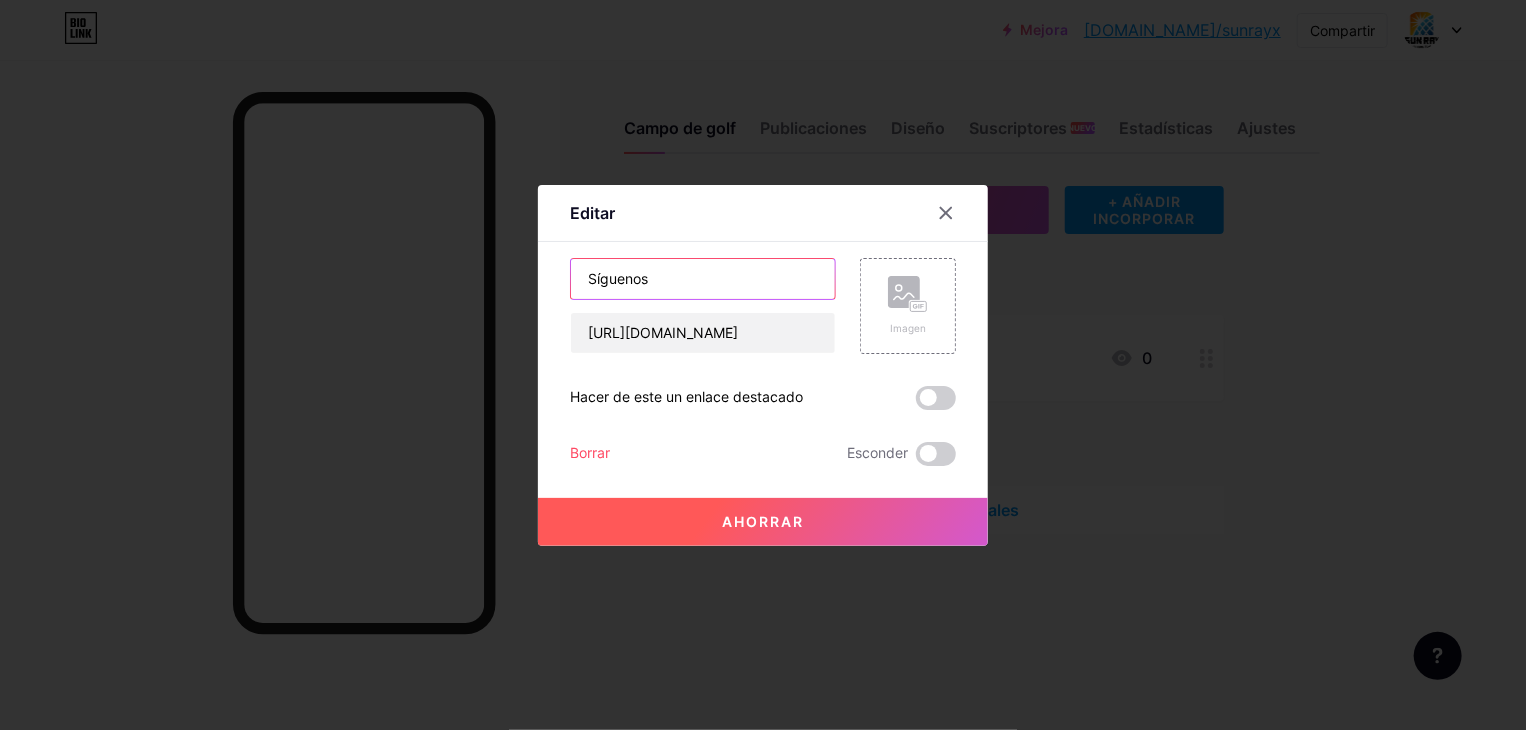 click on "Síguenos" at bounding box center [703, 279] 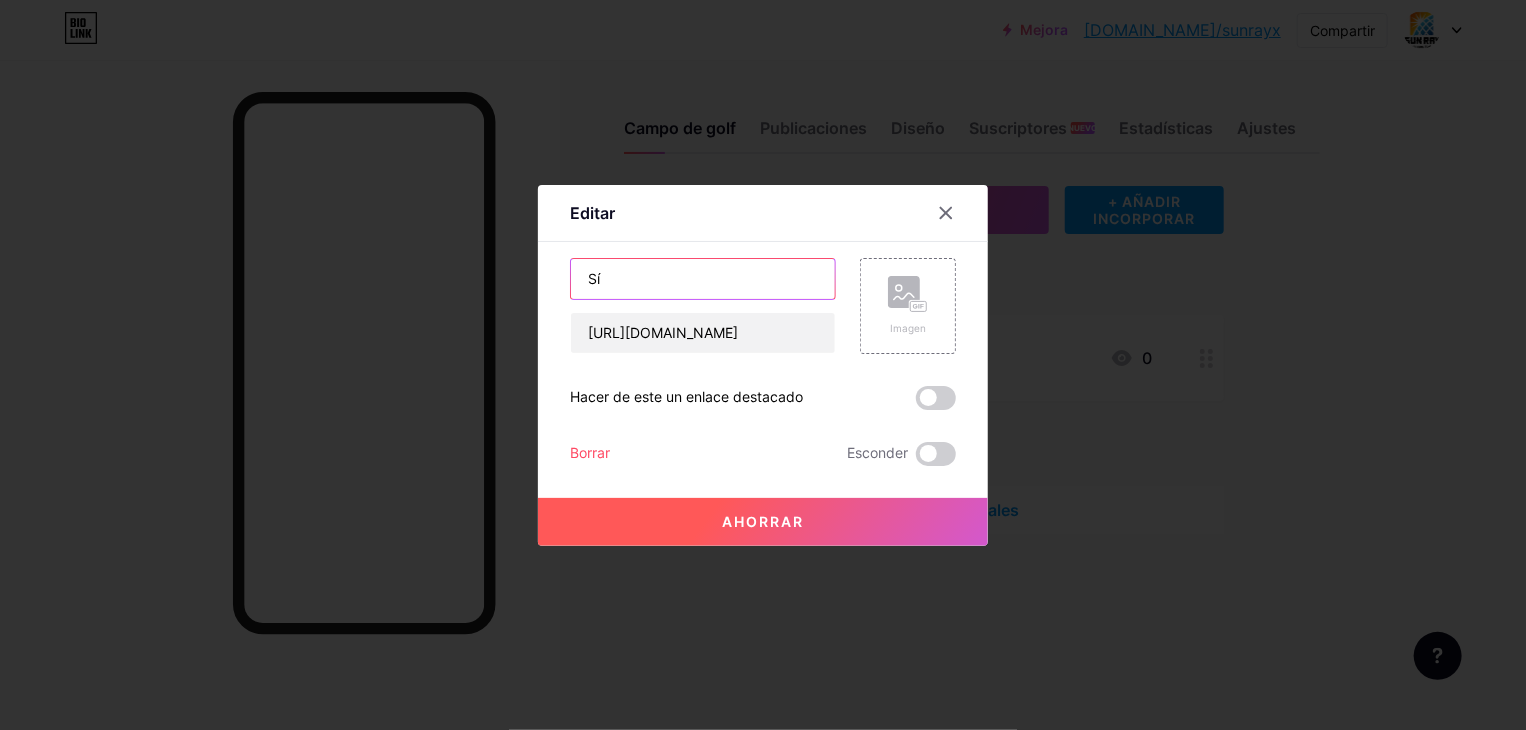 type on "S" 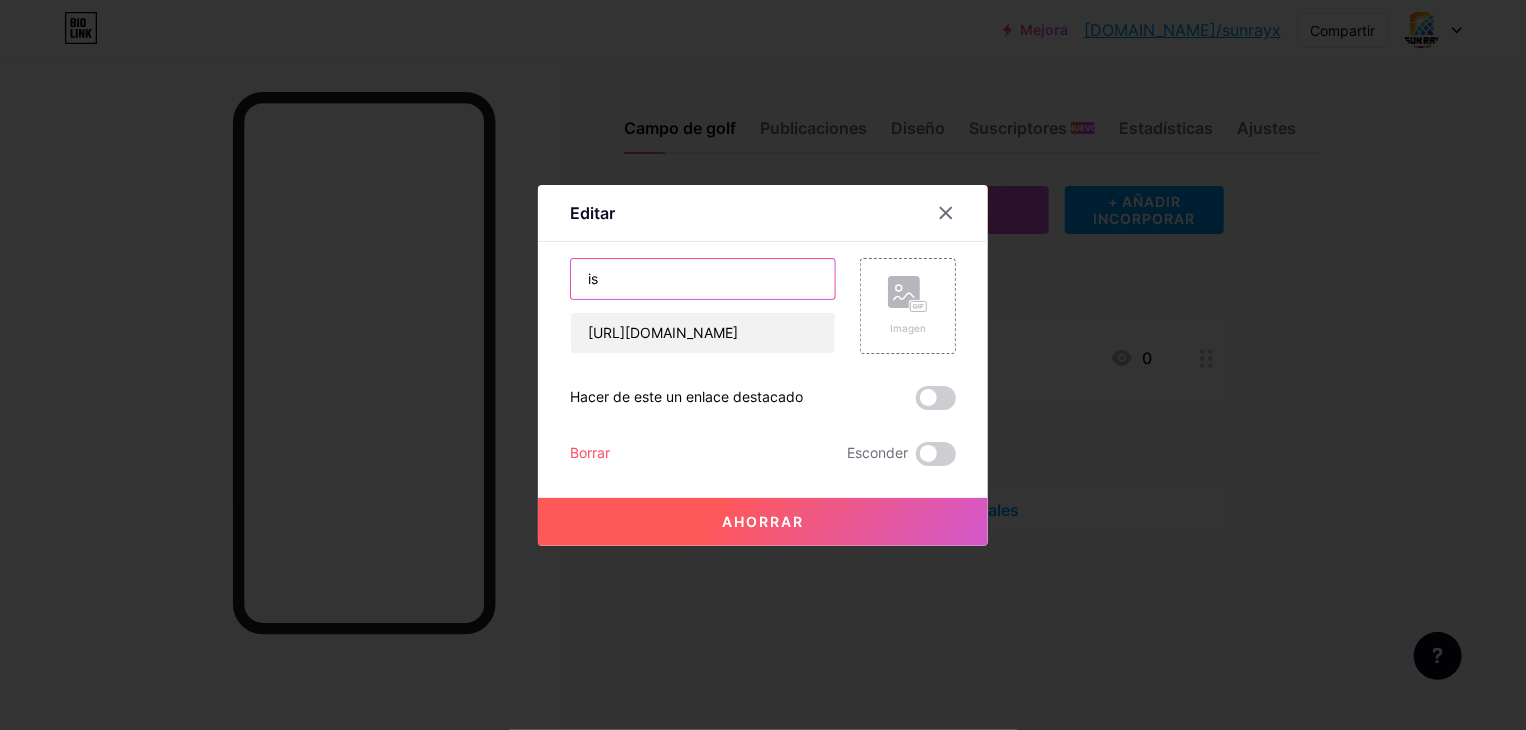 type on "i" 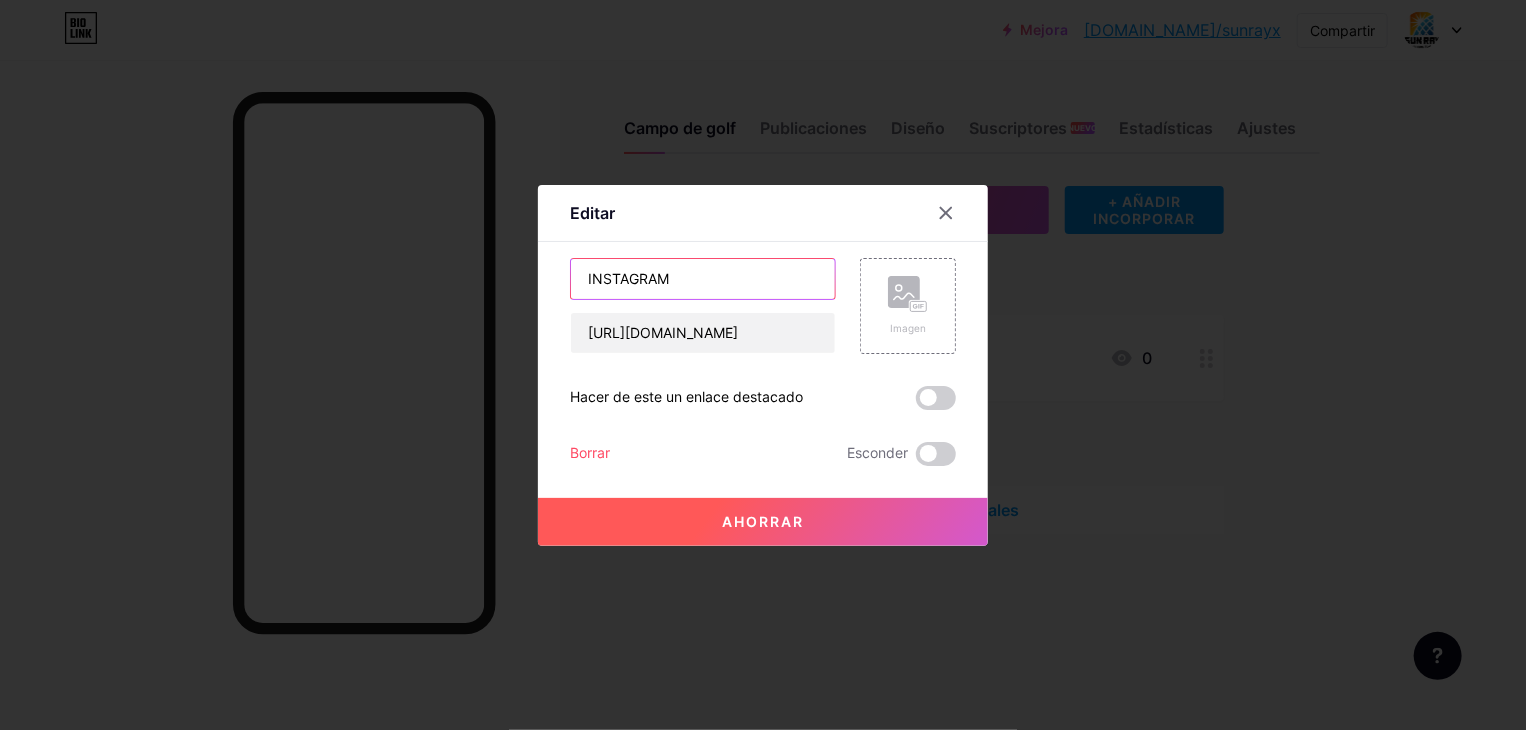type on "INSTAGRAM" 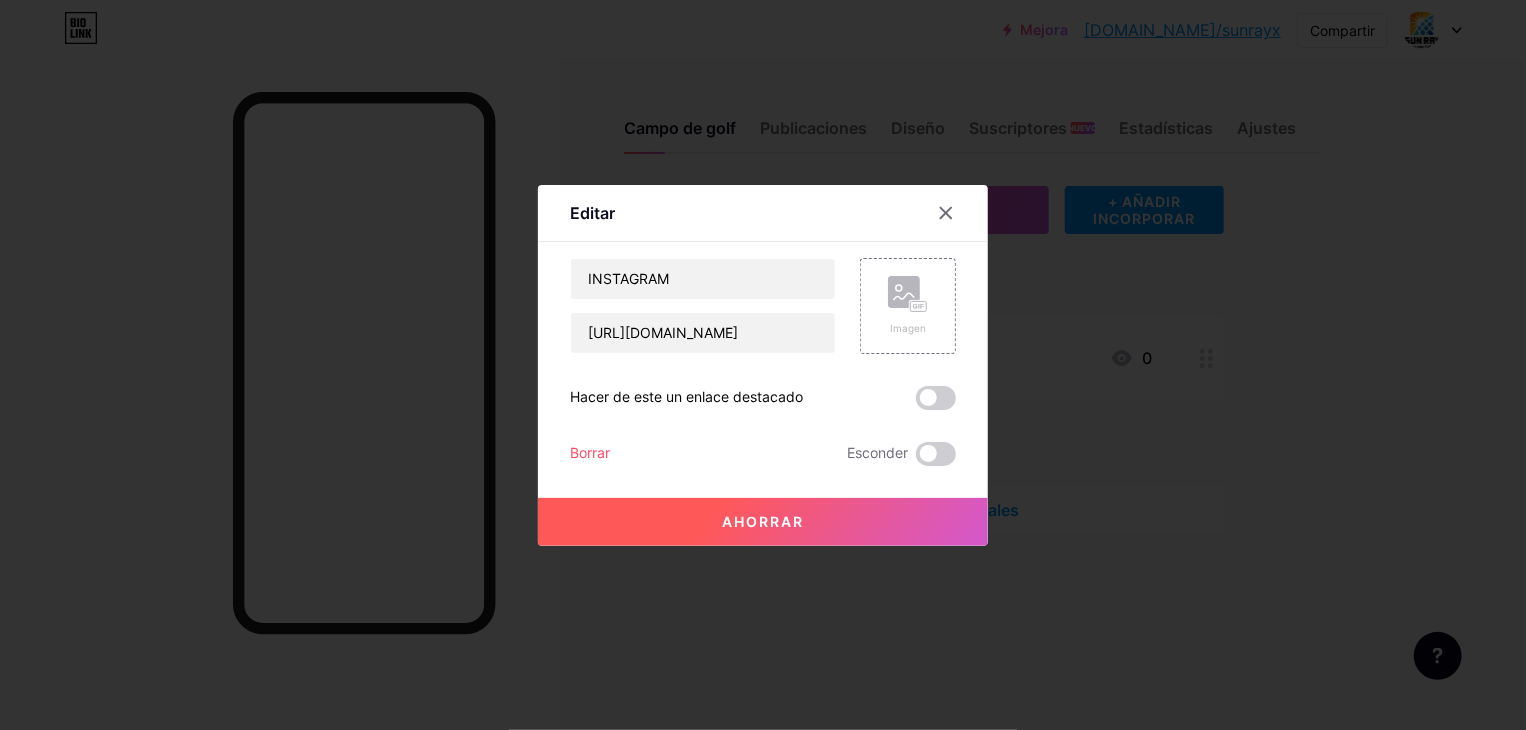 click on "Ahorrar" at bounding box center (763, 521) 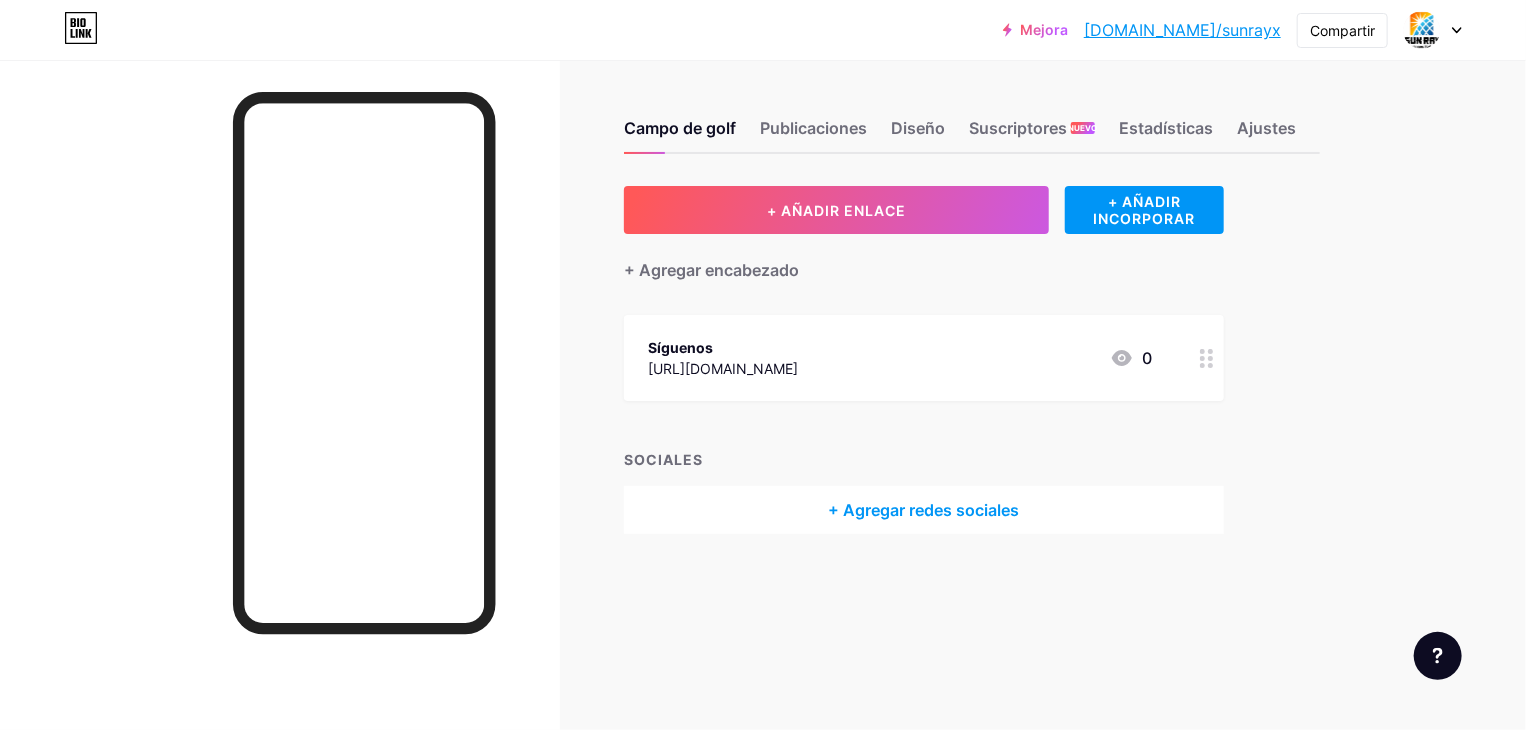 click on "Campo de golf
Publicaciones
Diseño
Suscriptores
NUEVO
Estadísticas
Ajustes       + AÑADIR ENLACE     + AÑADIR INCORPORAR
+ Agregar encabezado
Síguenos
https://www.instagram.com/sunrayxela?igsh=YzljYTk1ODg3Zg==
0
SOCIALES     + Agregar redes sociales                       Solicitudes de funciones             Centro de ayuda         Contactar con soporte técnico" at bounding box center (702, 347) 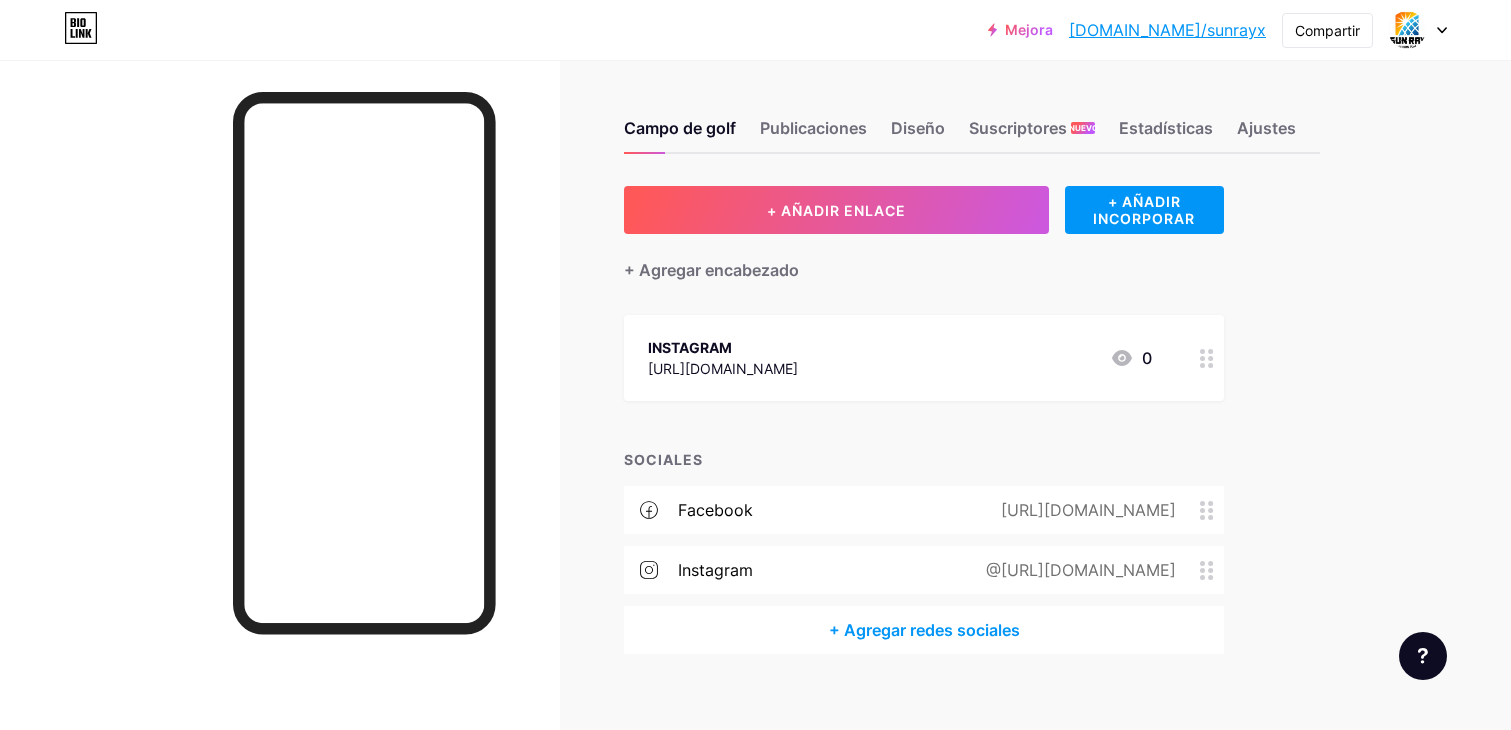 scroll, scrollTop: 0, scrollLeft: 0, axis: both 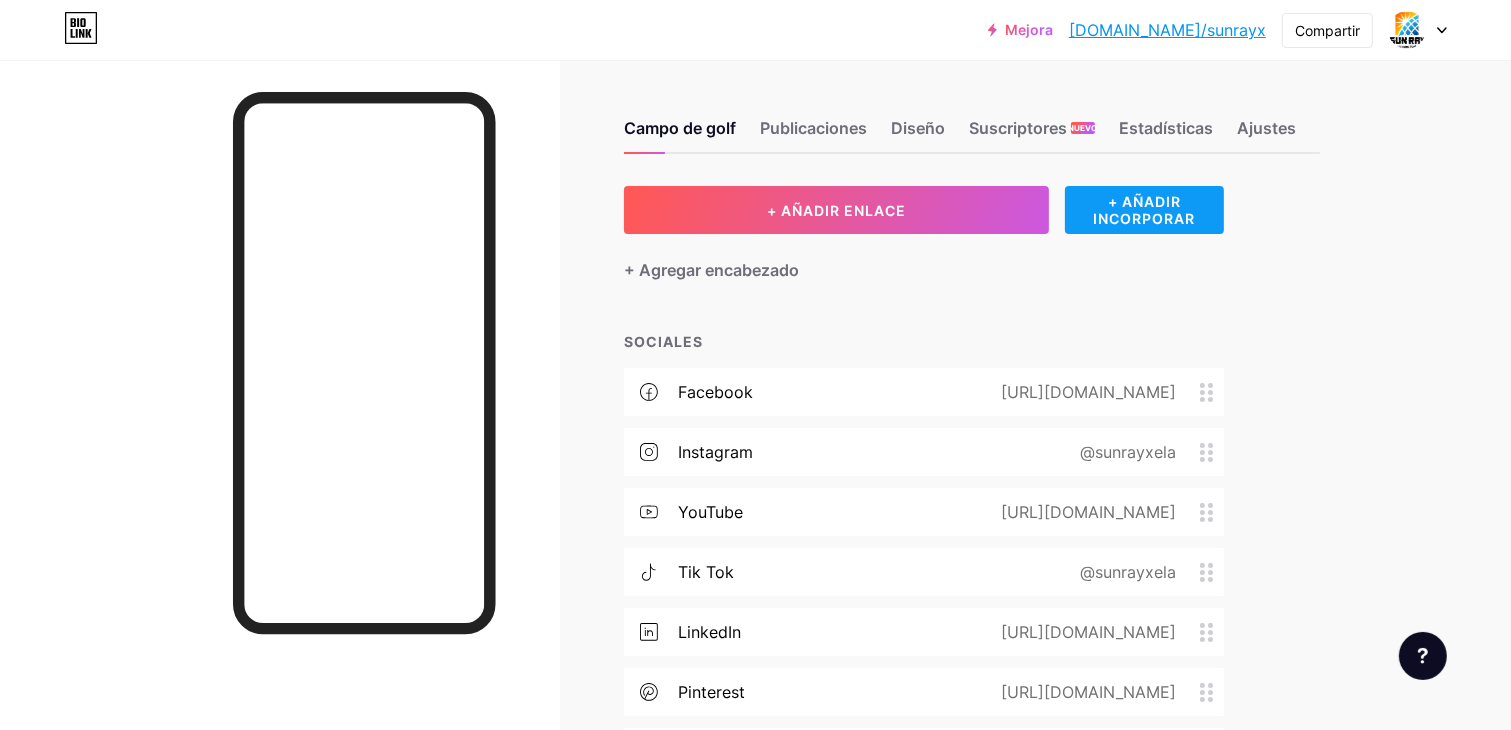 click on "+ AÑADIR INCORPORAR" at bounding box center (1144, 210) 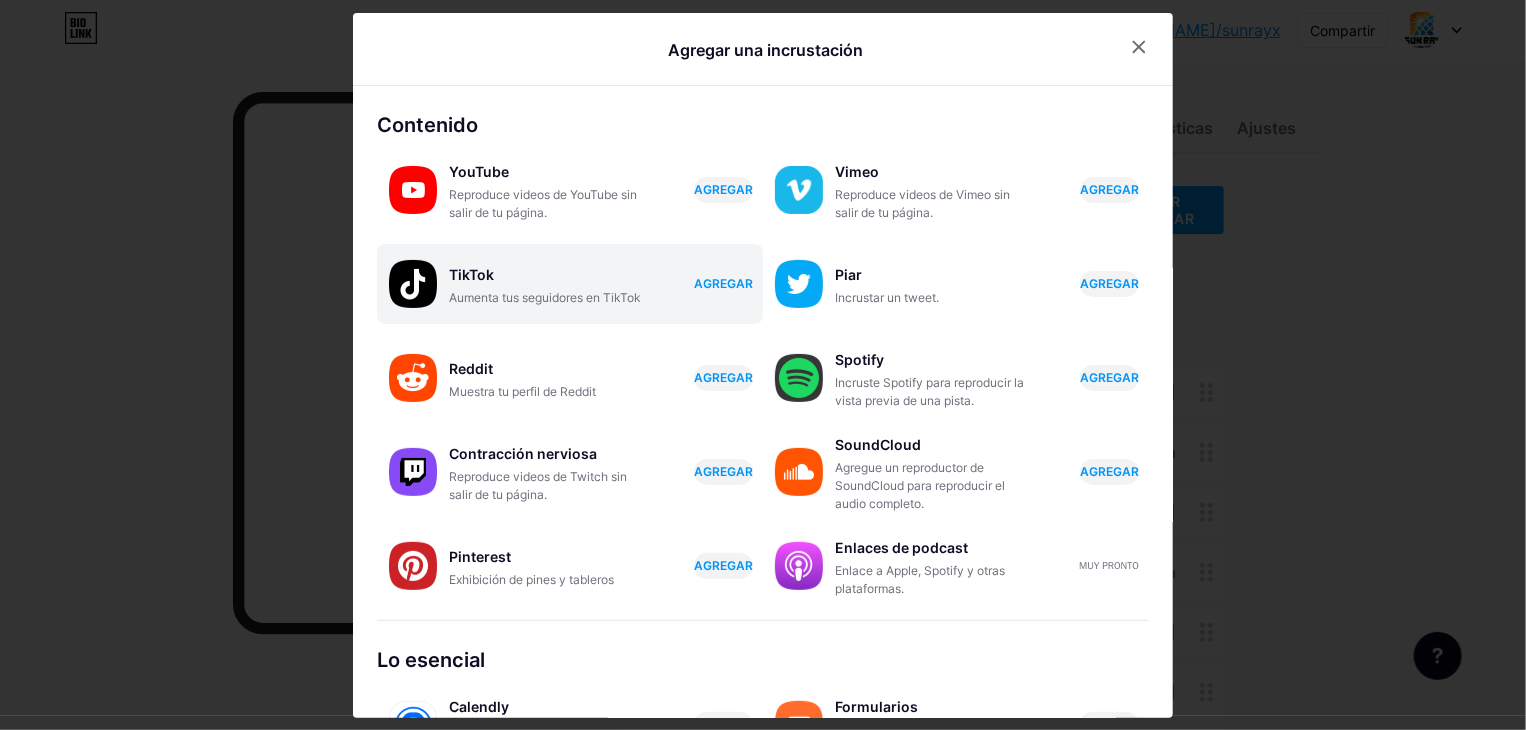 click on "AGREGAR" at bounding box center (723, 283) 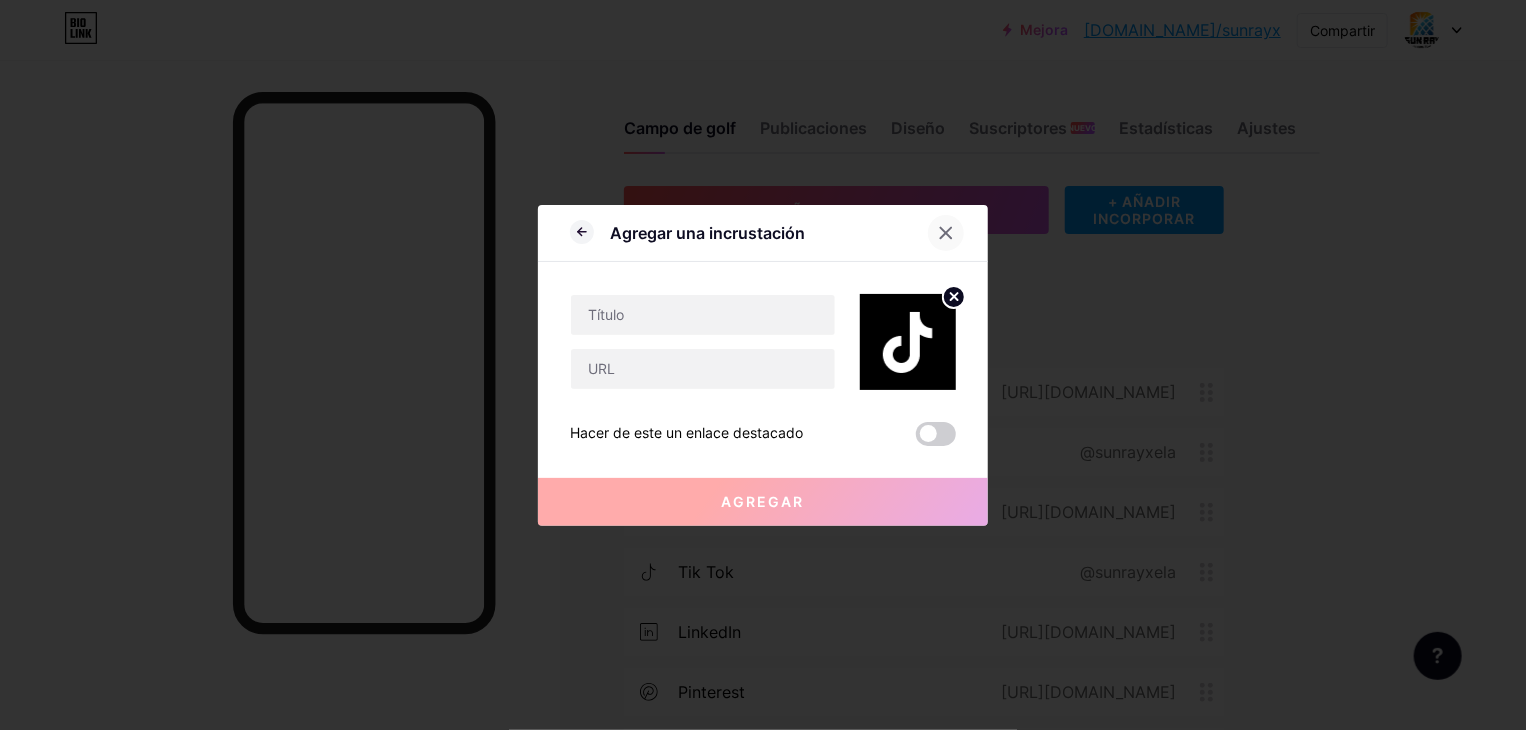 click 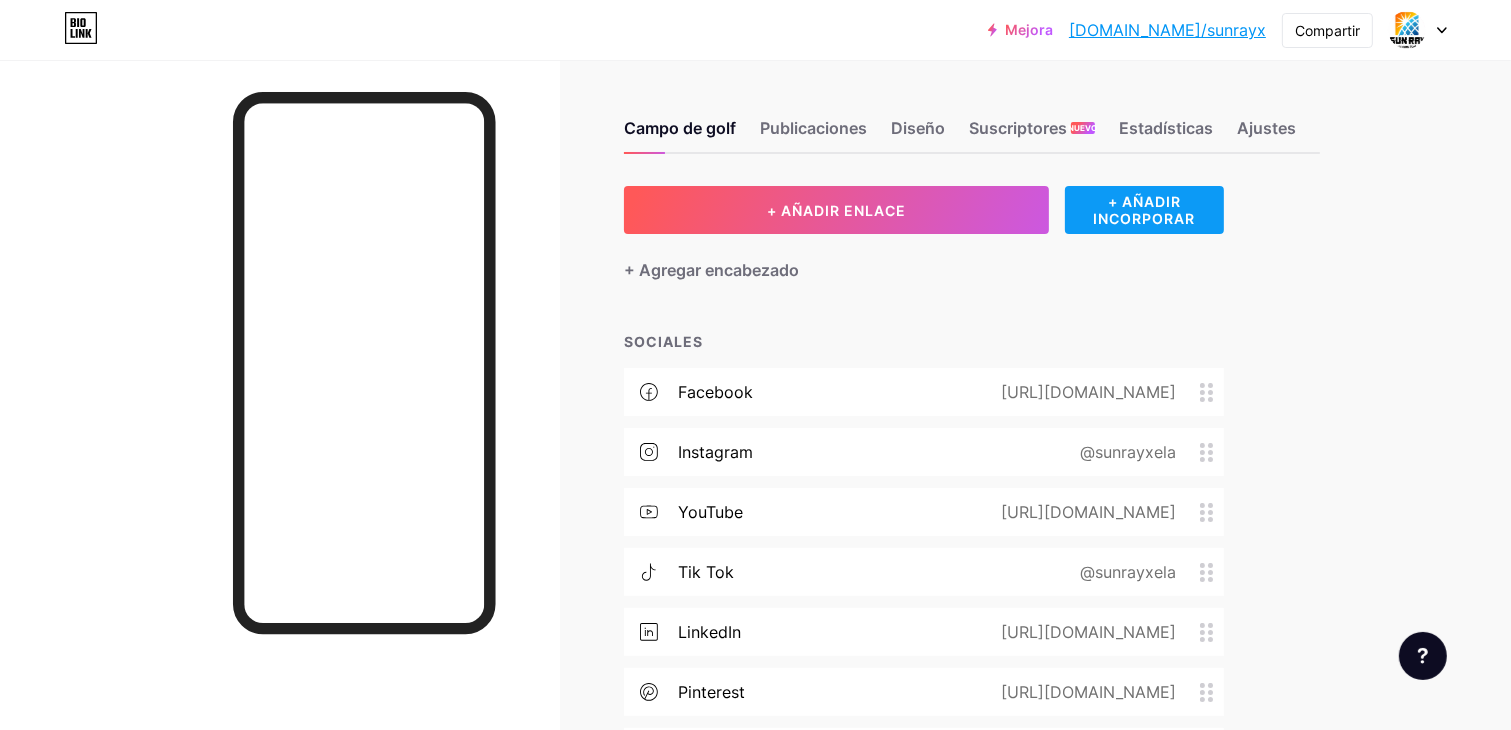 click on "+ AÑADIR INCORPORAR" at bounding box center [1144, 210] 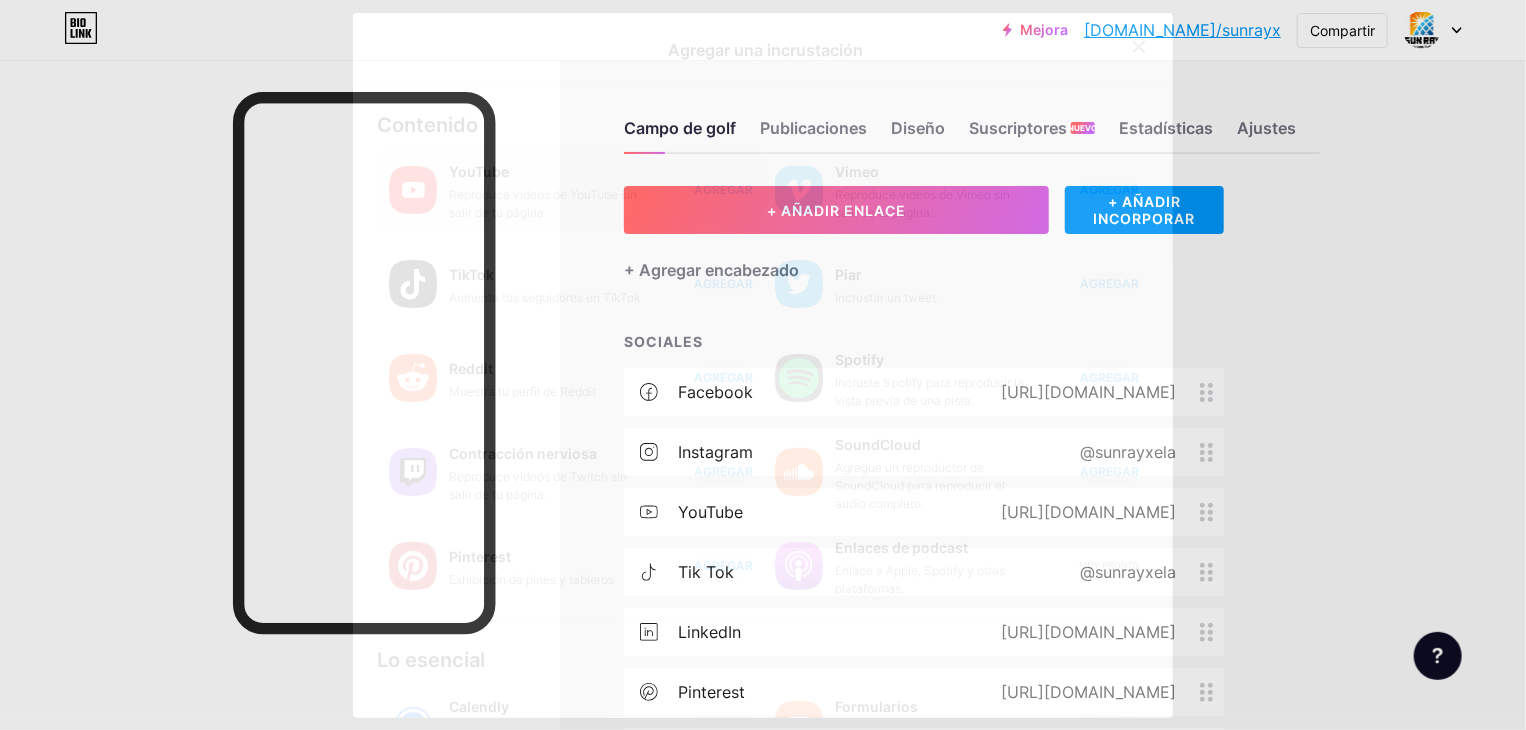 click on "AGREGAR" at bounding box center [723, 189] 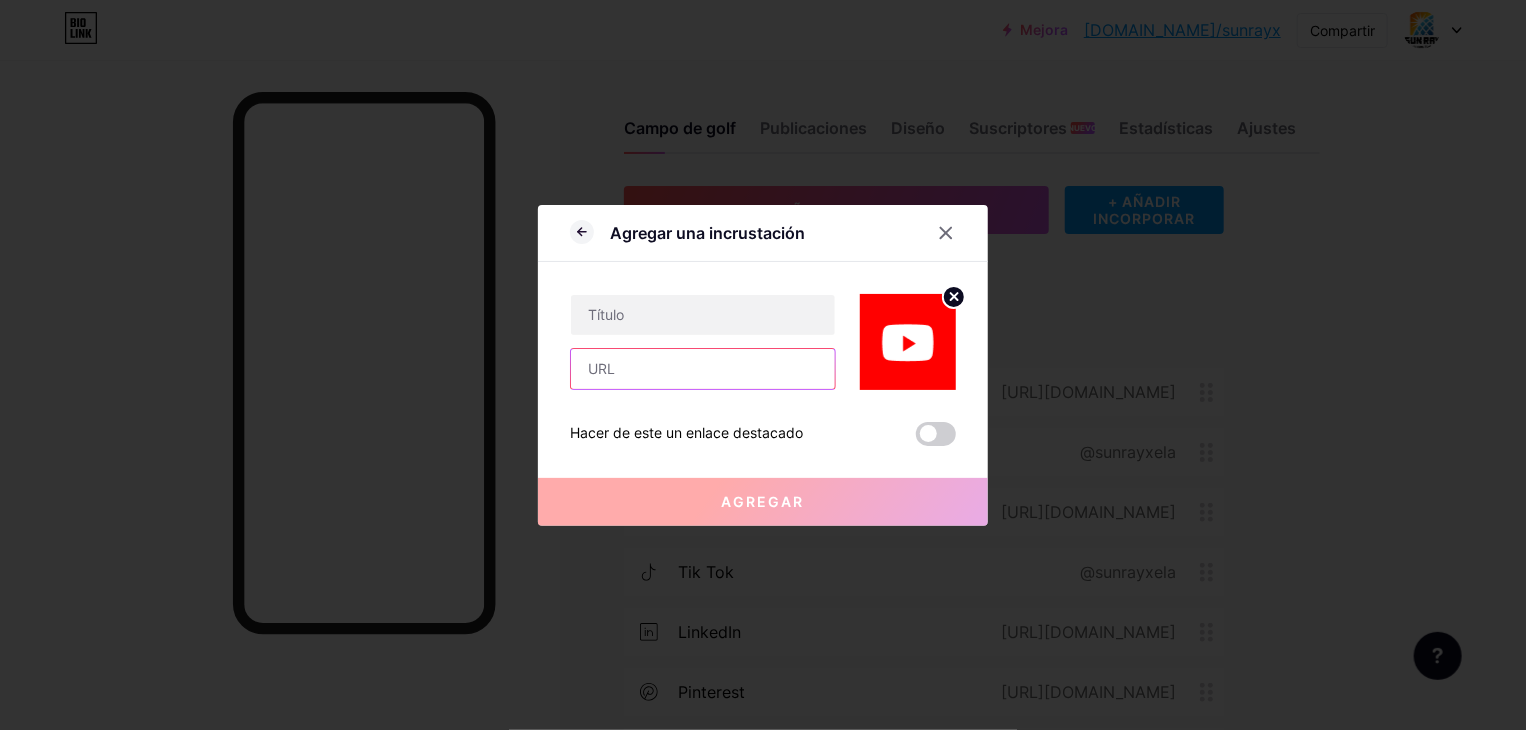click at bounding box center [703, 369] 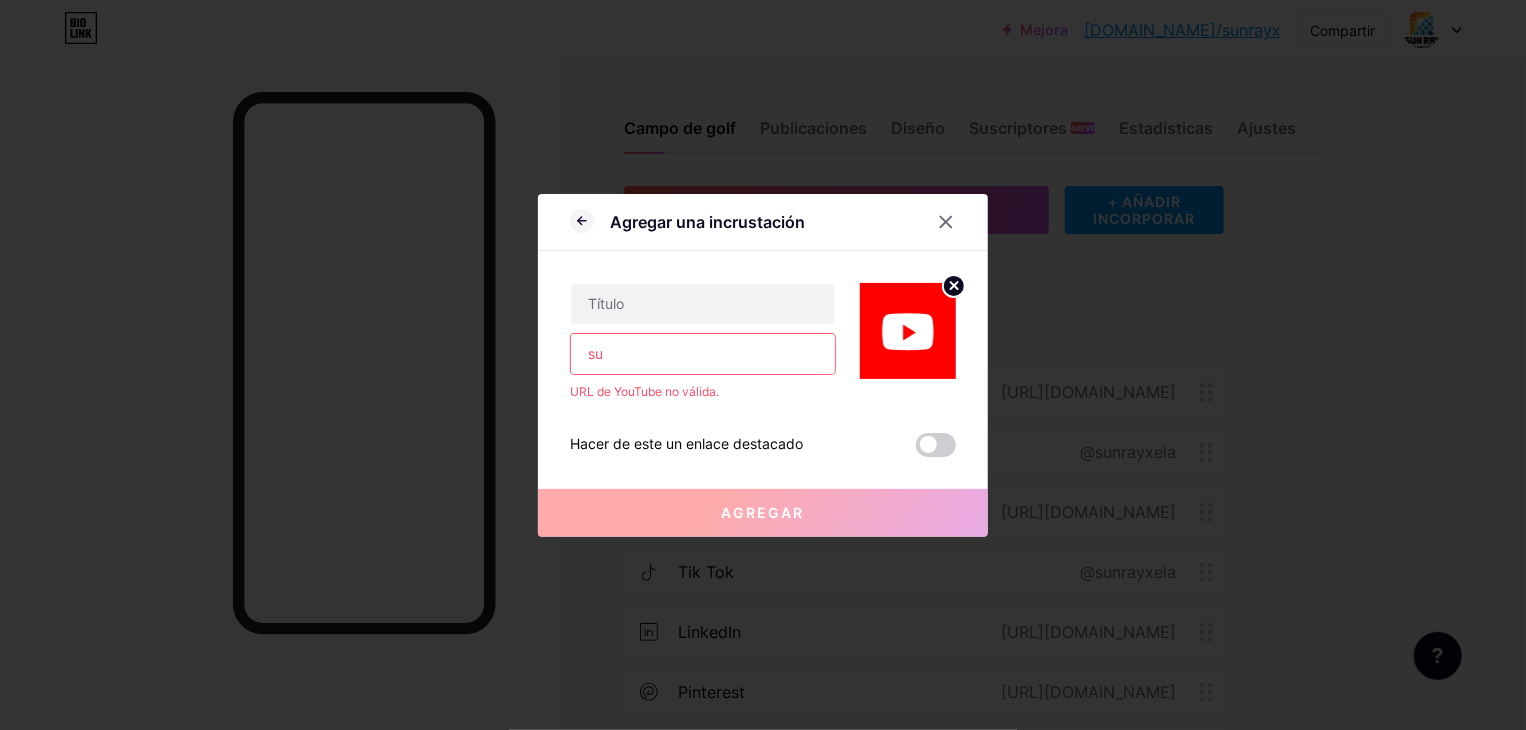 type on "s" 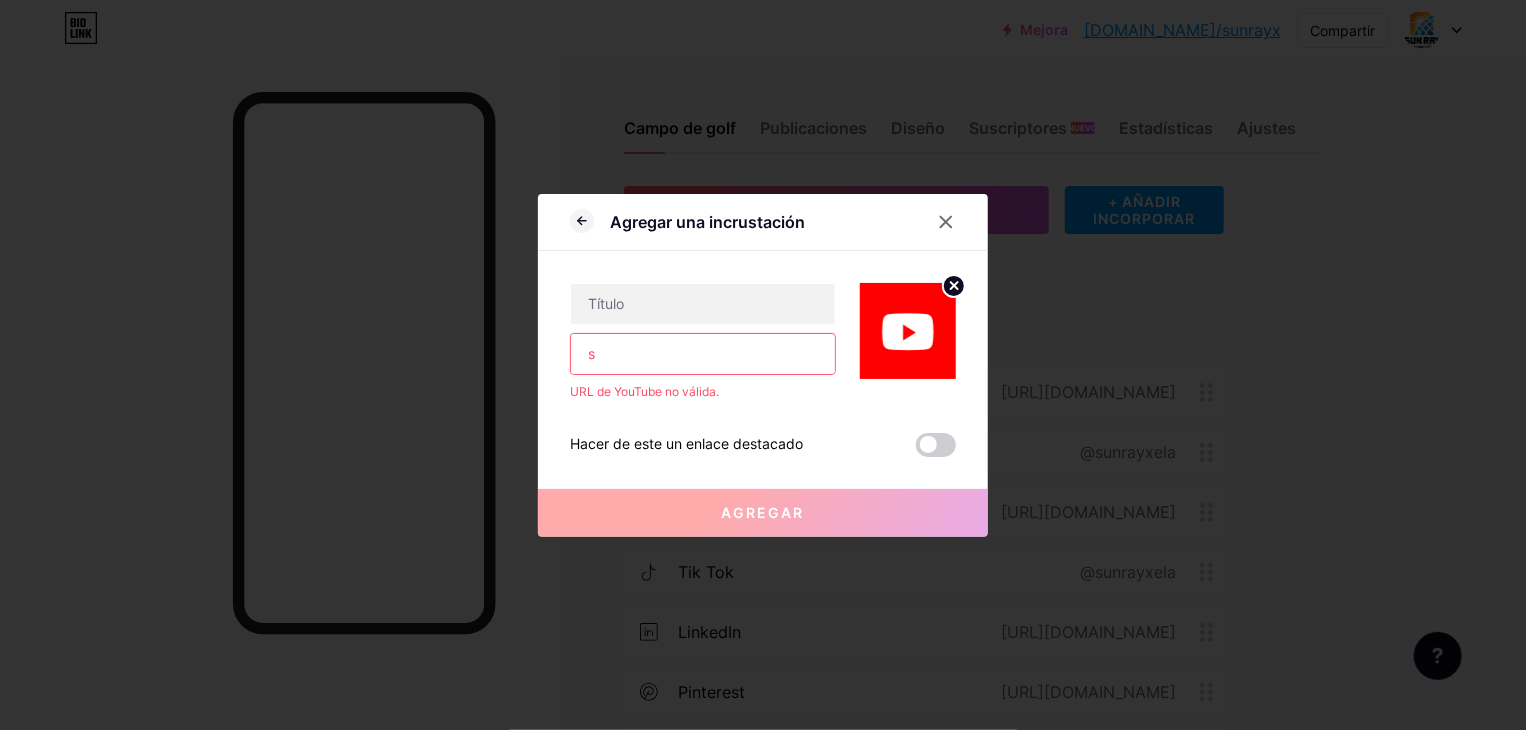 type 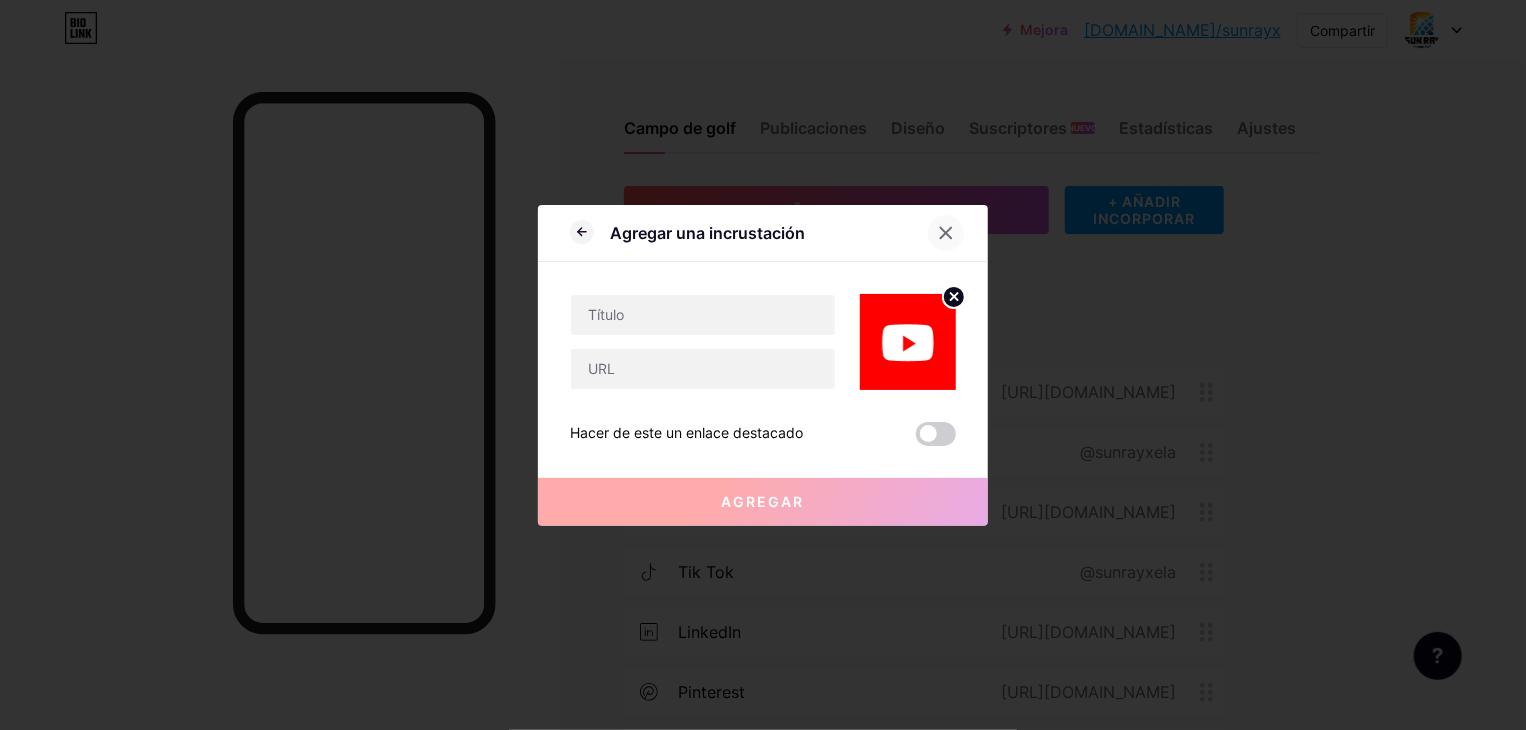 click 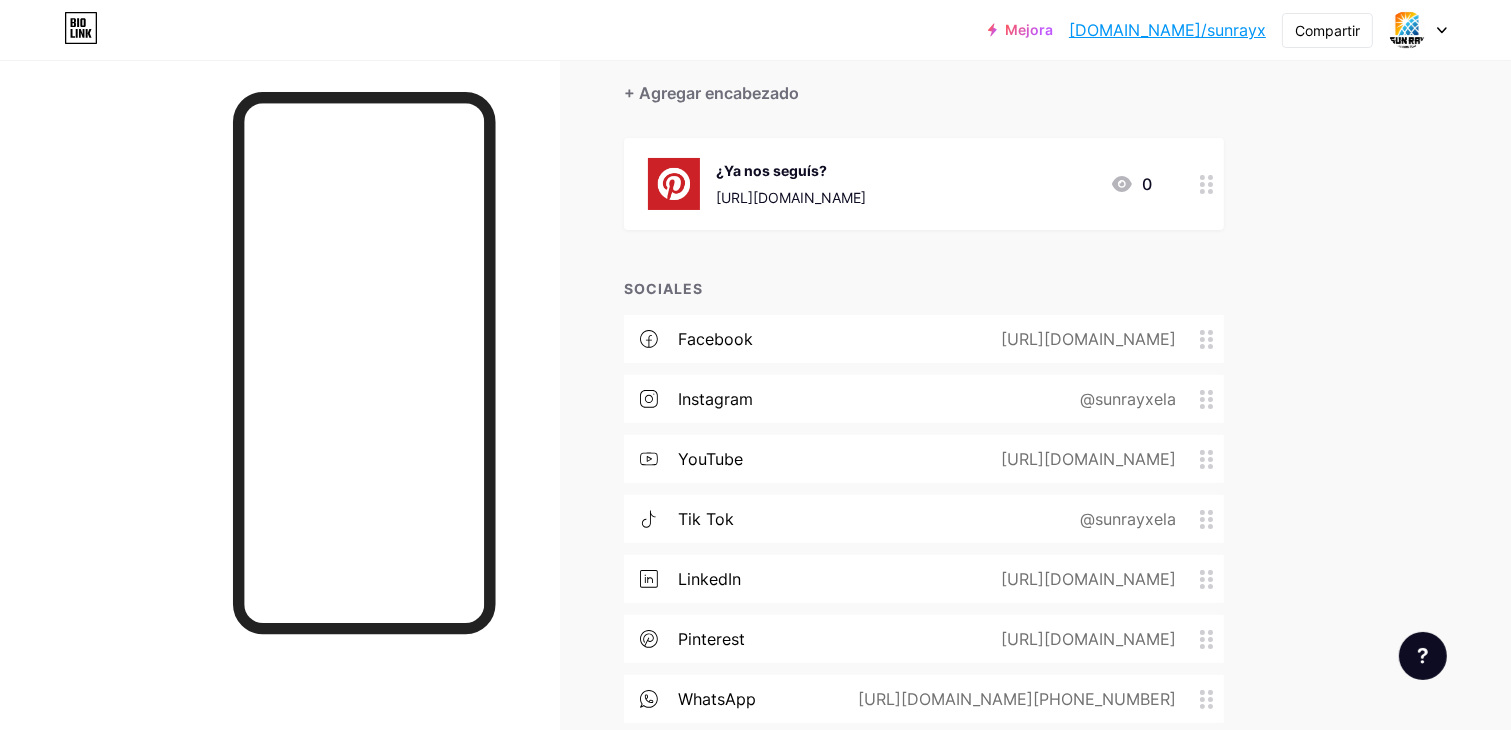 scroll, scrollTop: 0, scrollLeft: 0, axis: both 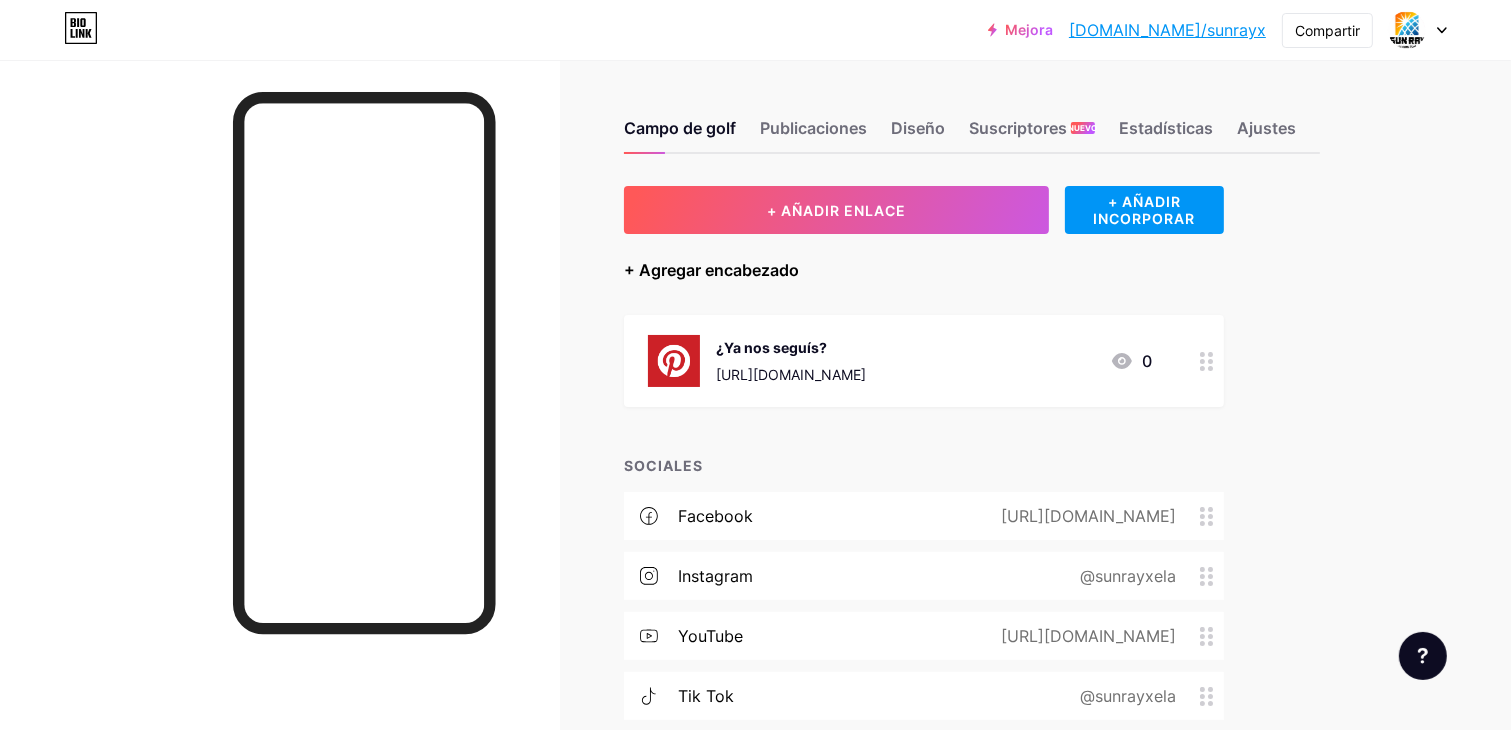 click on "+ Agregar encabezado" at bounding box center (711, 270) 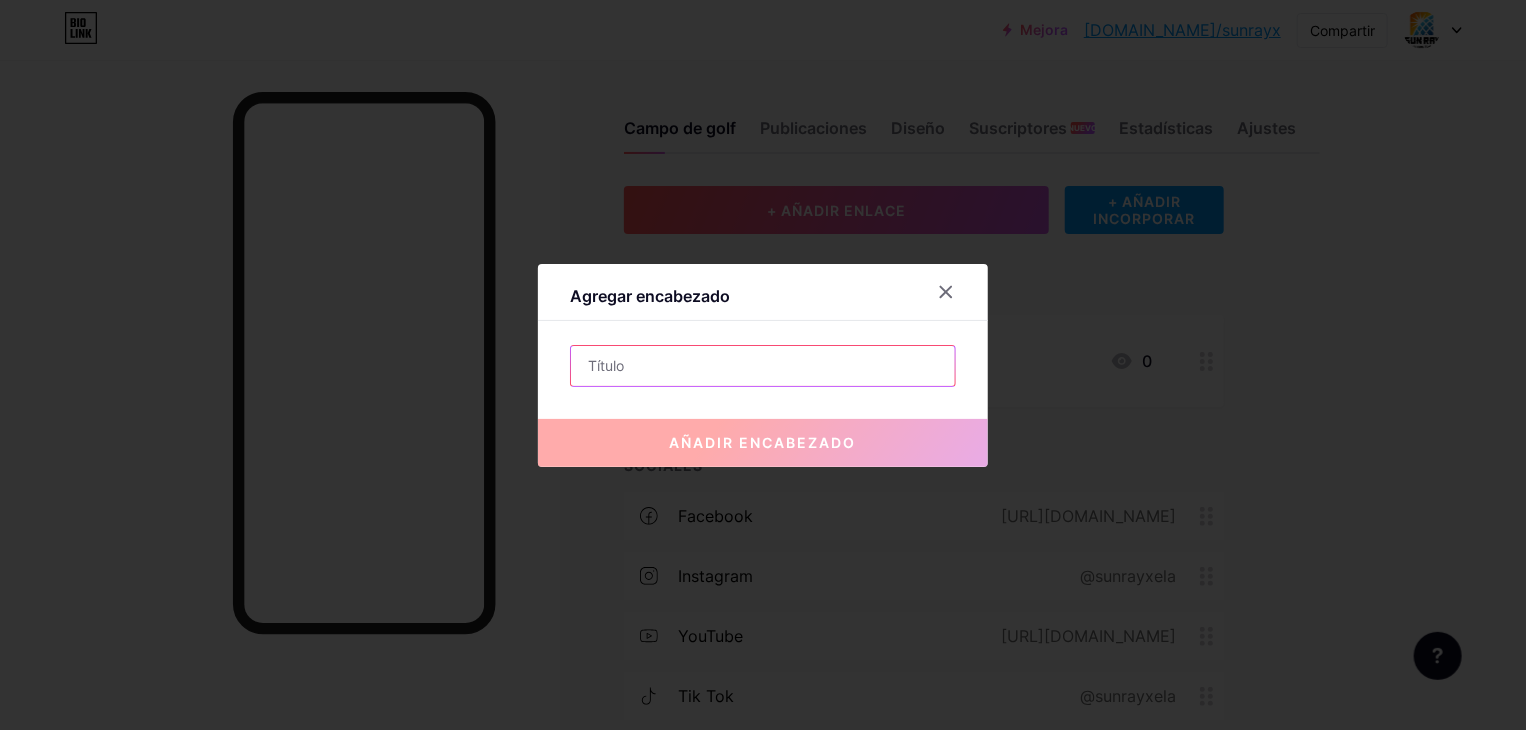click at bounding box center (763, 366) 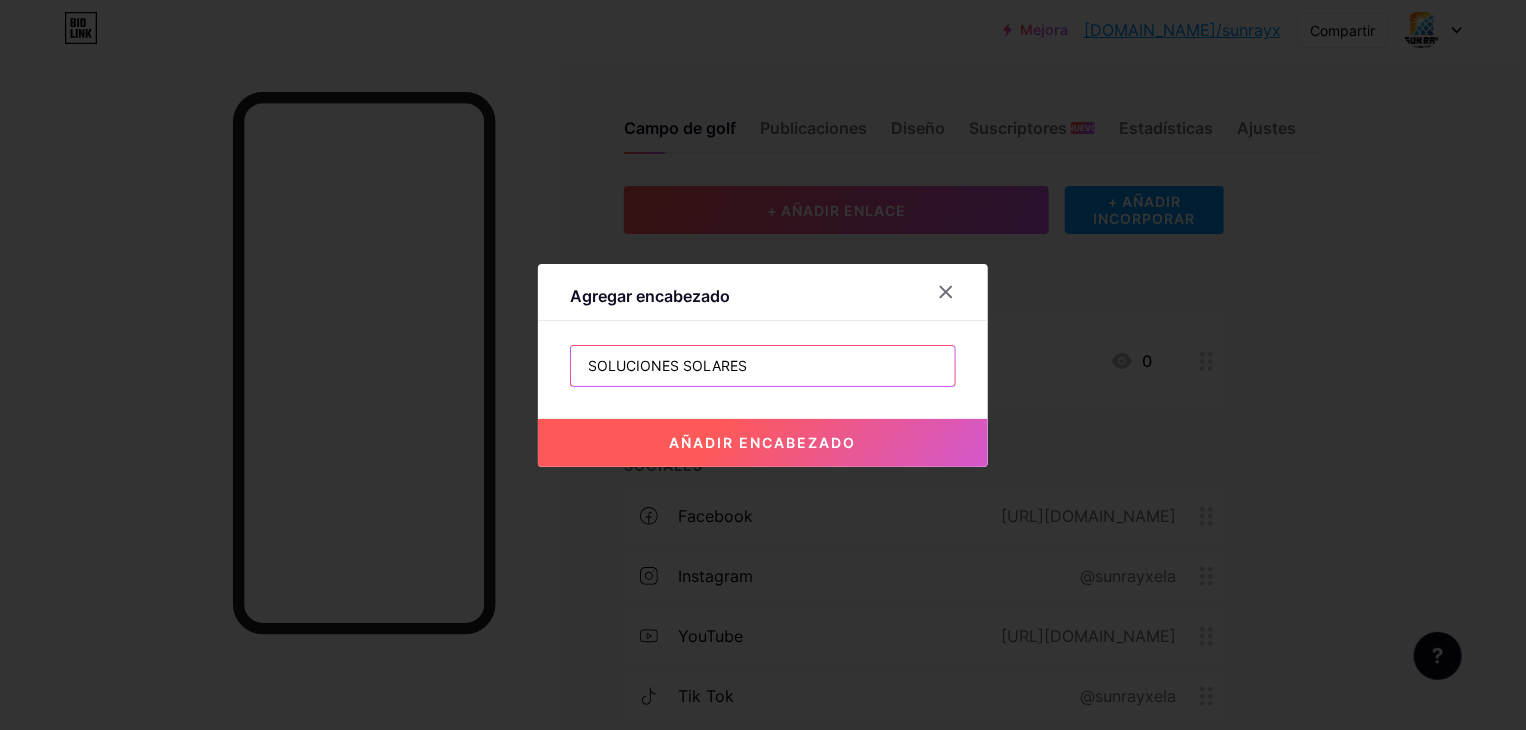 type on "SOLUCIONES SOLARES" 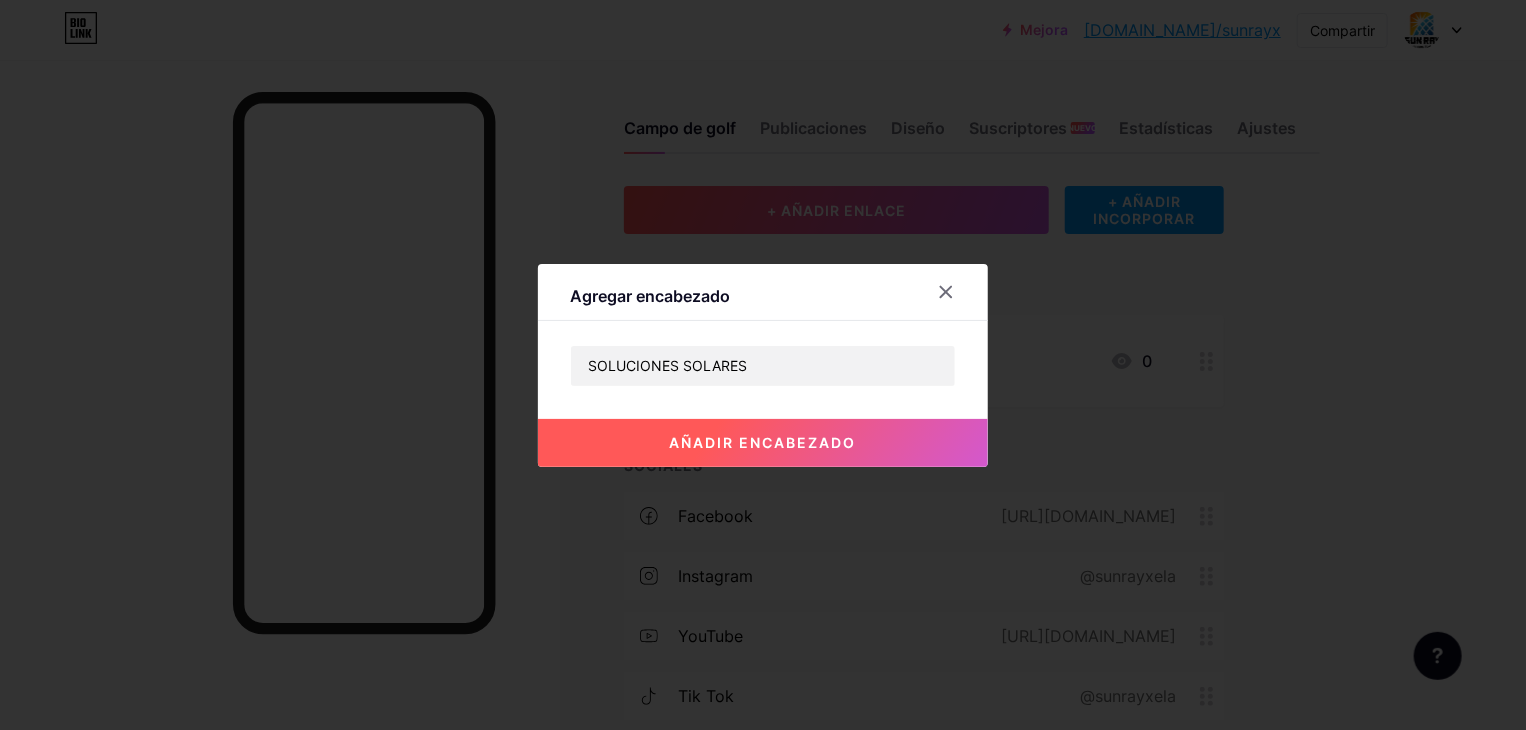 click on "añadir encabezado" at bounding box center (763, 442) 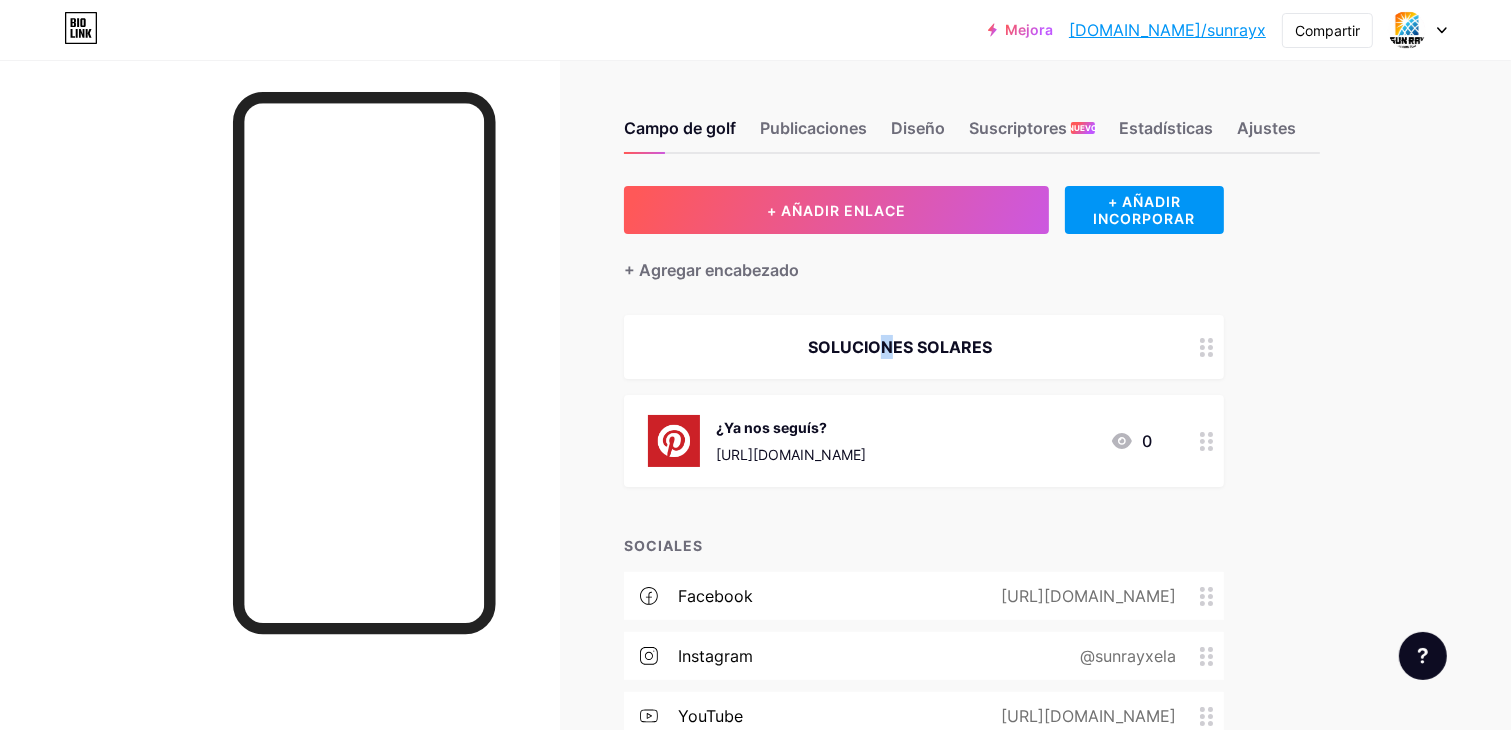 drag, startPoint x: 853, startPoint y: 354, endPoint x: 862, endPoint y: 297, distance: 57.706154 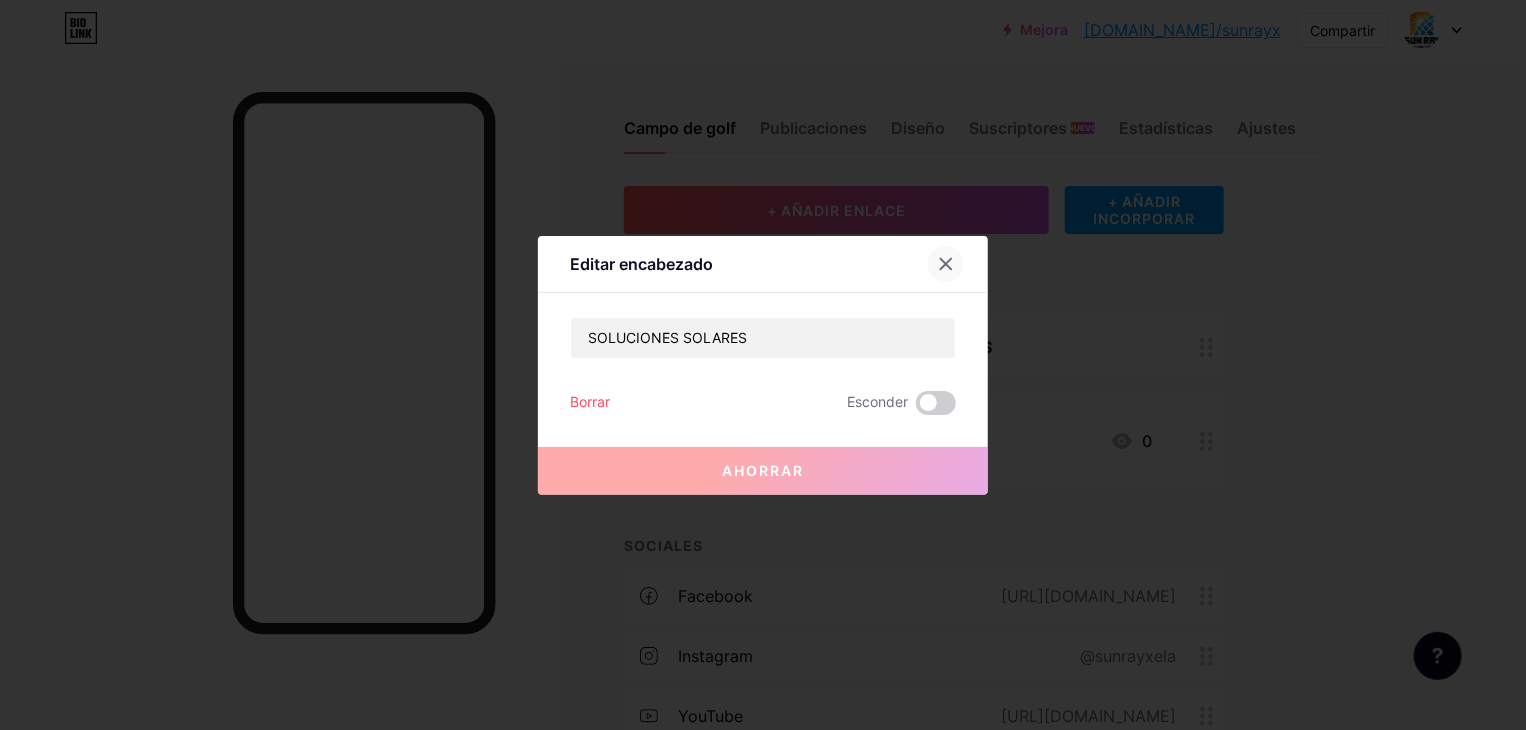 click 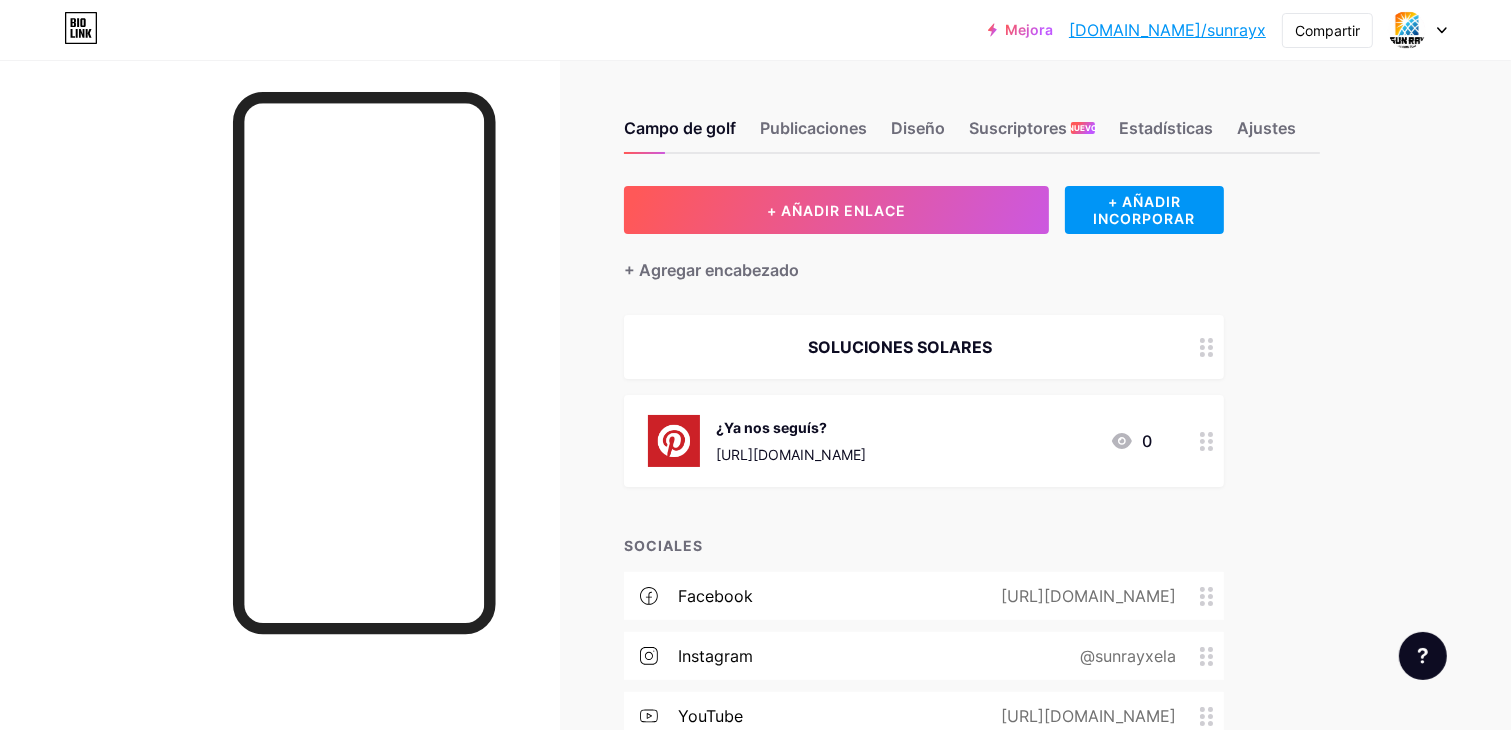 click at bounding box center [1418, 30] 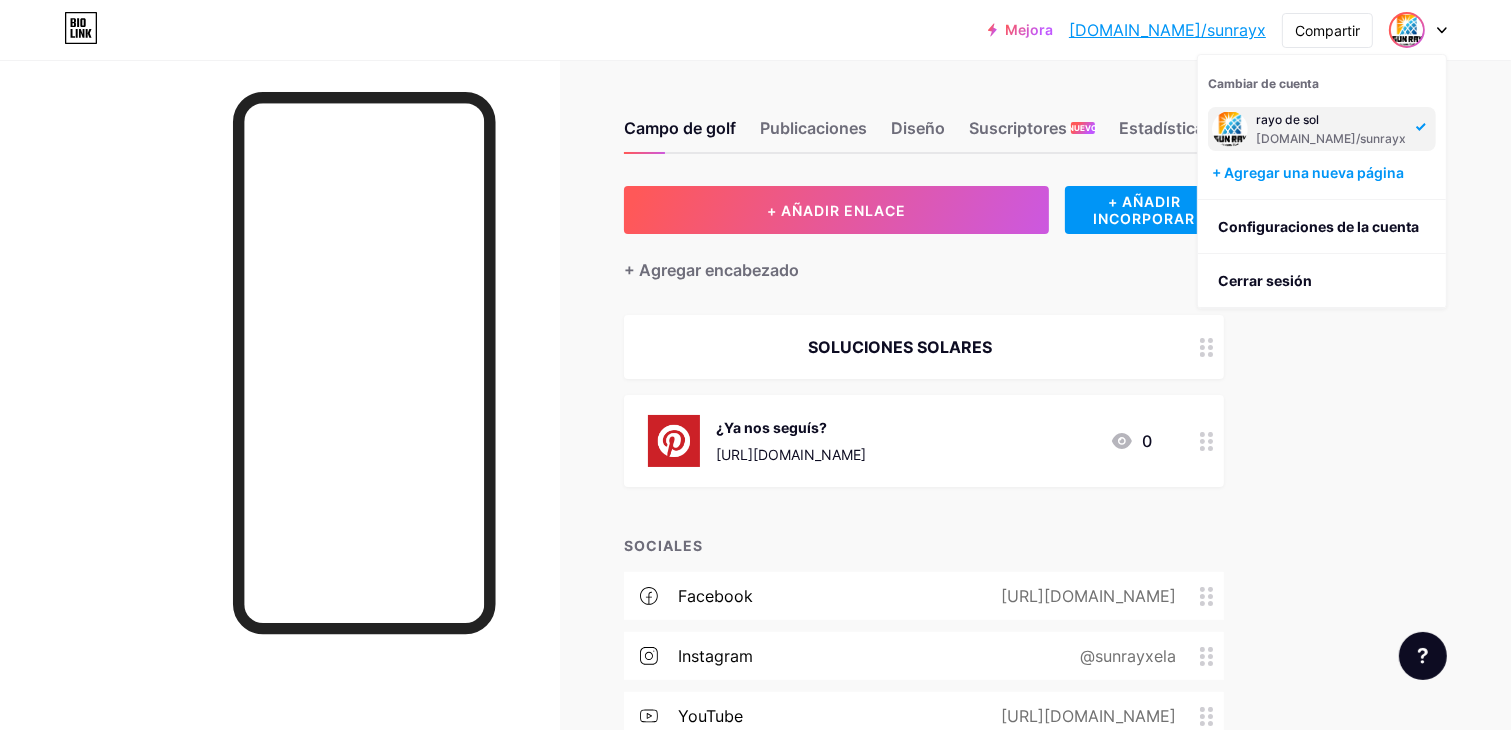click on "[DOMAIN_NAME]/sunrayx" at bounding box center [1331, 138] 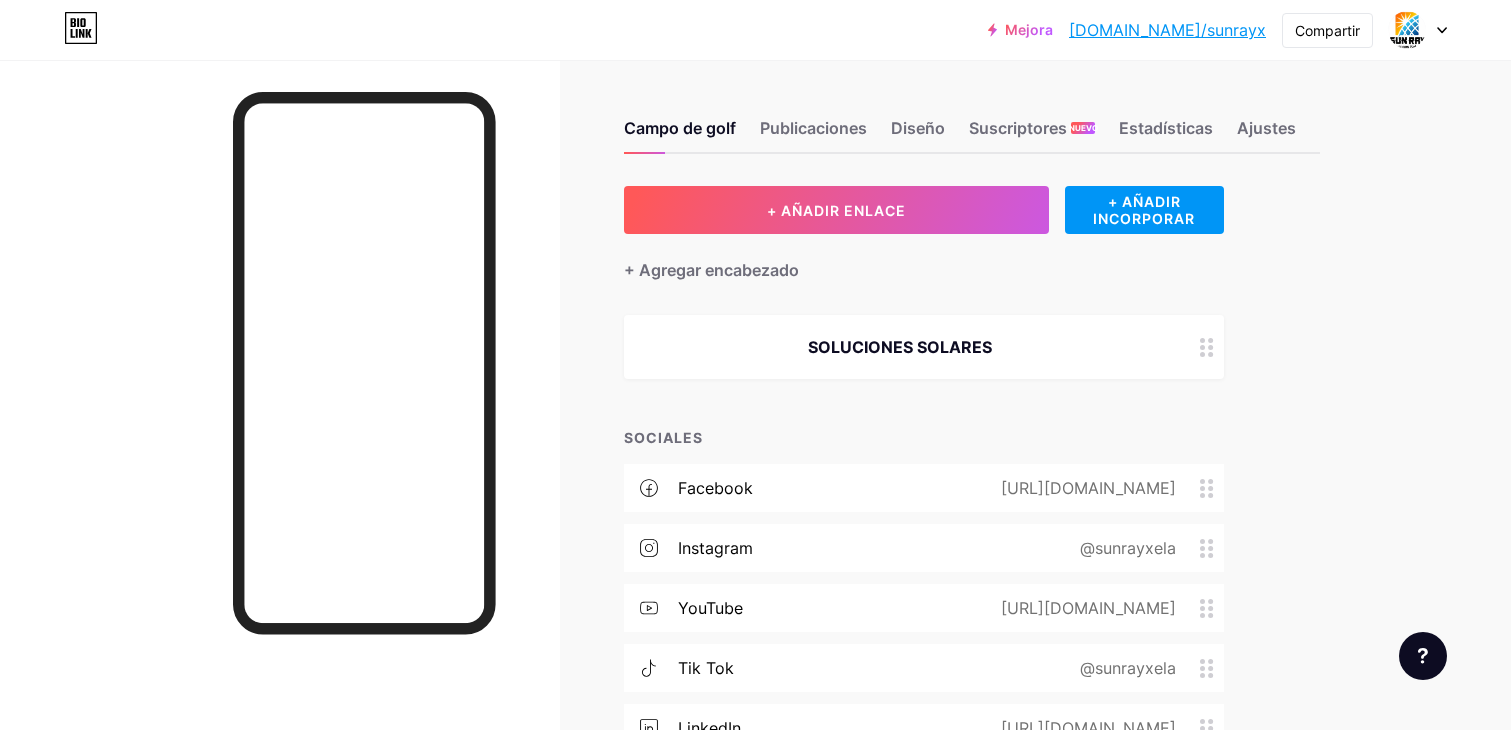 scroll, scrollTop: 0, scrollLeft: 0, axis: both 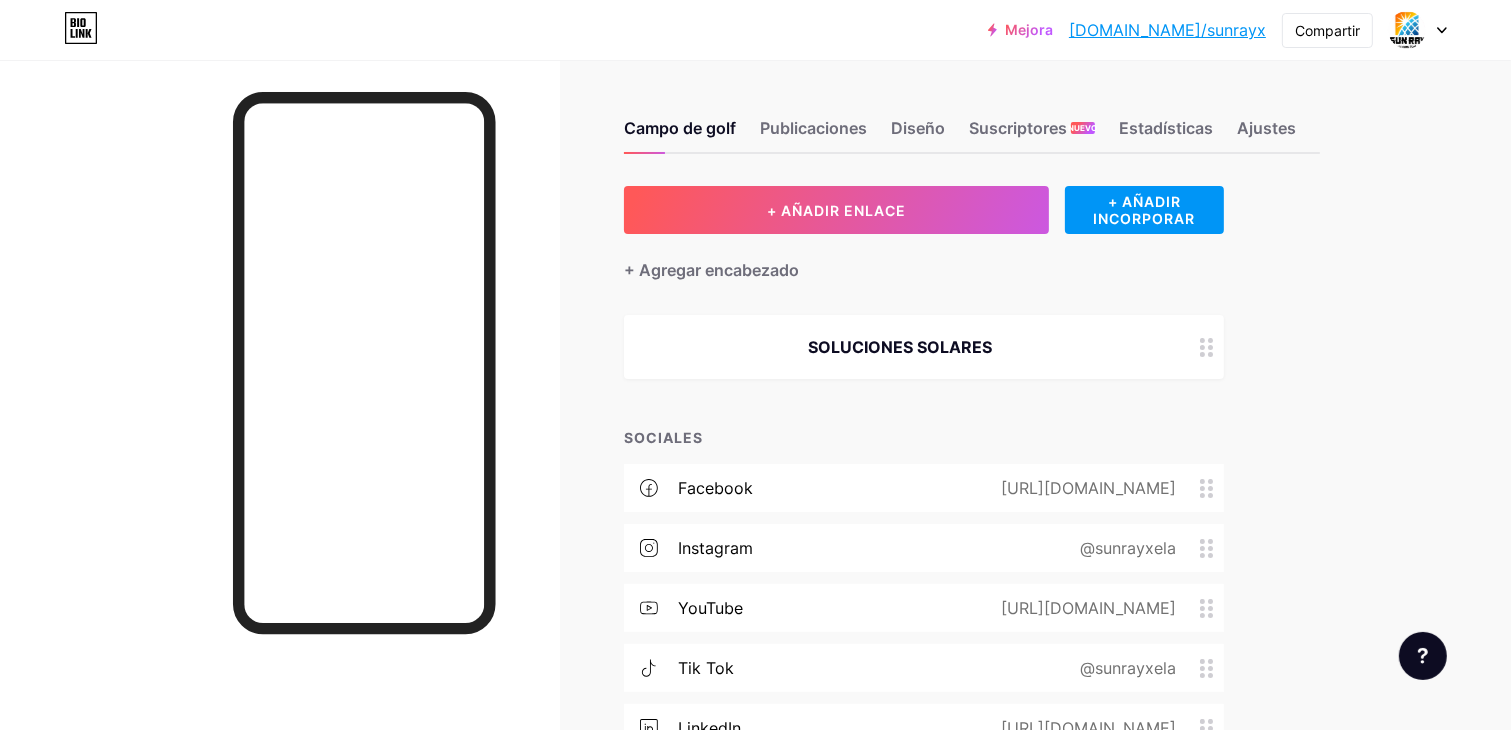 click at bounding box center [1418, 30] 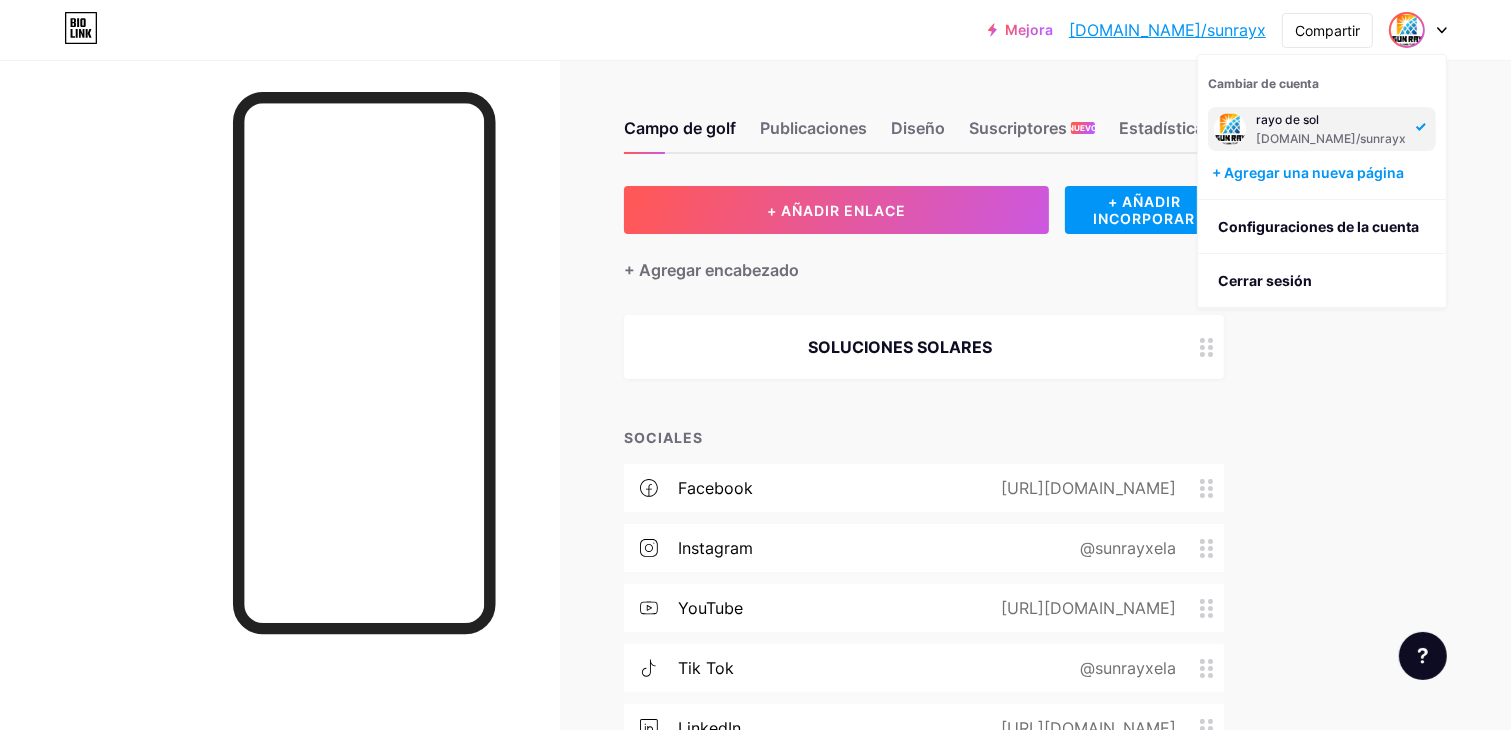 click at bounding box center [1230, 129] 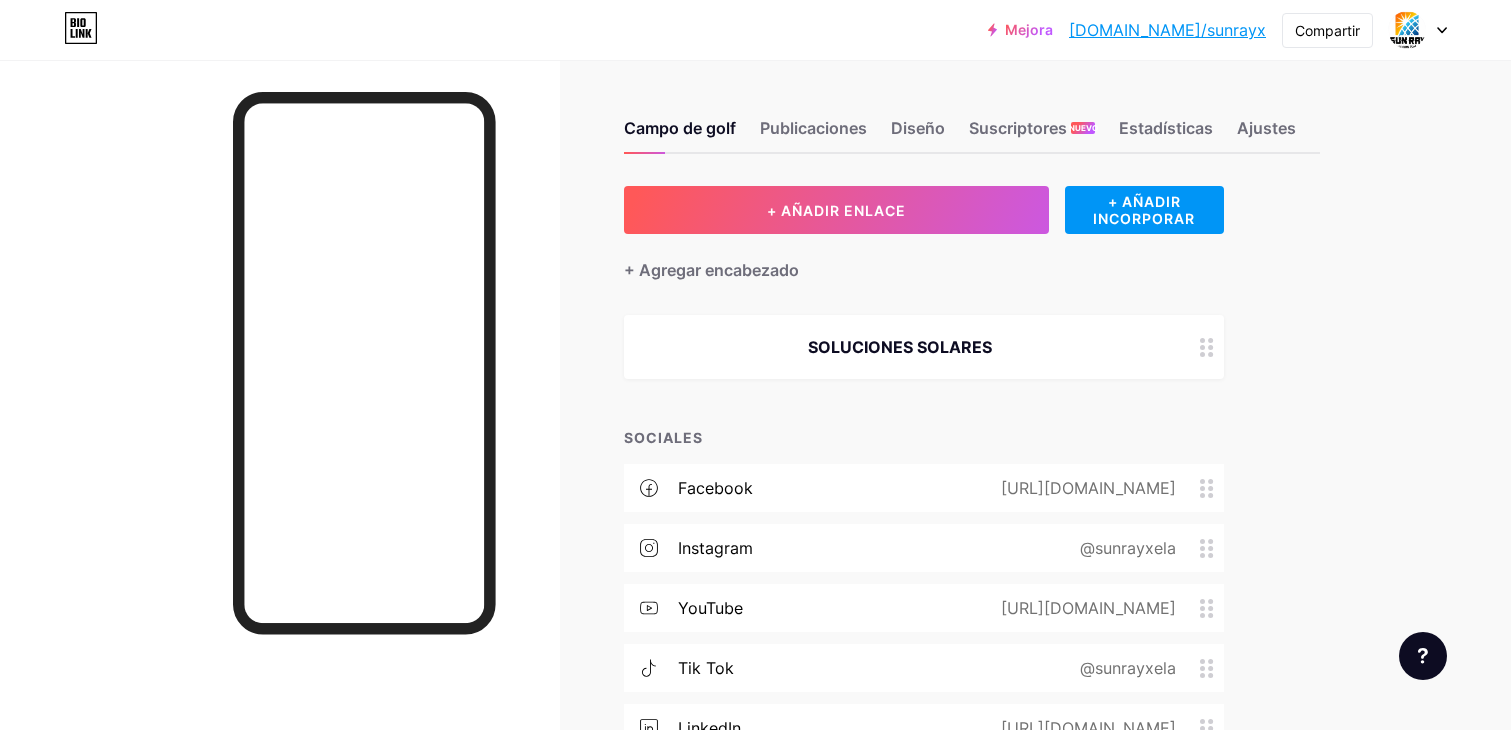 scroll, scrollTop: 0, scrollLeft: 0, axis: both 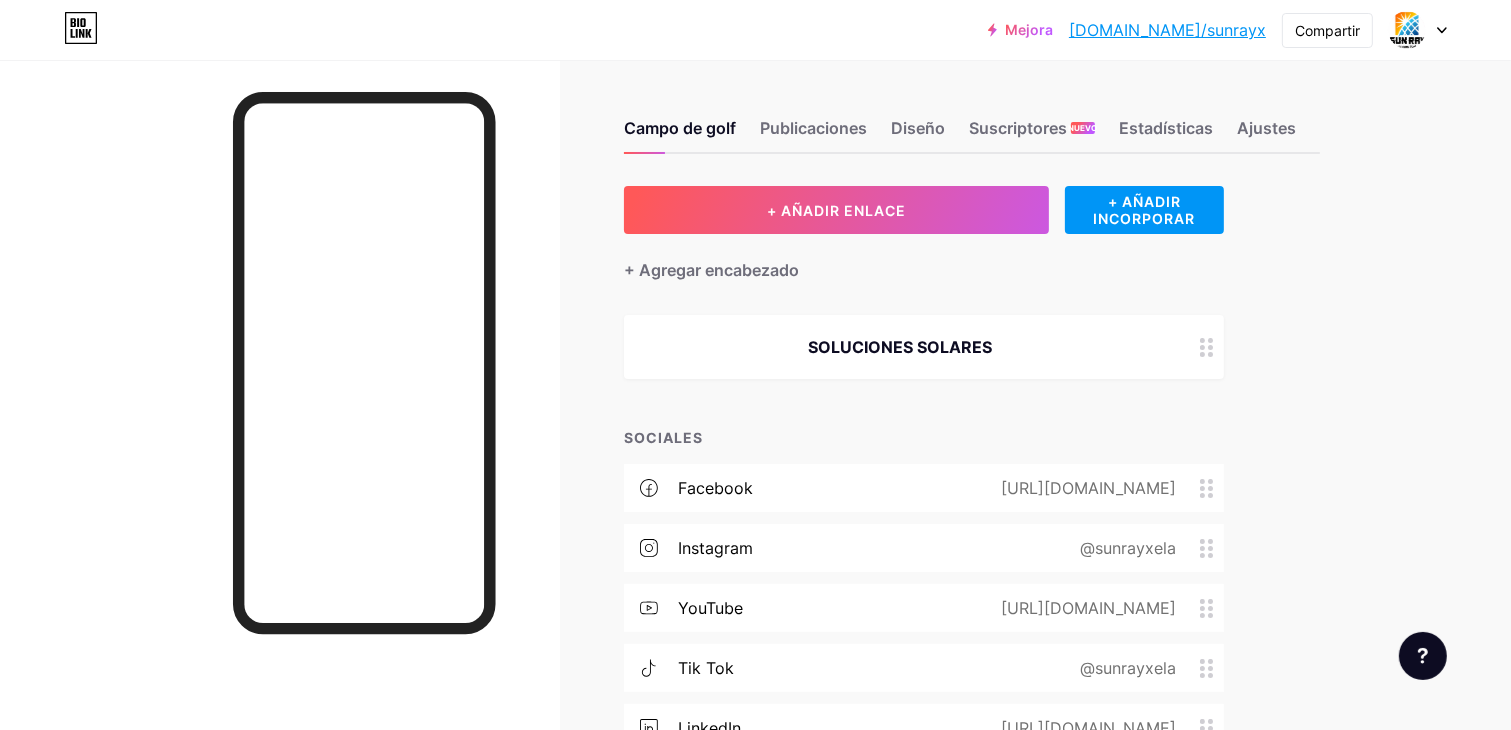 click on "Mejora   bio.link/sunray...   bio.link/sunrayx   Compartir               Cambiar de cuenta     rayo de sol   bio.link/sunrayx       + Agregar una nueva página       Configuraciones de la cuenta   Cerrar sesión" at bounding box center (755, 30) 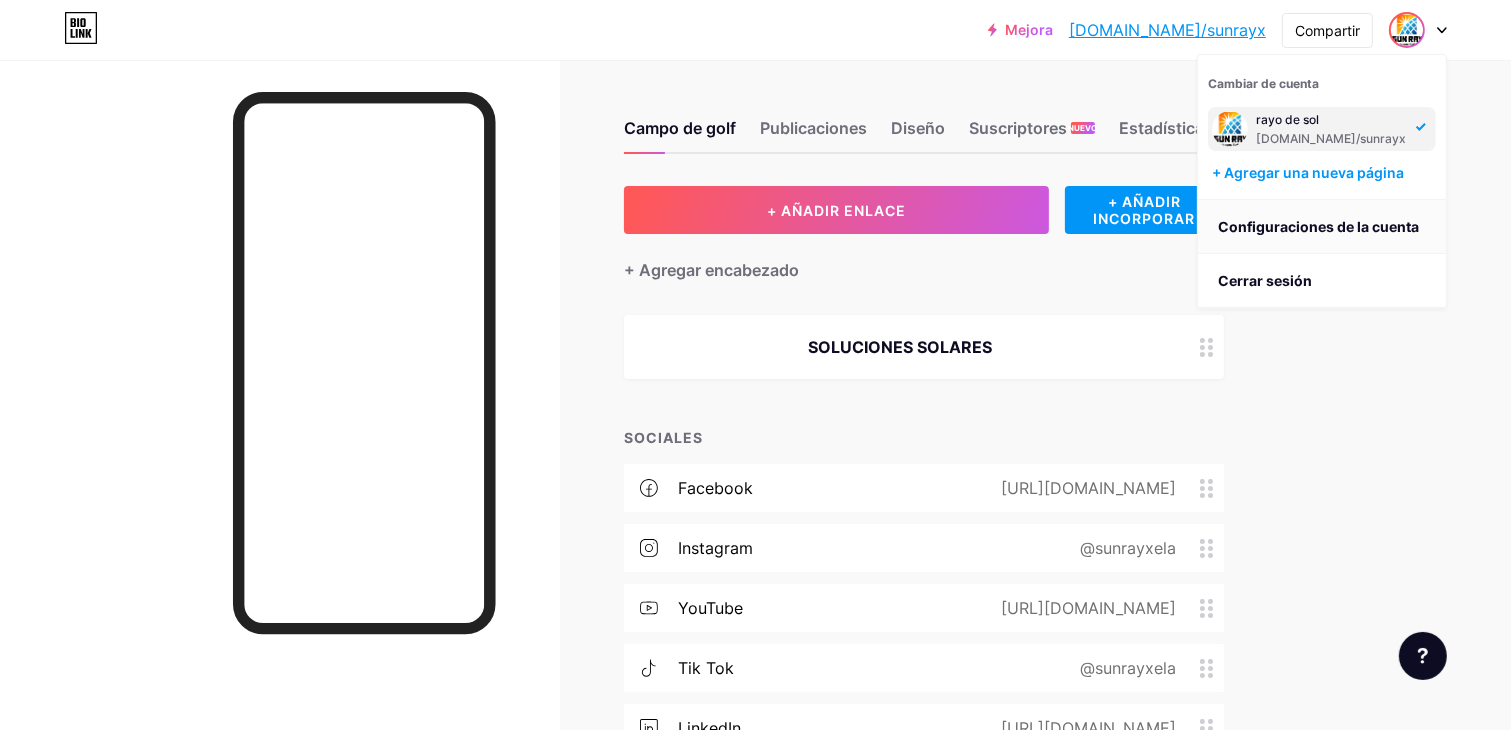 click on "Configuraciones de la cuenta" at bounding box center [1318, 226] 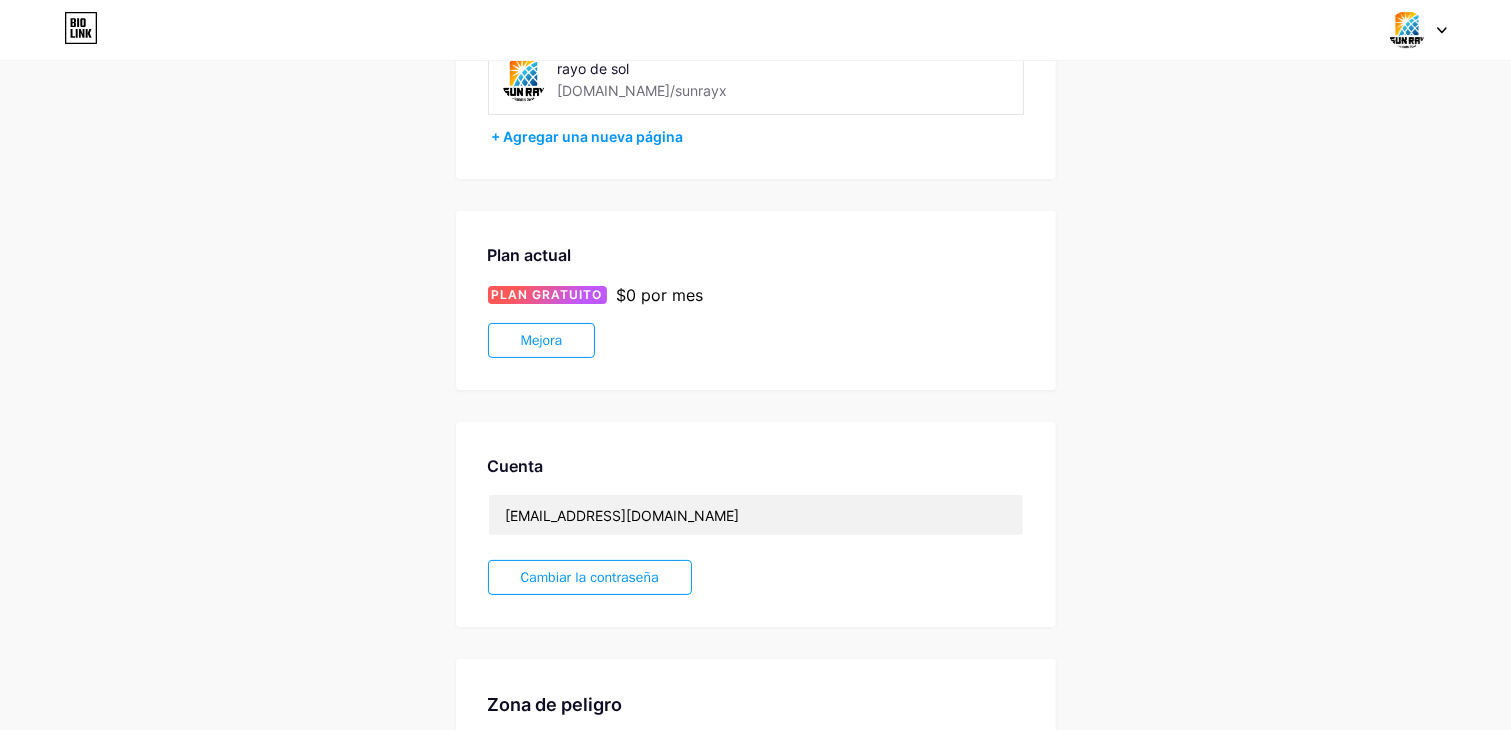 scroll, scrollTop: 0, scrollLeft: 0, axis: both 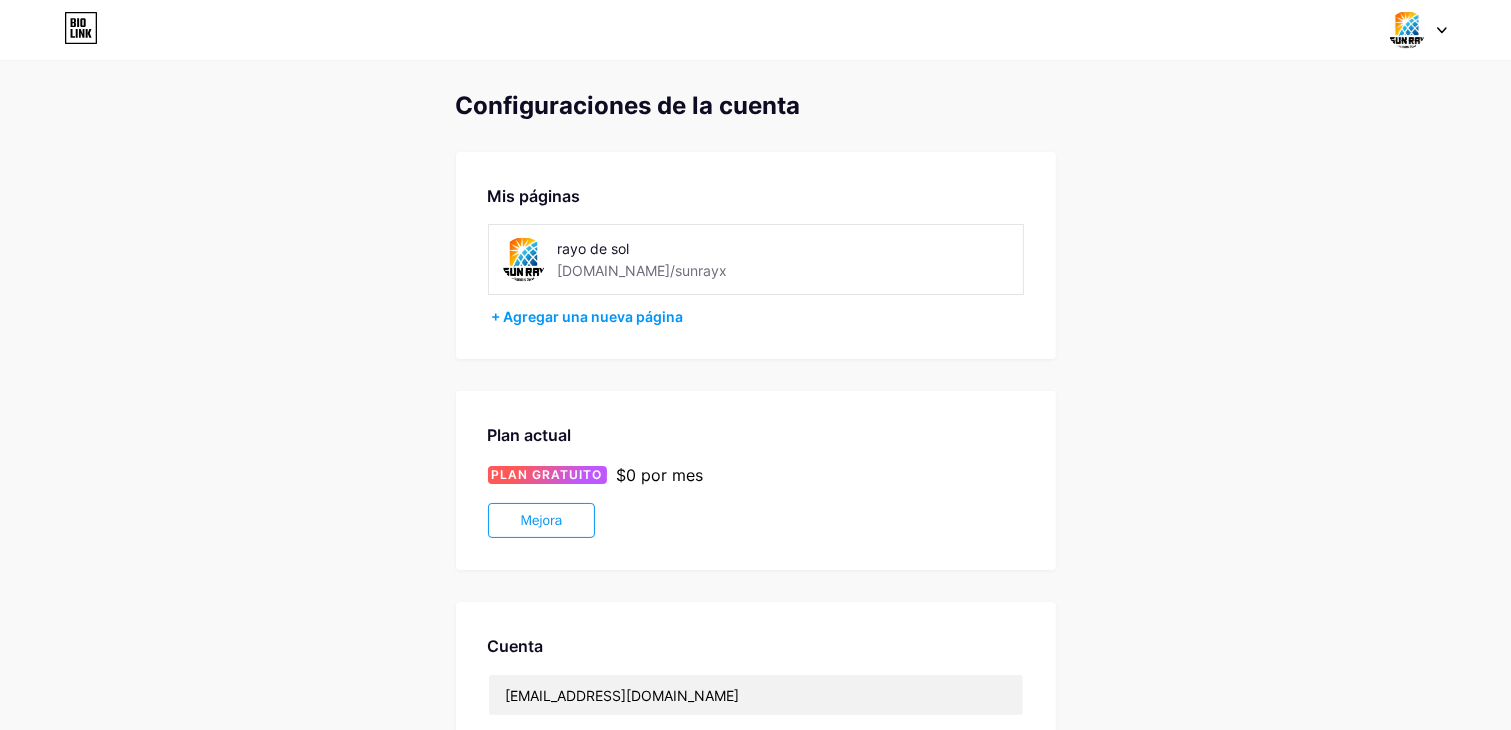 click on "Mis páginas     rayo de sol   bio.link/sunrayx      + Agregar una nueva página" at bounding box center [756, 255] 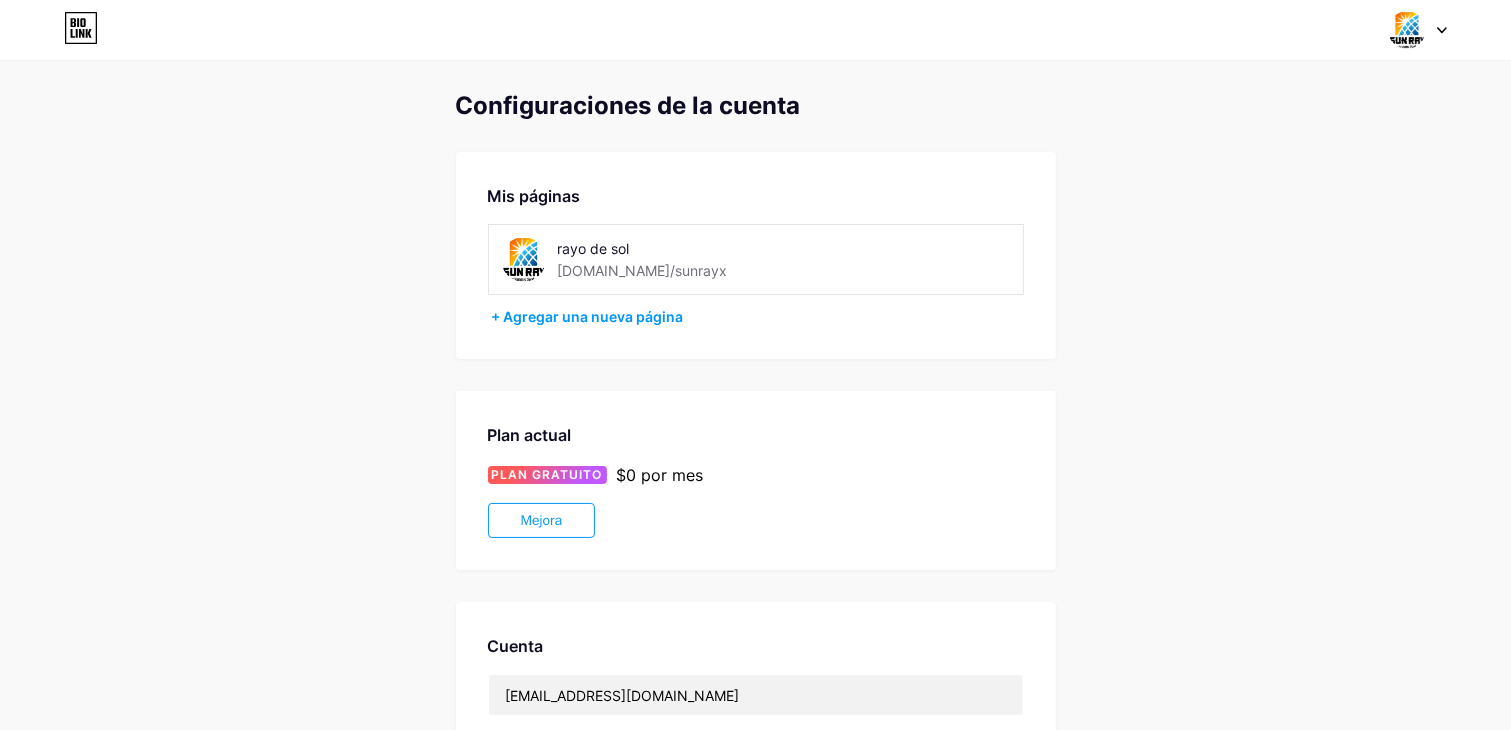 click on "Mis páginas" at bounding box center [534, 196] 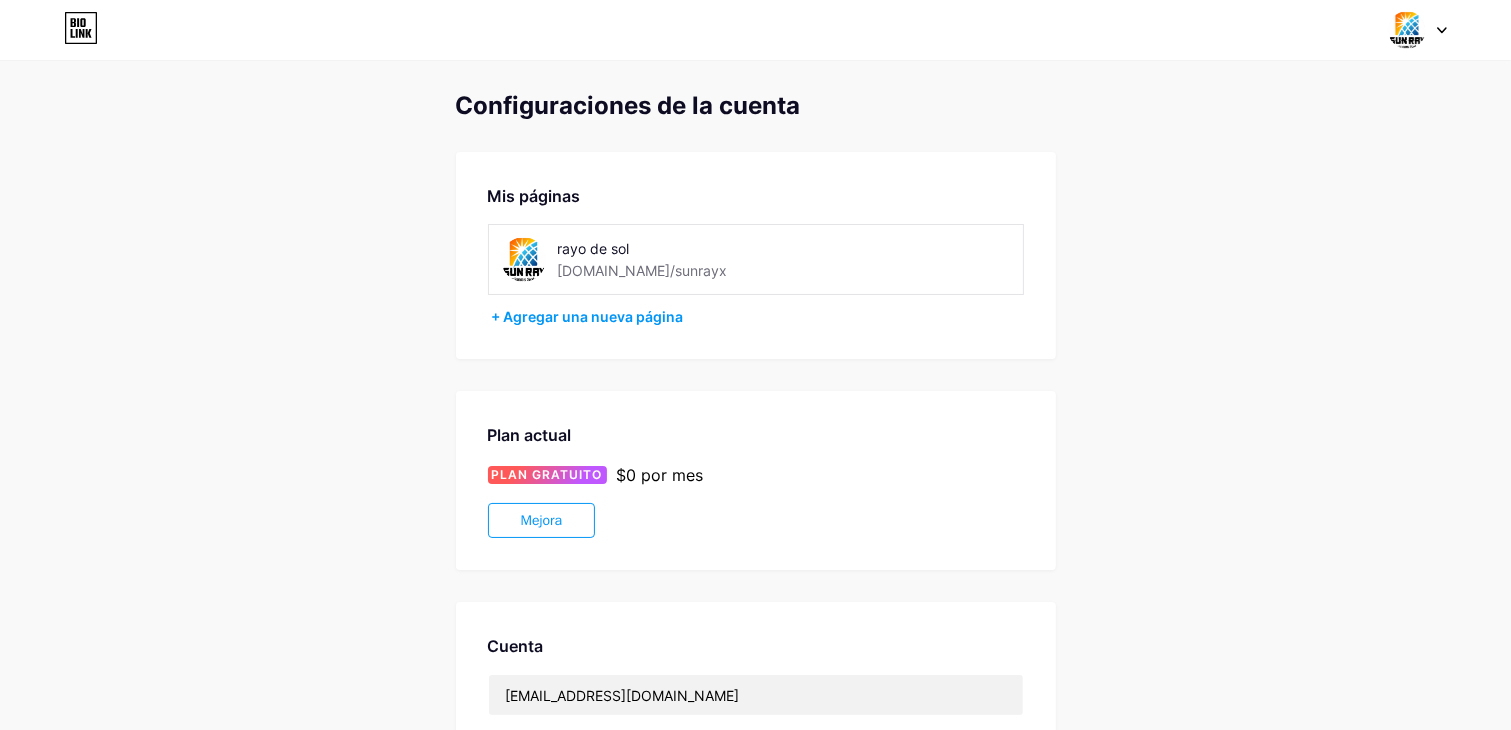 click at bounding box center (523, 259) 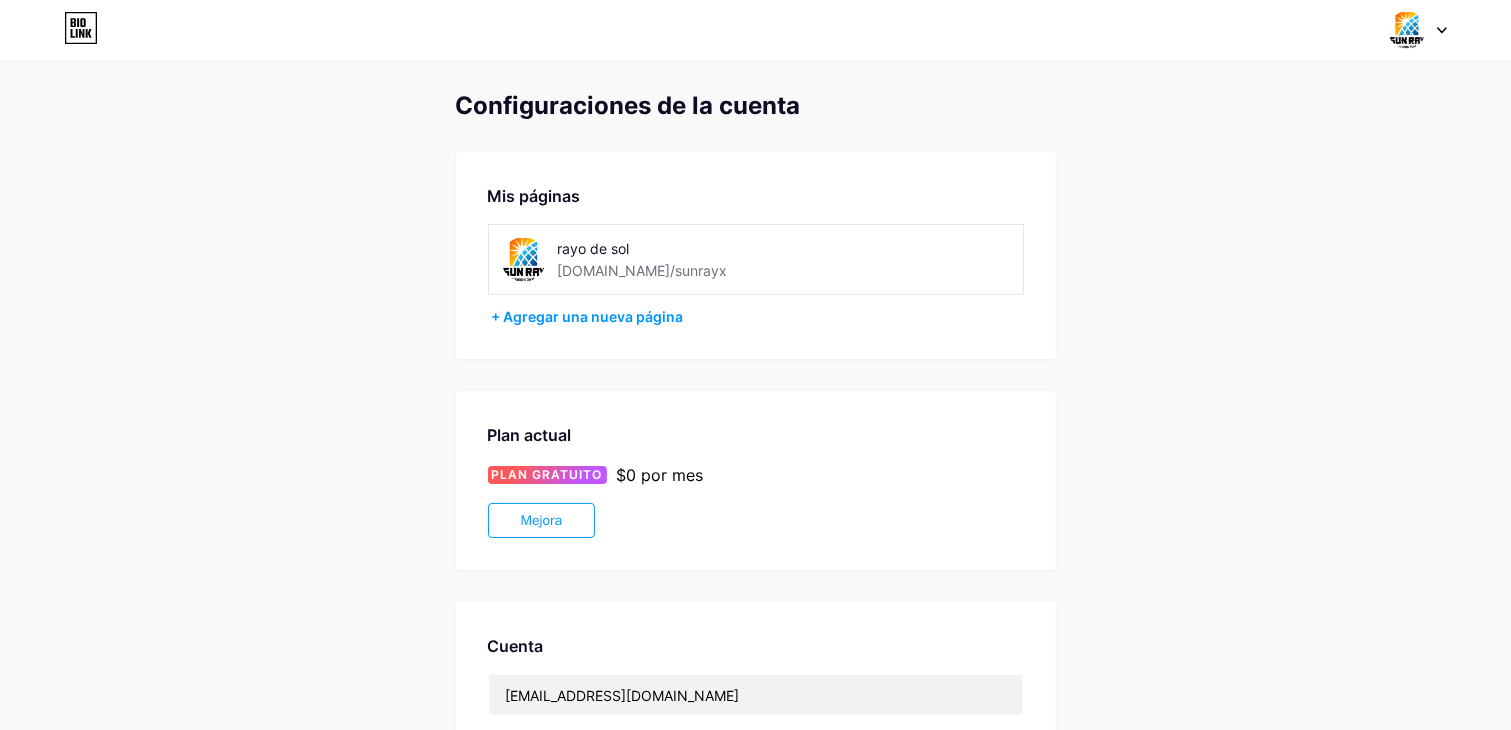 click at bounding box center [523, 259] 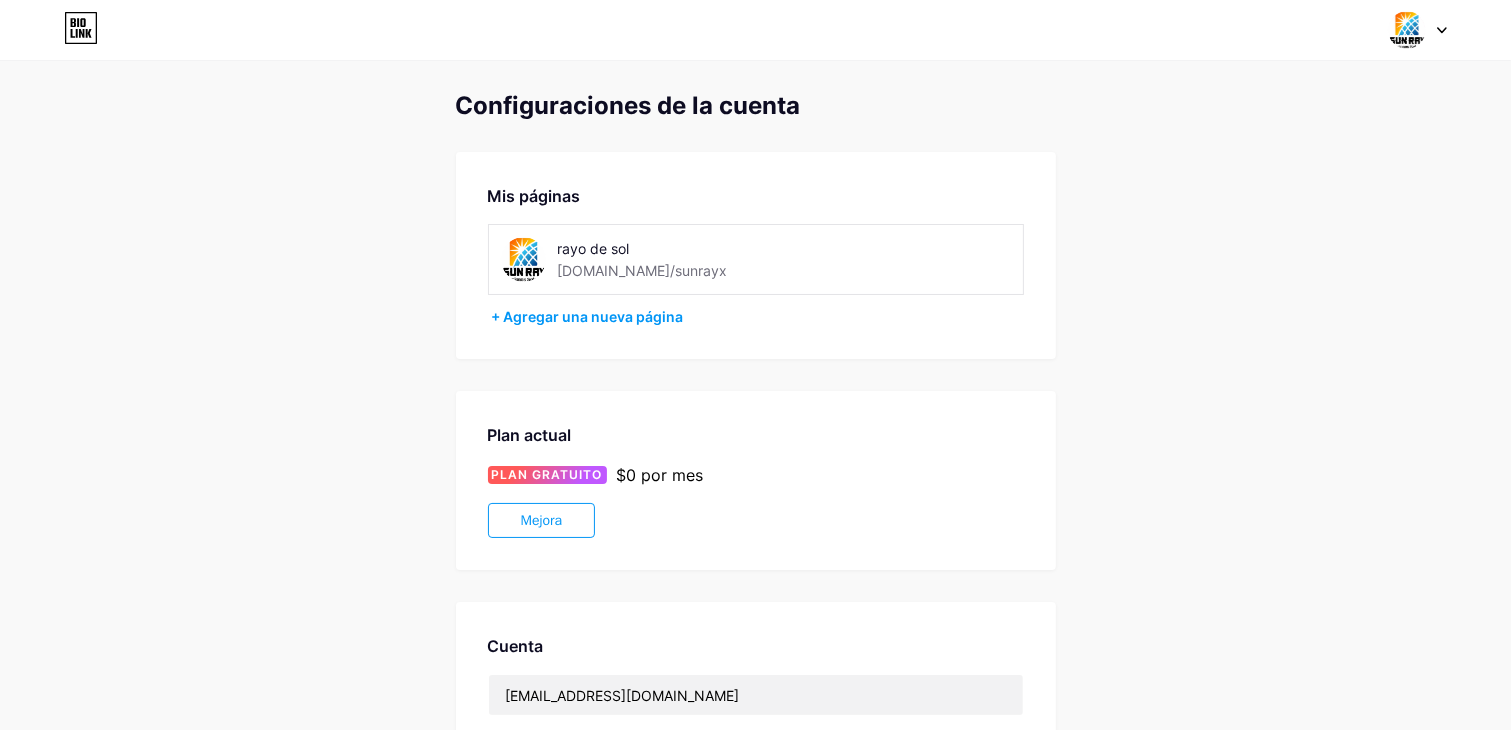 click on "rayo de sol" at bounding box center [594, 248] 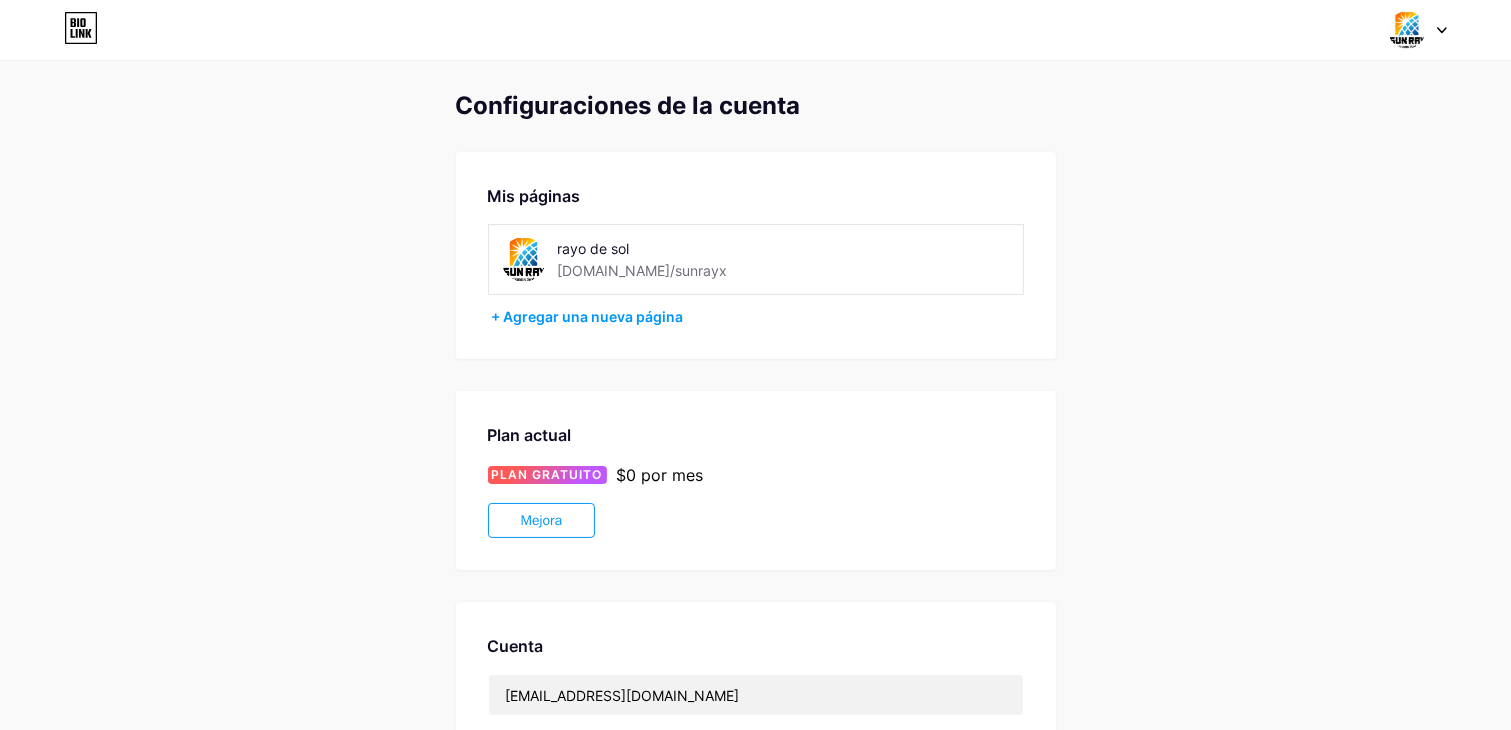 click on "rayo de sol   bio.link/sunrayx" at bounding box center [679, 259] 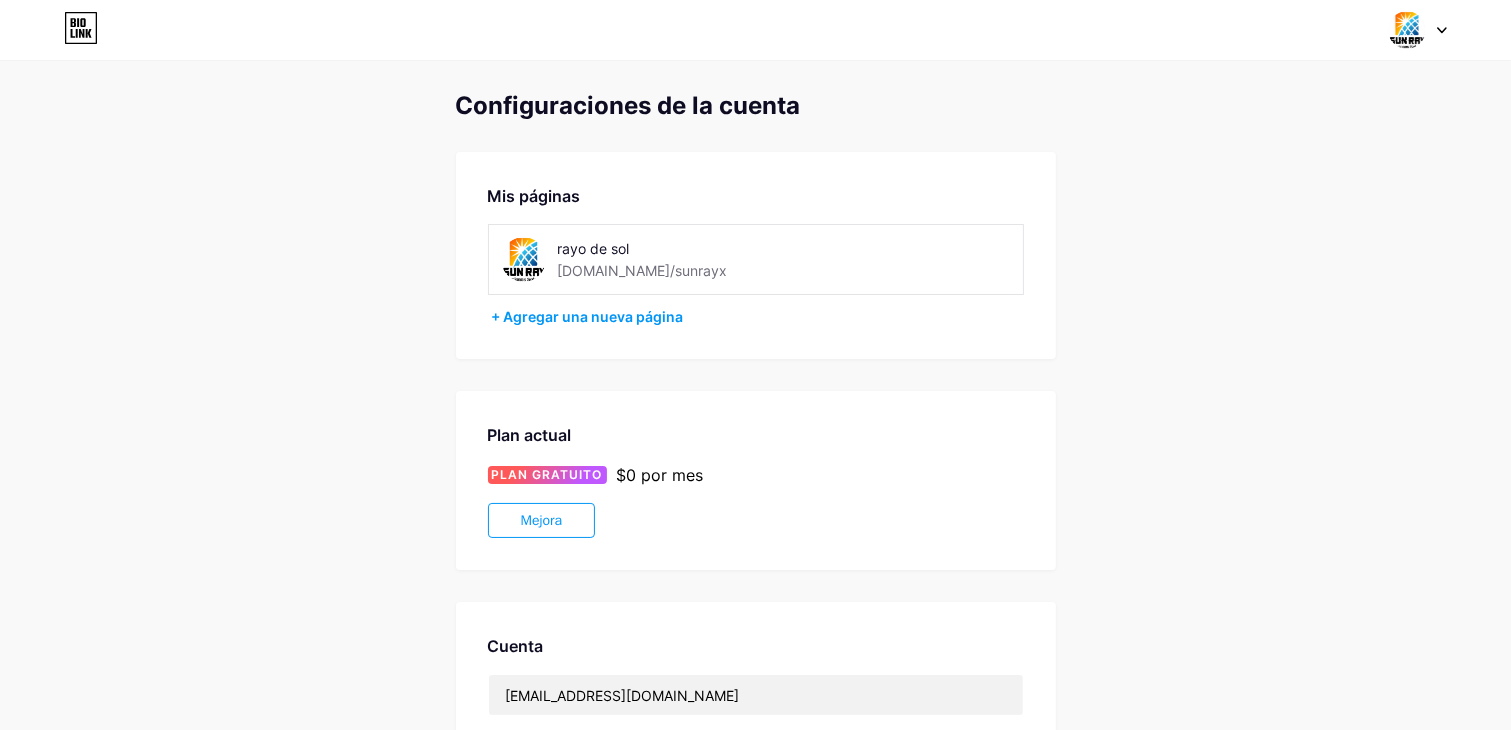 click on "Cambiar de cuenta     rayo de sol   bio.link/sunrayx       + Agregar una nueva página     Panel     Cerrar sesión" at bounding box center (755, 30) 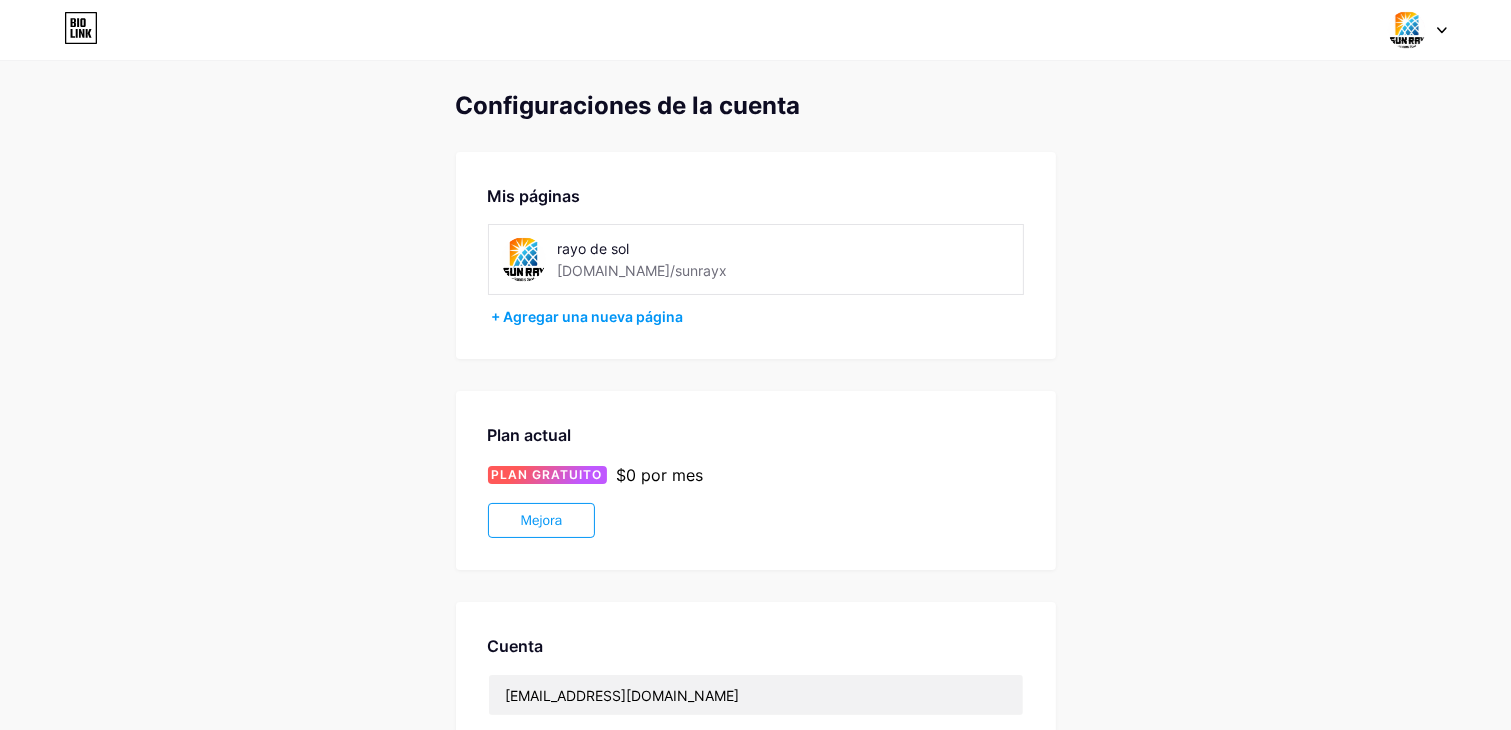 click at bounding box center [1418, 30] 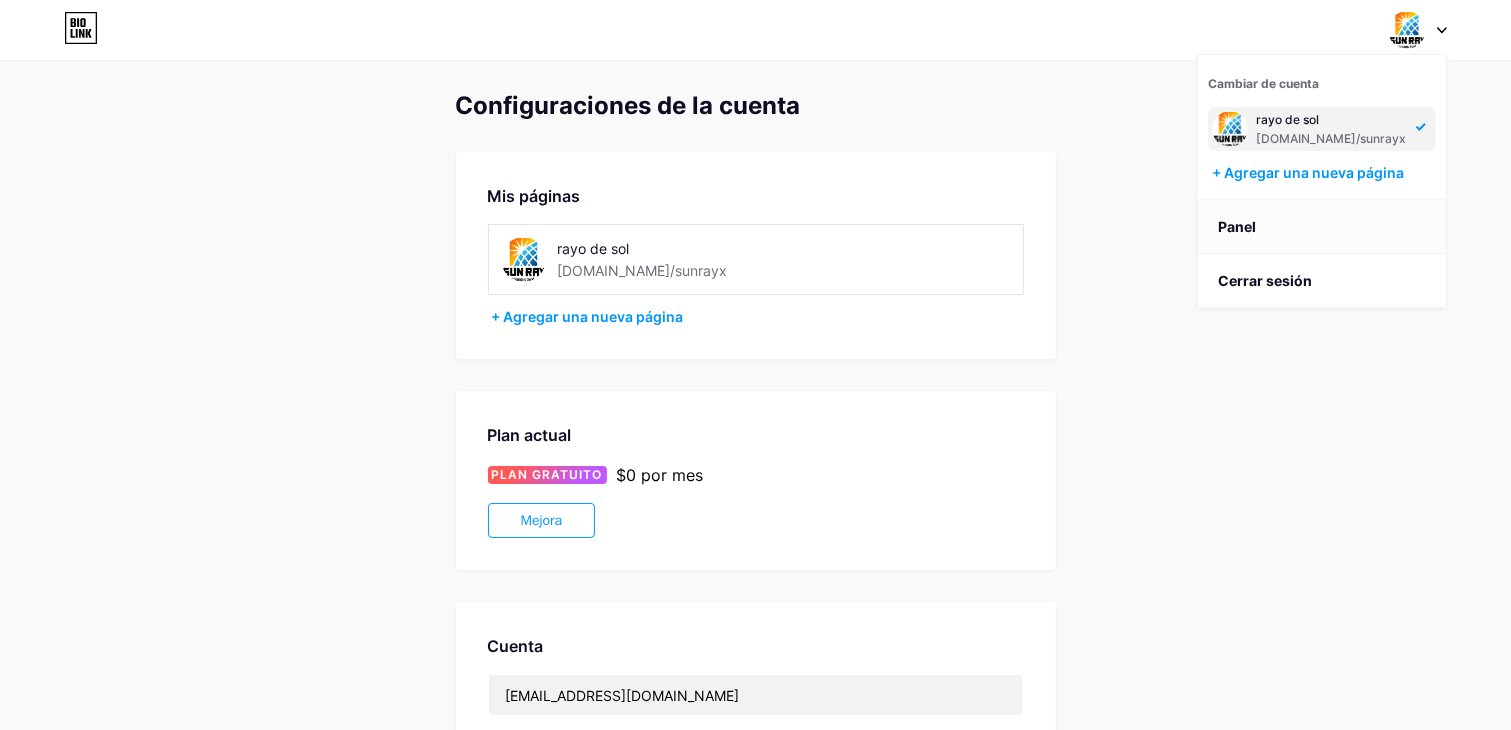 click on "Panel" at bounding box center [1237, 226] 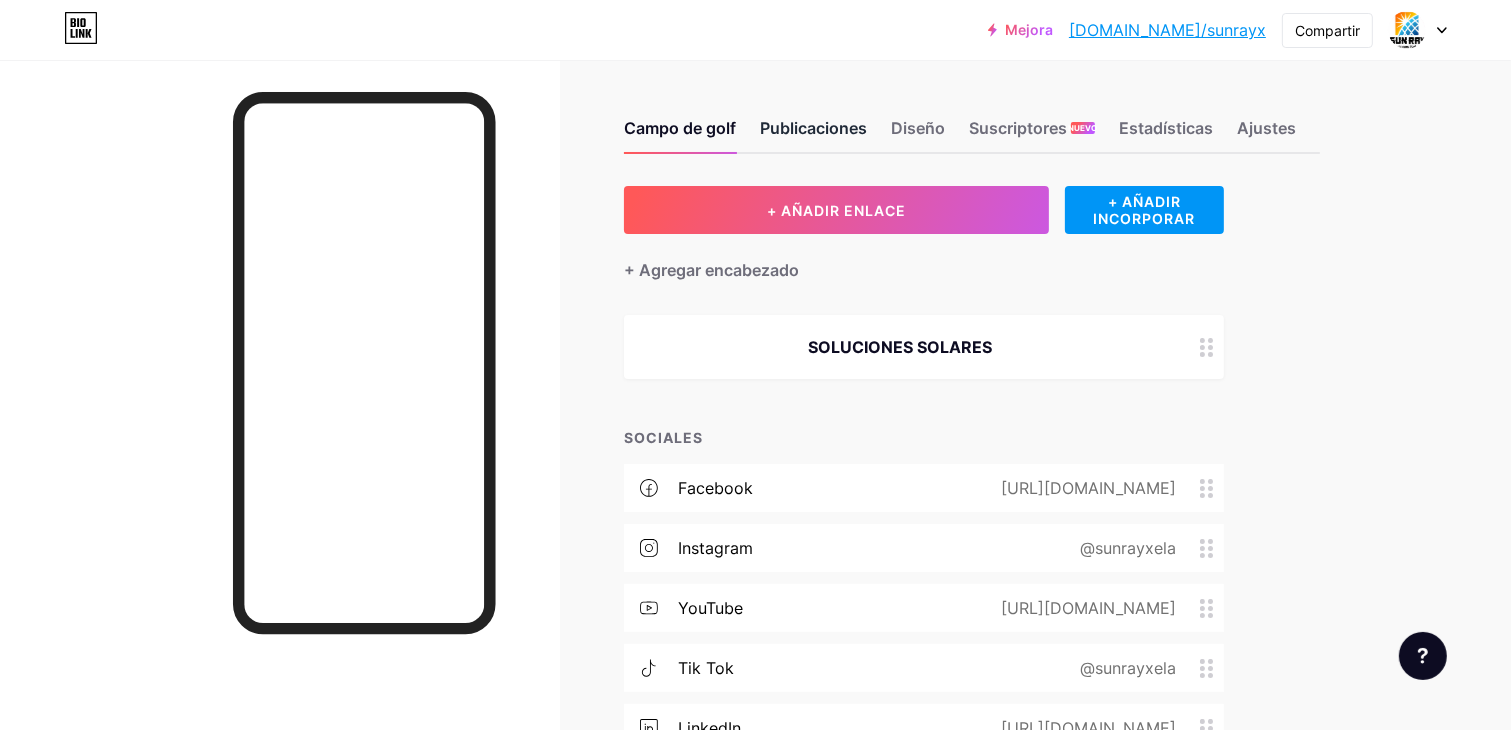 click on "Publicaciones" at bounding box center [813, 128] 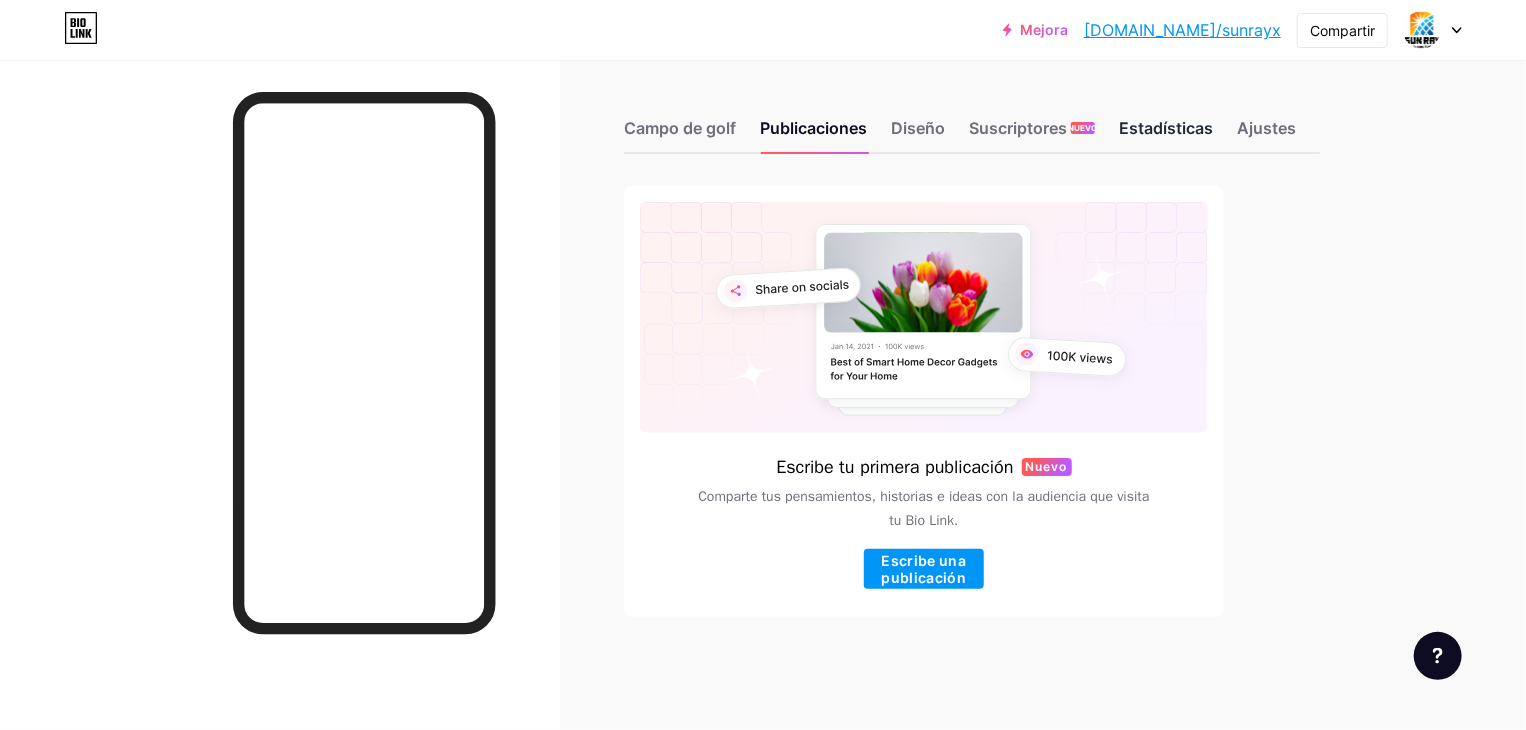 click on "Estadísticas" at bounding box center [1166, 128] 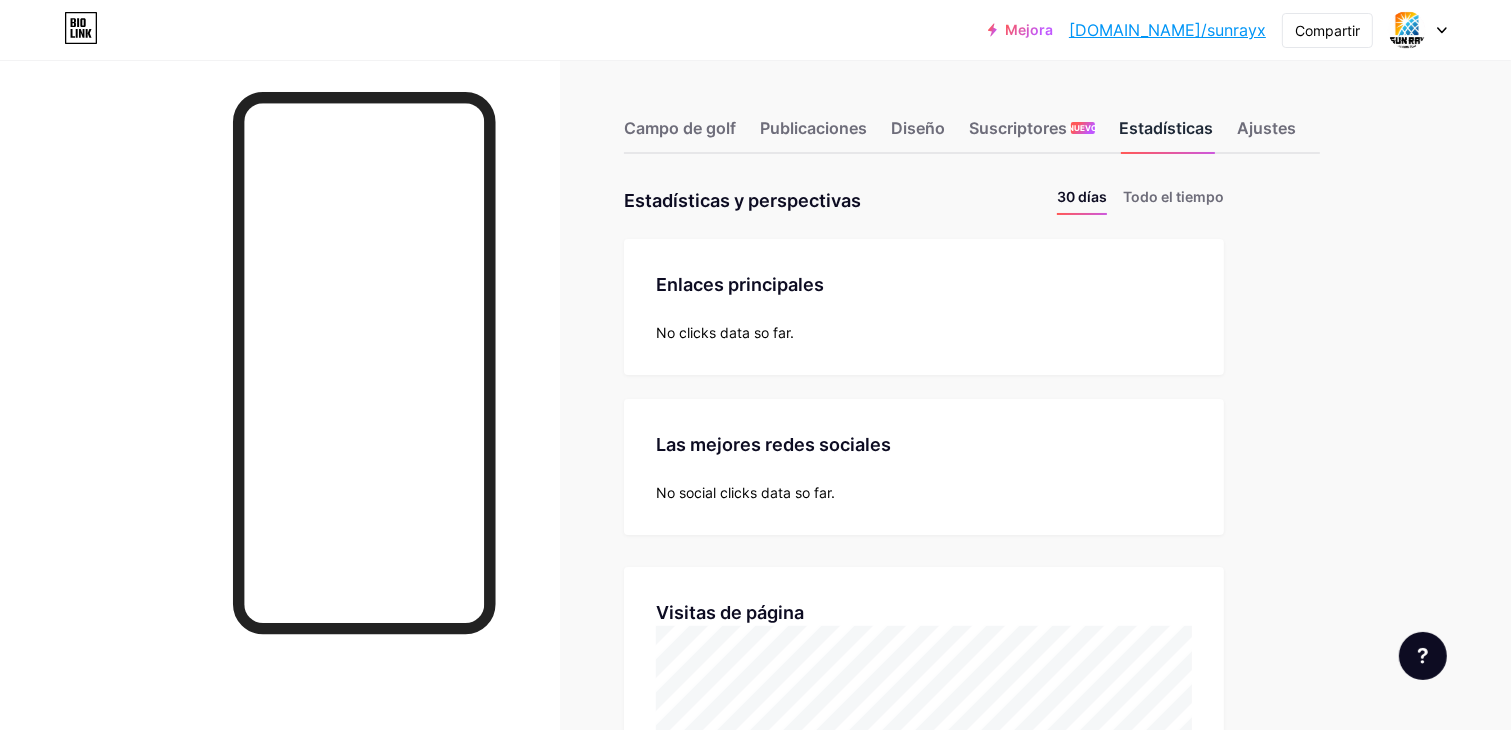 scroll, scrollTop: 999269, scrollLeft: 998488, axis: both 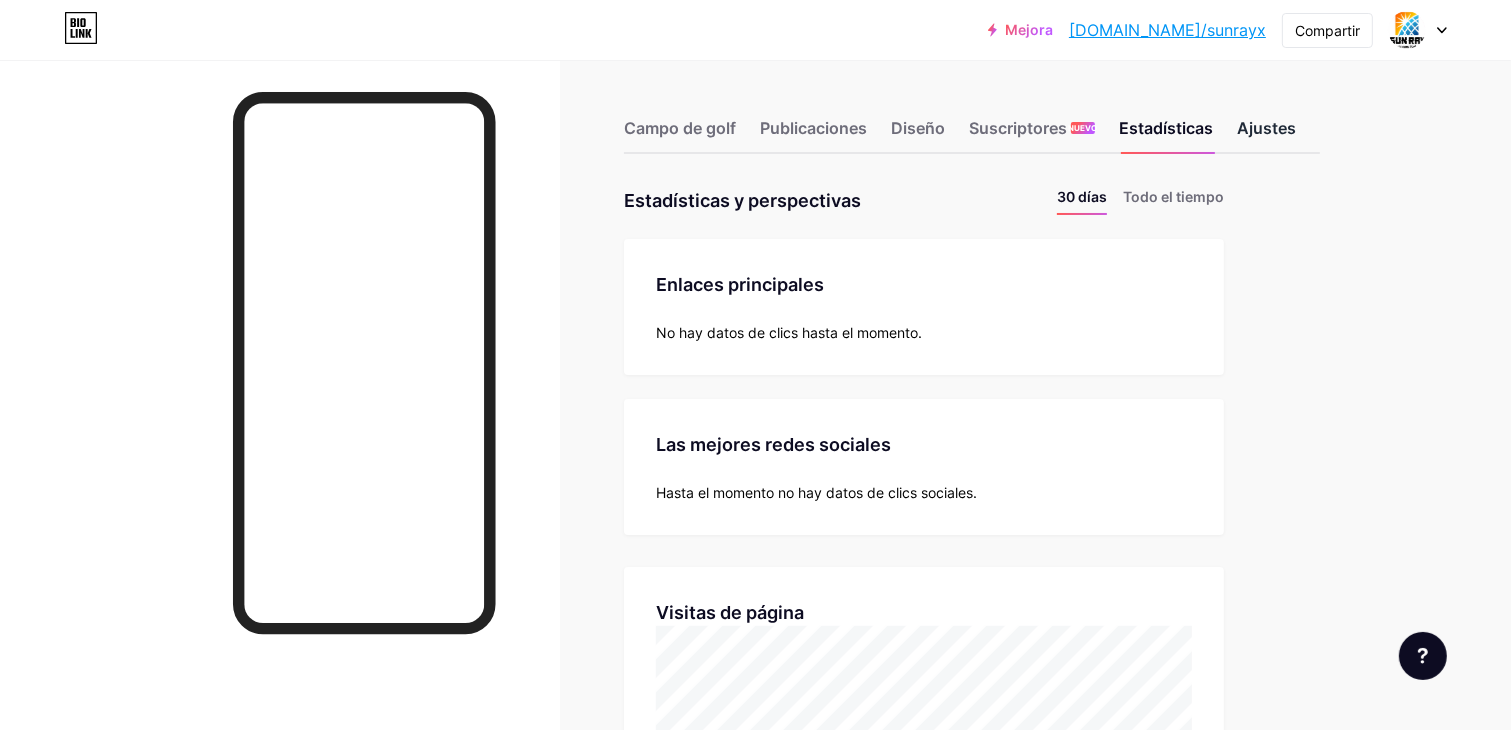 click on "Ajustes" at bounding box center [1266, 128] 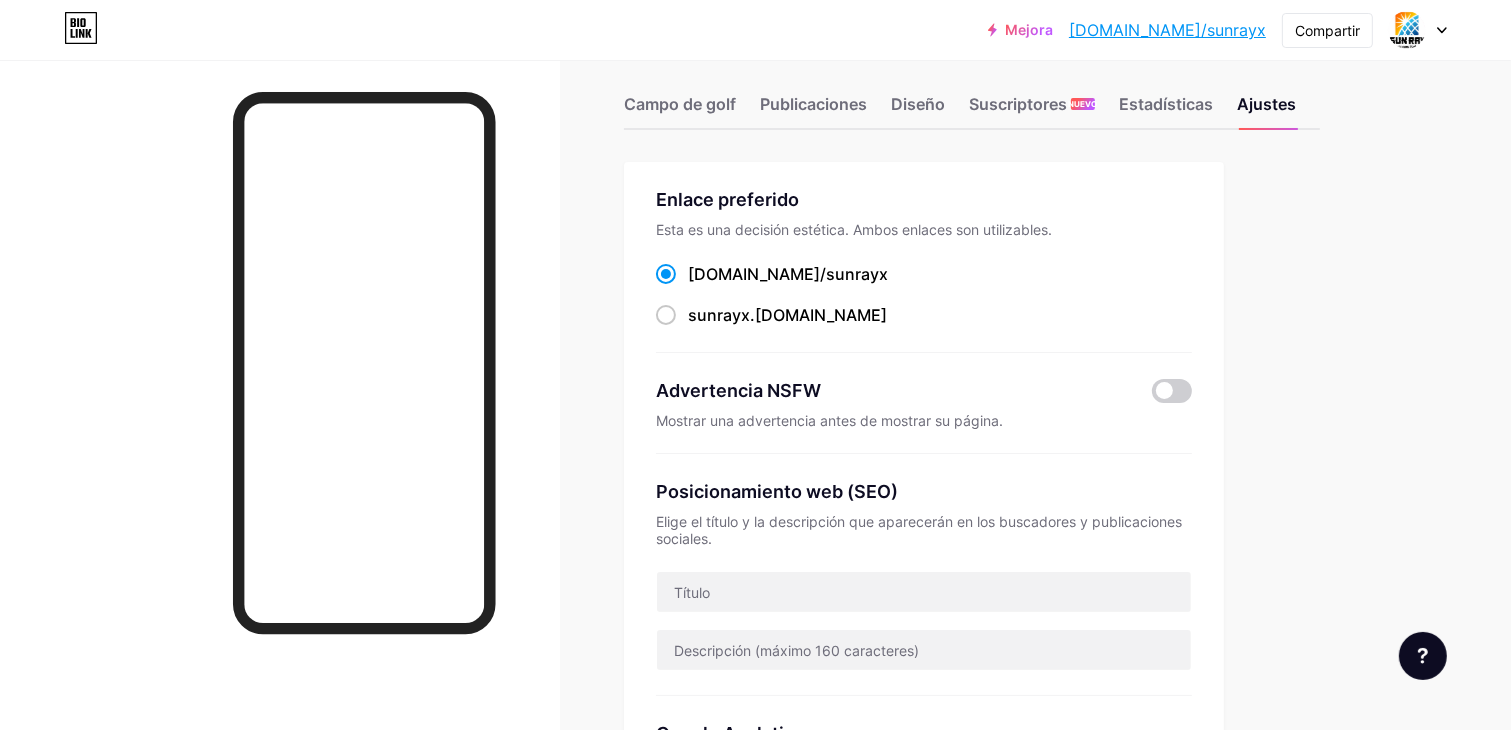 scroll, scrollTop: 0, scrollLeft: 0, axis: both 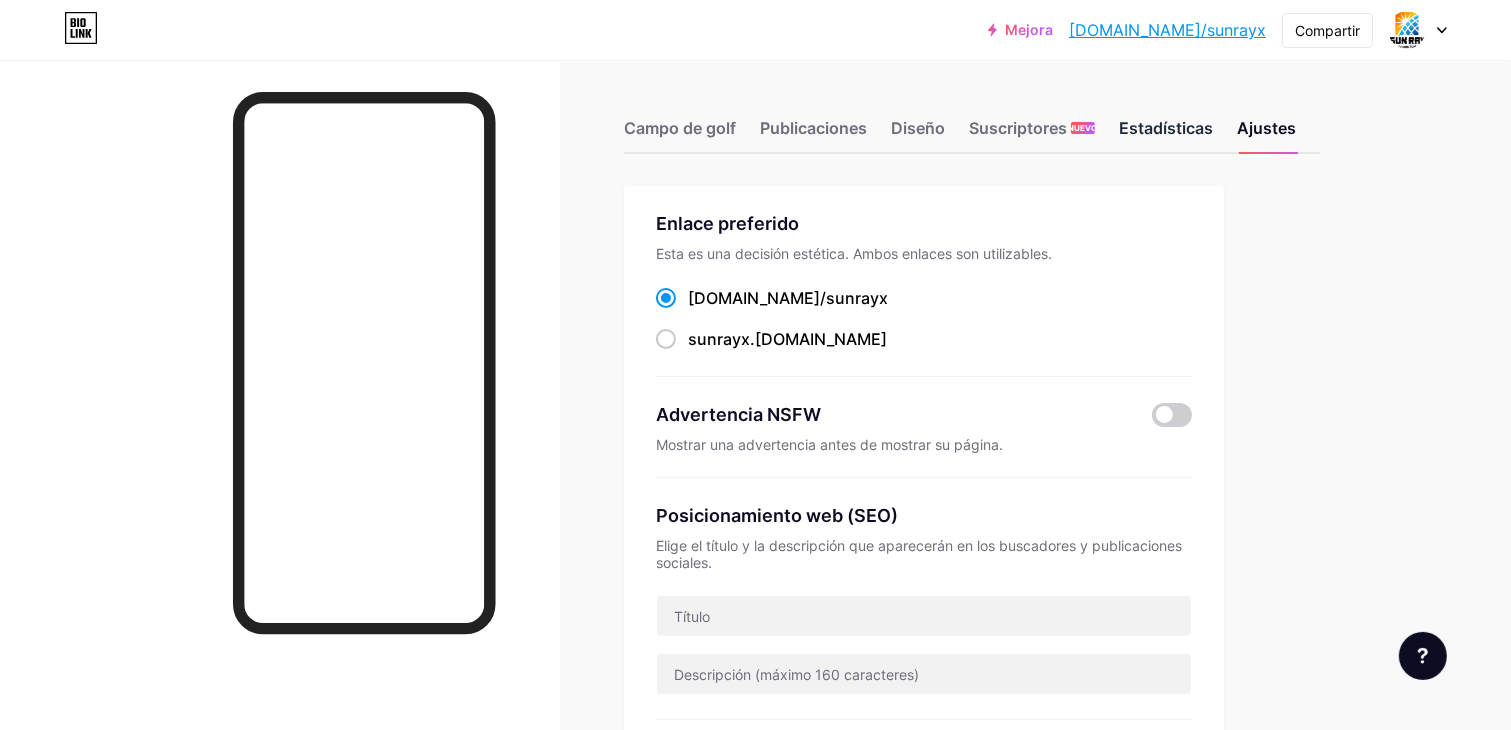click on "Estadísticas" at bounding box center (1166, 128) 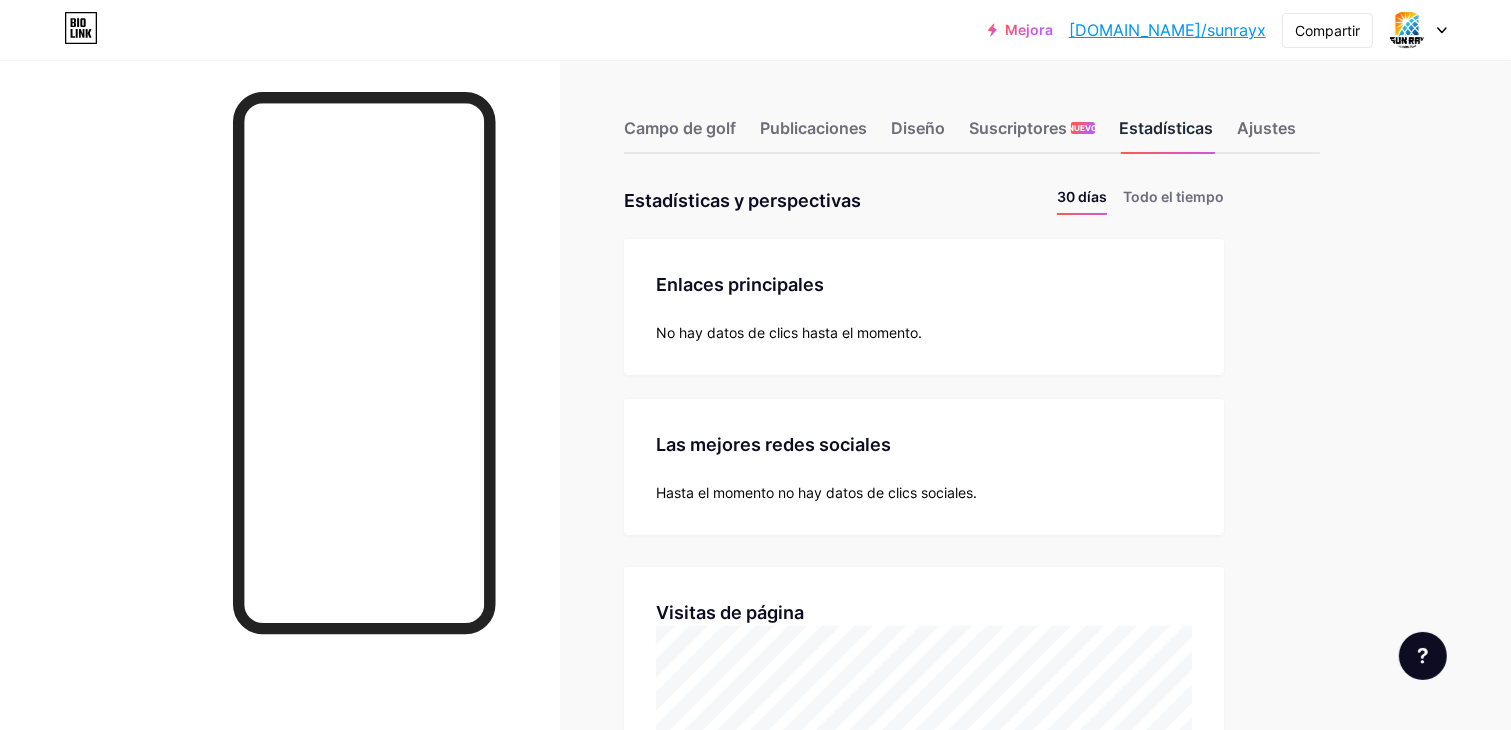 scroll, scrollTop: 999269, scrollLeft: 998488, axis: both 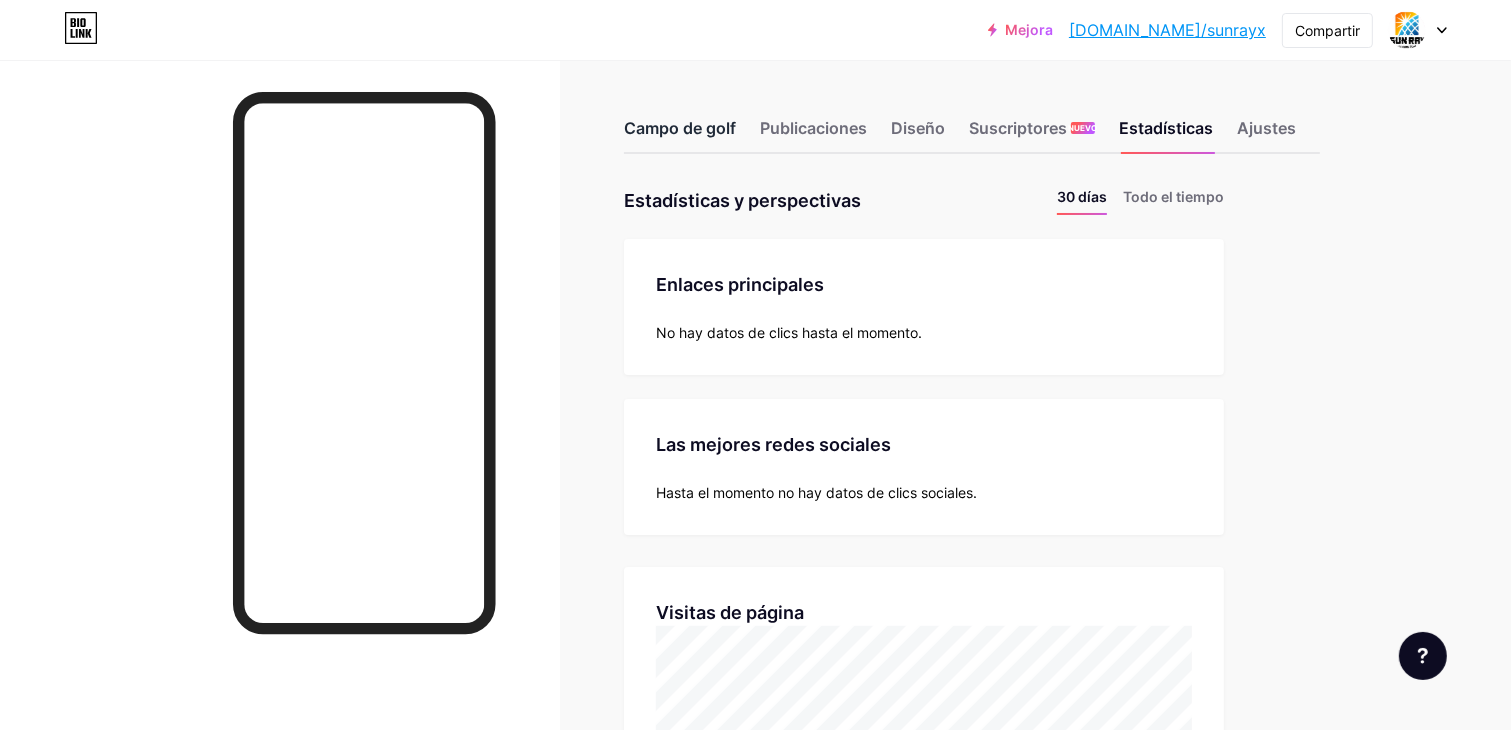 click on "Campo de golf" at bounding box center (680, 128) 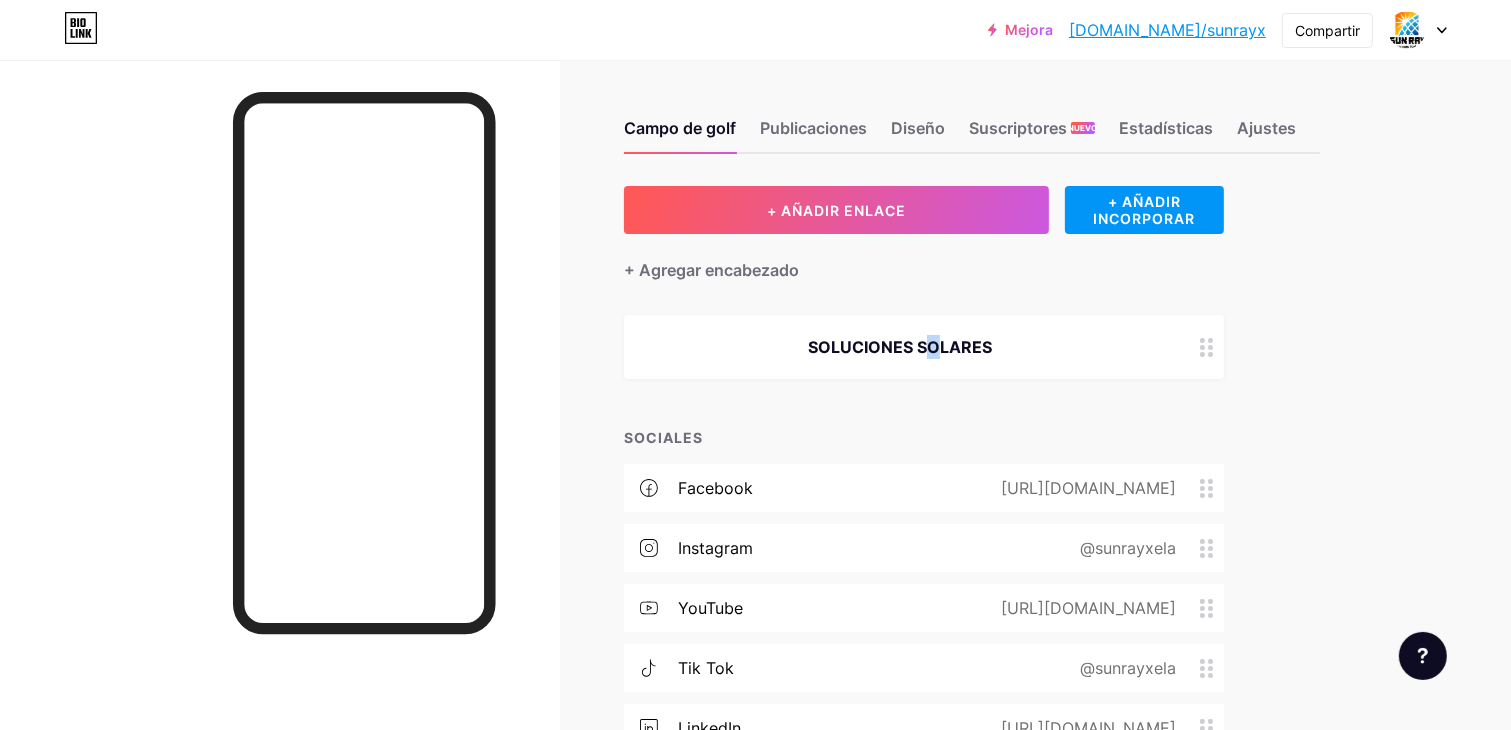 drag, startPoint x: 904, startPoint y: 339, endPoint x: 910, endPoint y: 302, distance: 37.48333 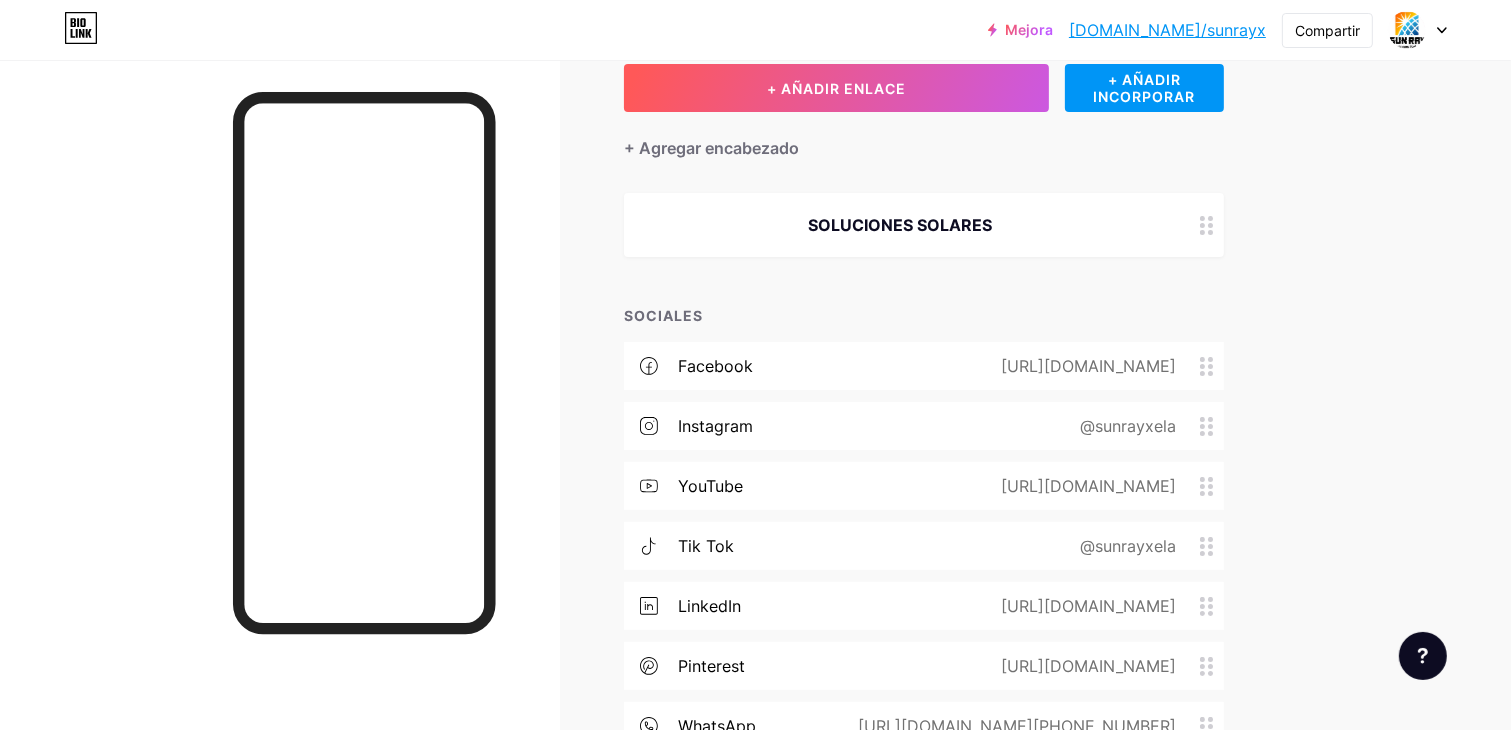 scroll, scrollTop: 0, scrollLeft: 0, axis: both 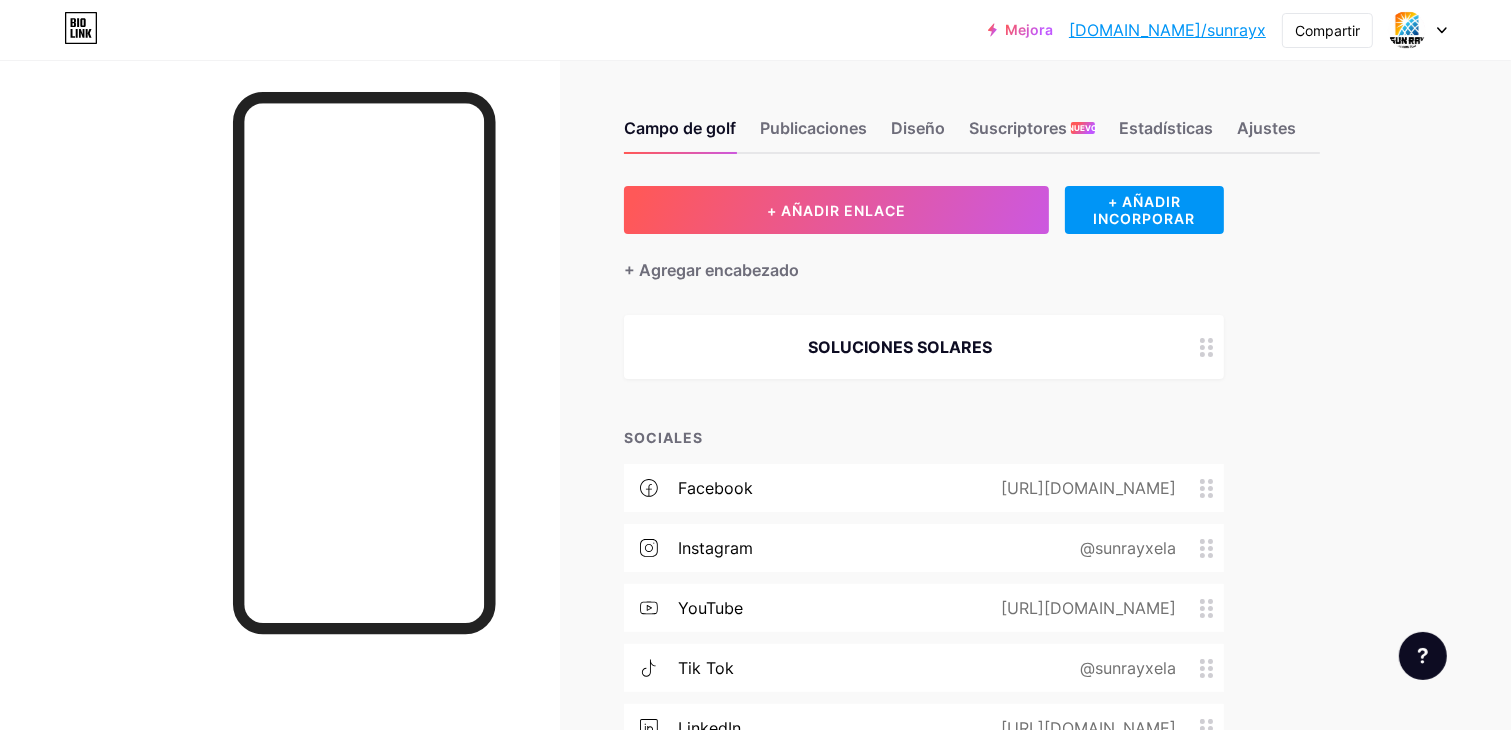 click on "SOLUCIONES SOLARES" at bounding box center [900, 347] 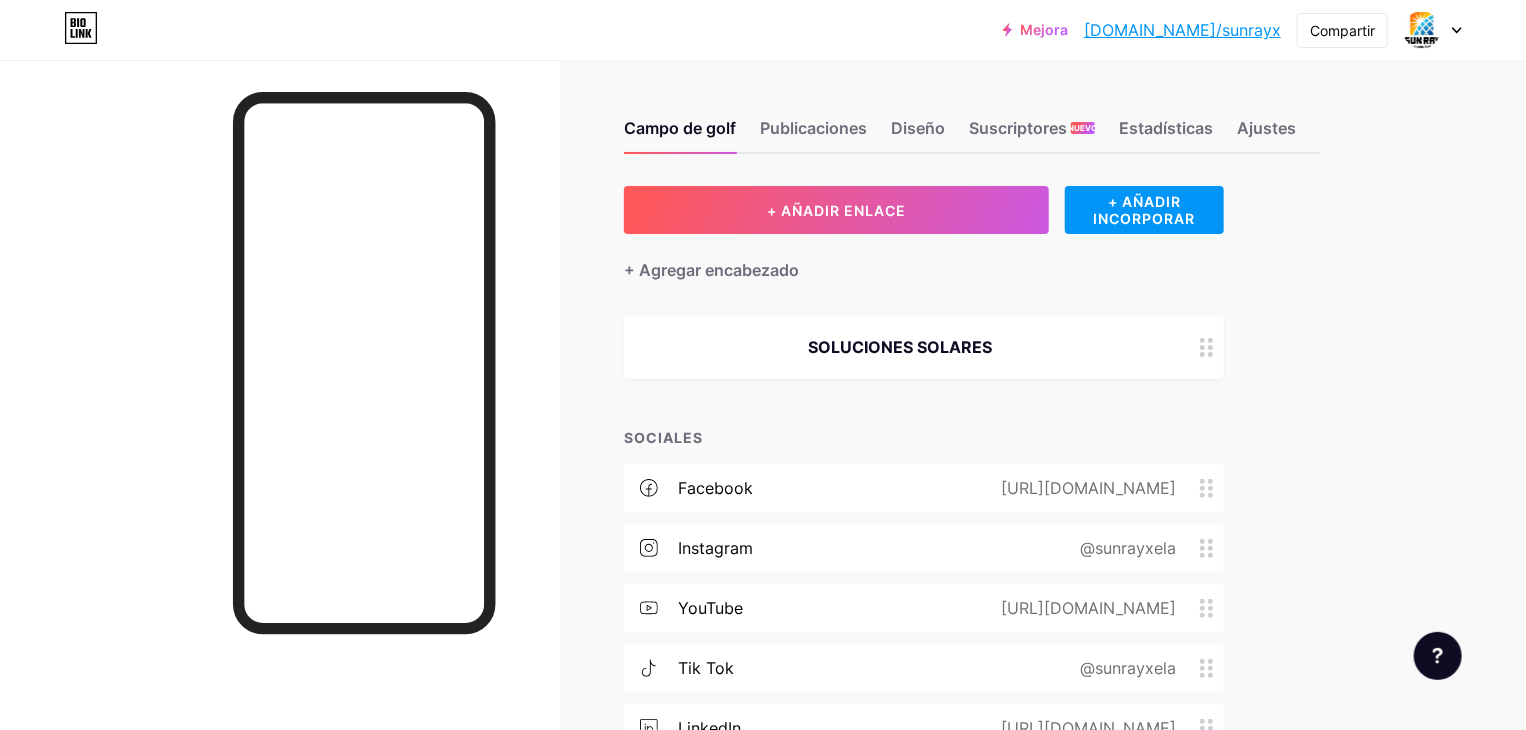 click 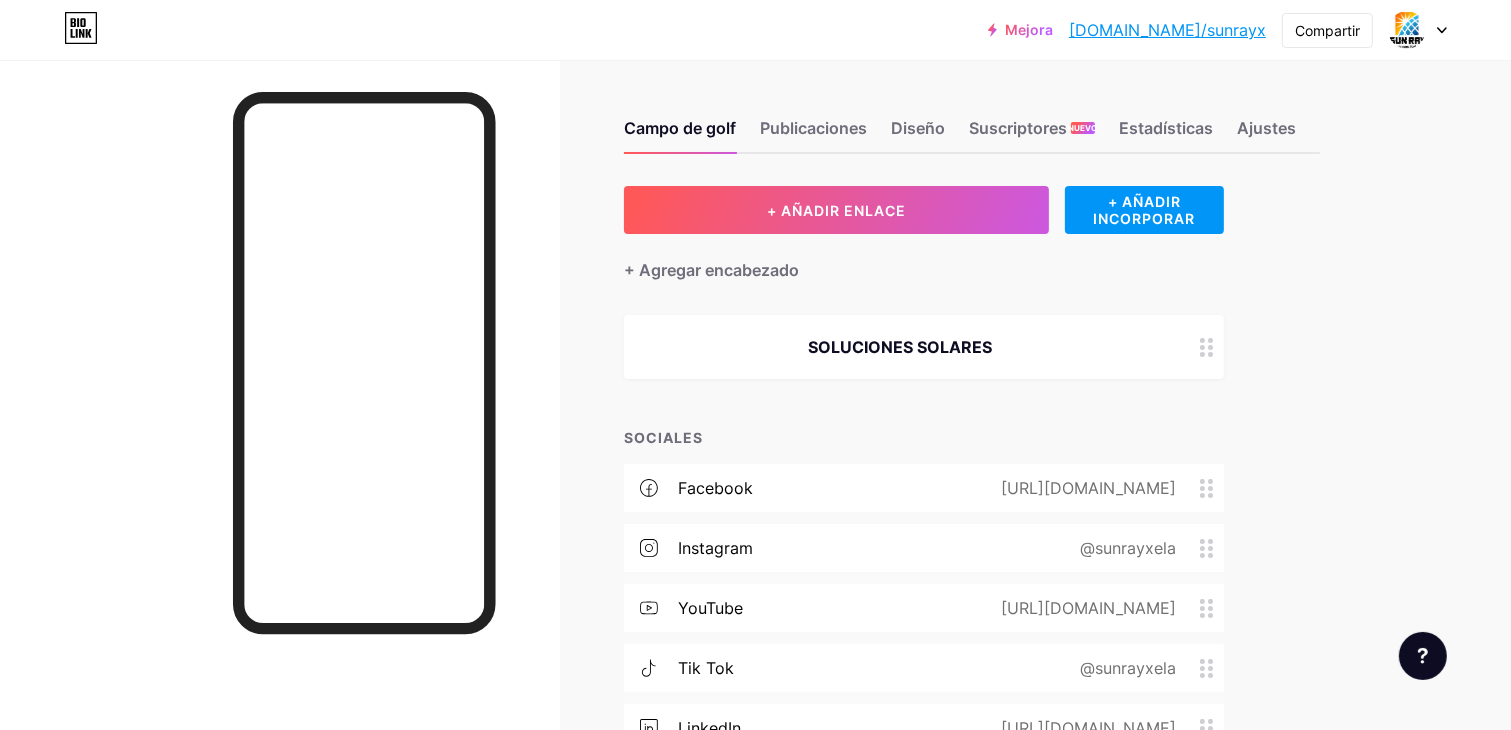 click 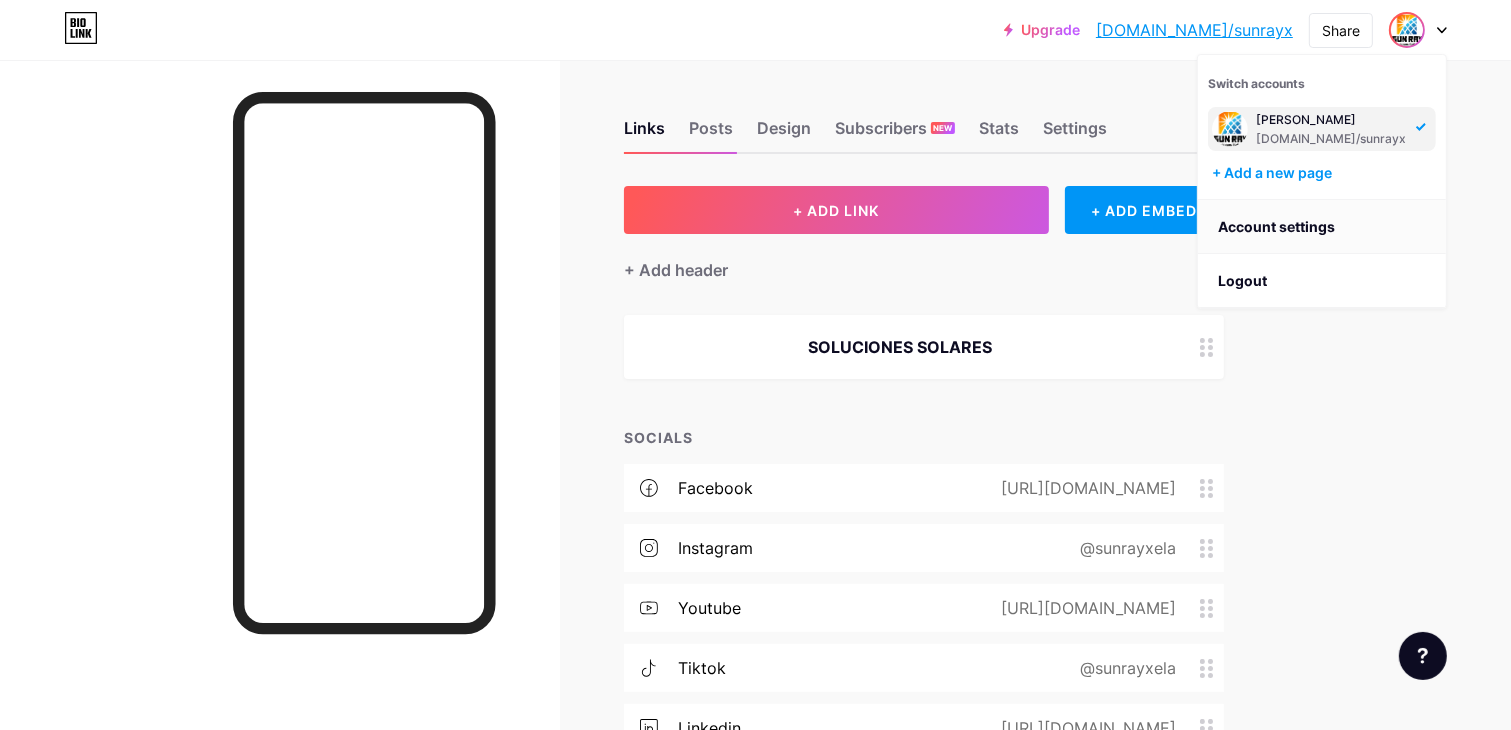 click on "Account settings" at bounding box center (1322, 227) 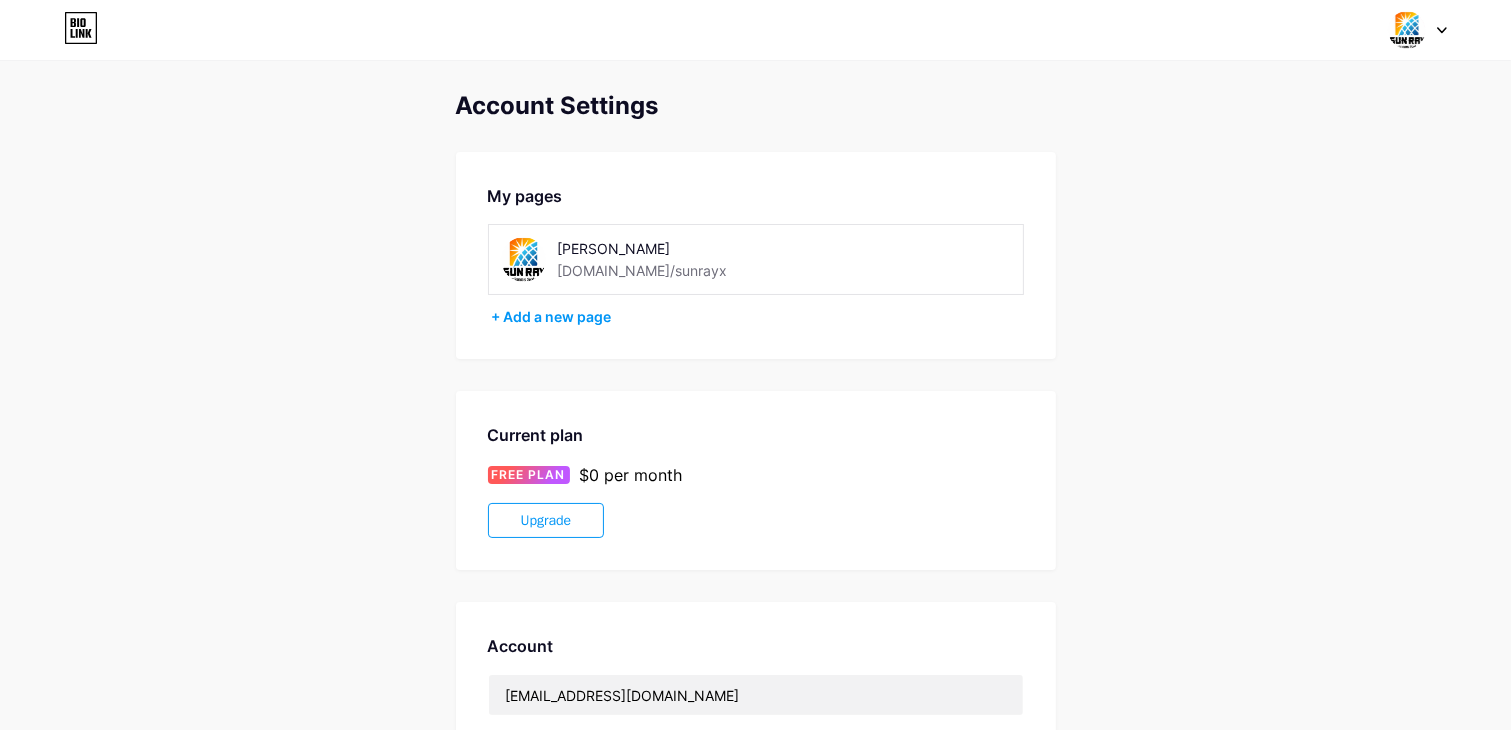 click on "[PERSON_NAME]" at bounding box center [699, 248] 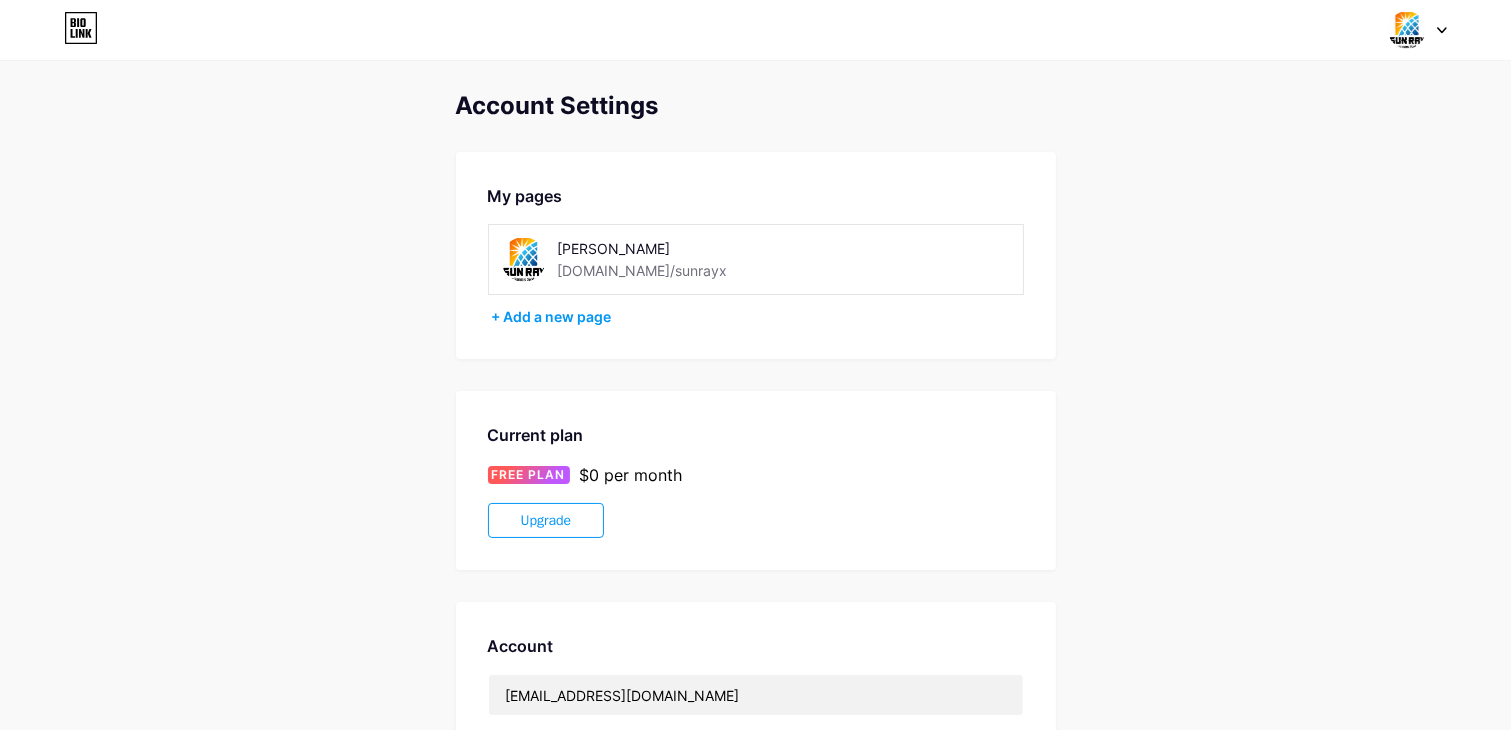 click on "[PERSON_NAME]" at bounding box center (699, 248) 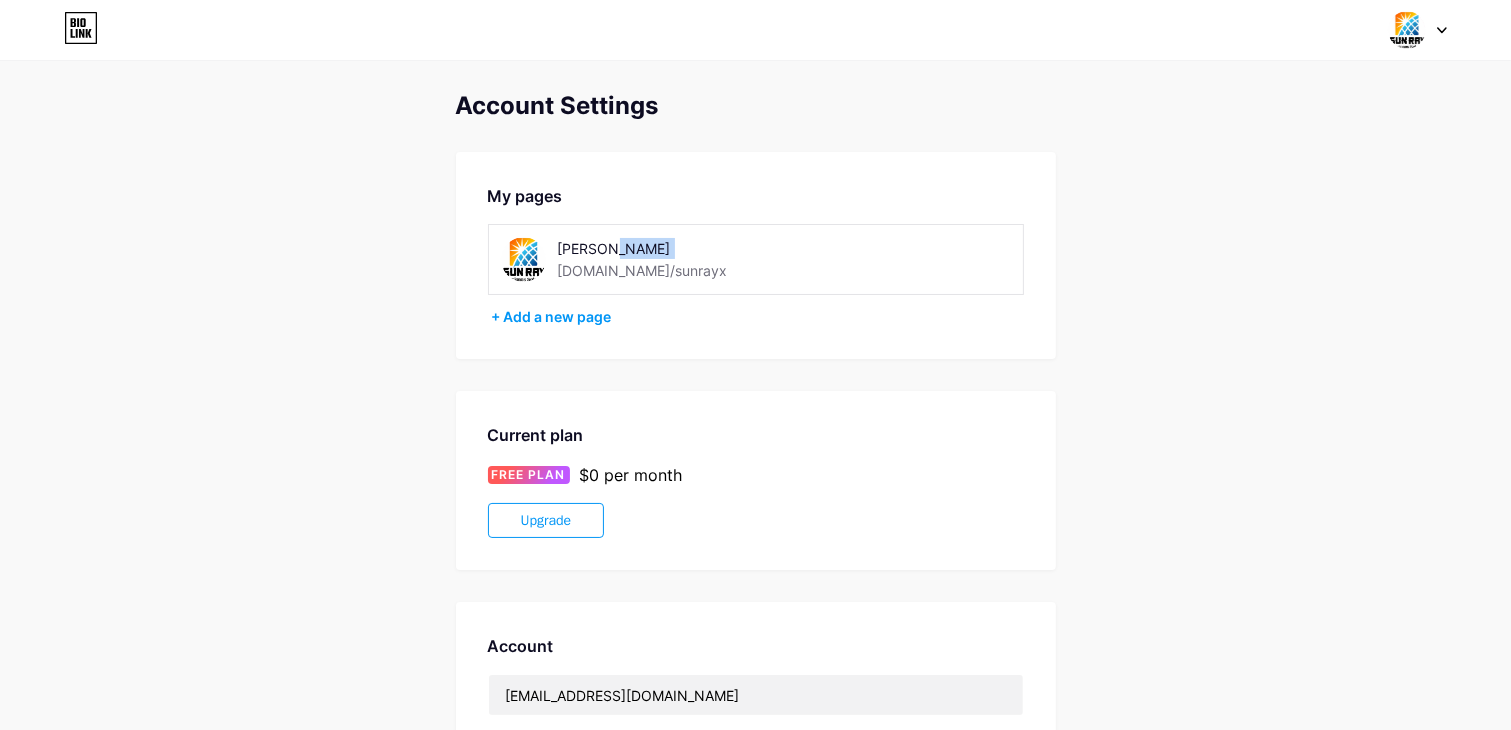 click on "[PERSON_NAME]" at bounding box center (699, 248) 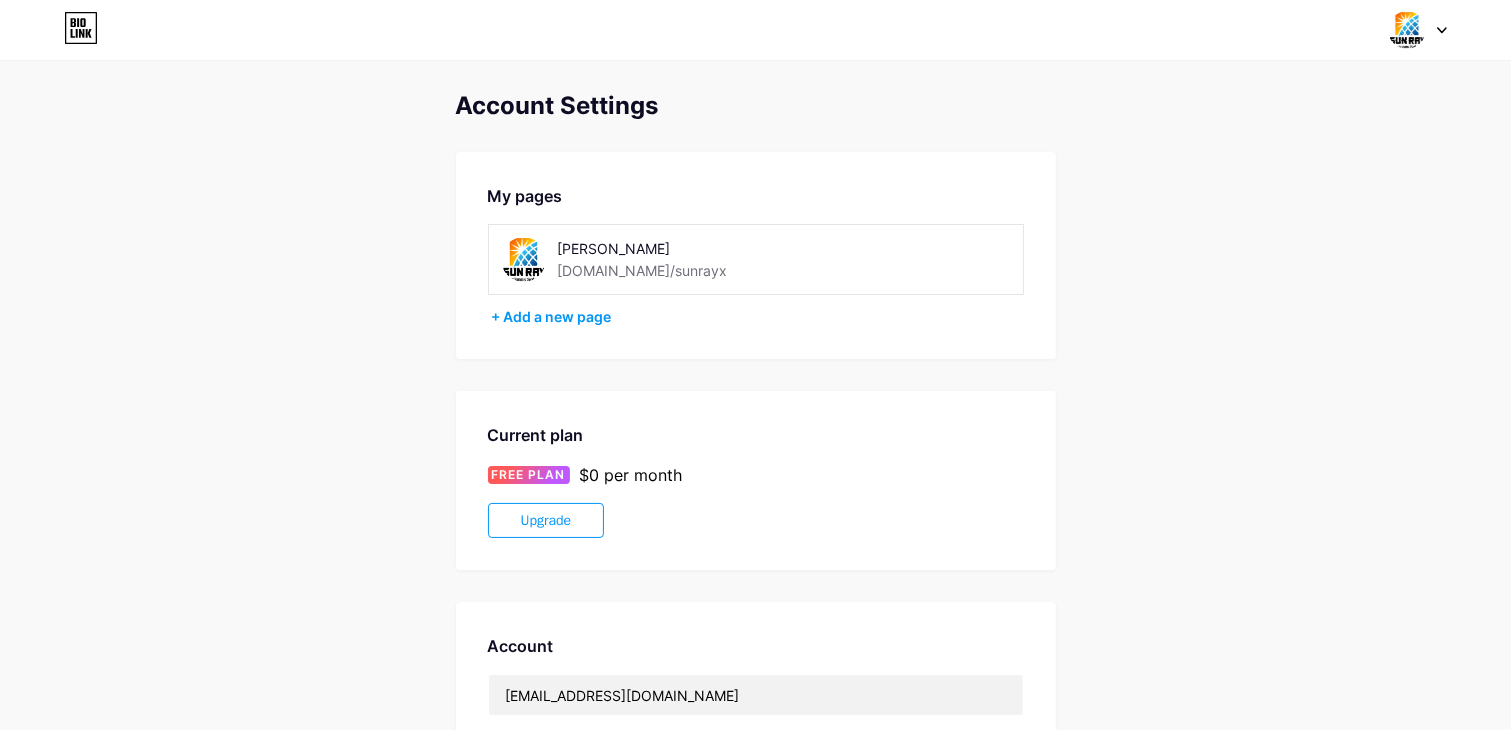 click on "[PERSON_NAME]" at bounding box center (699, 248) 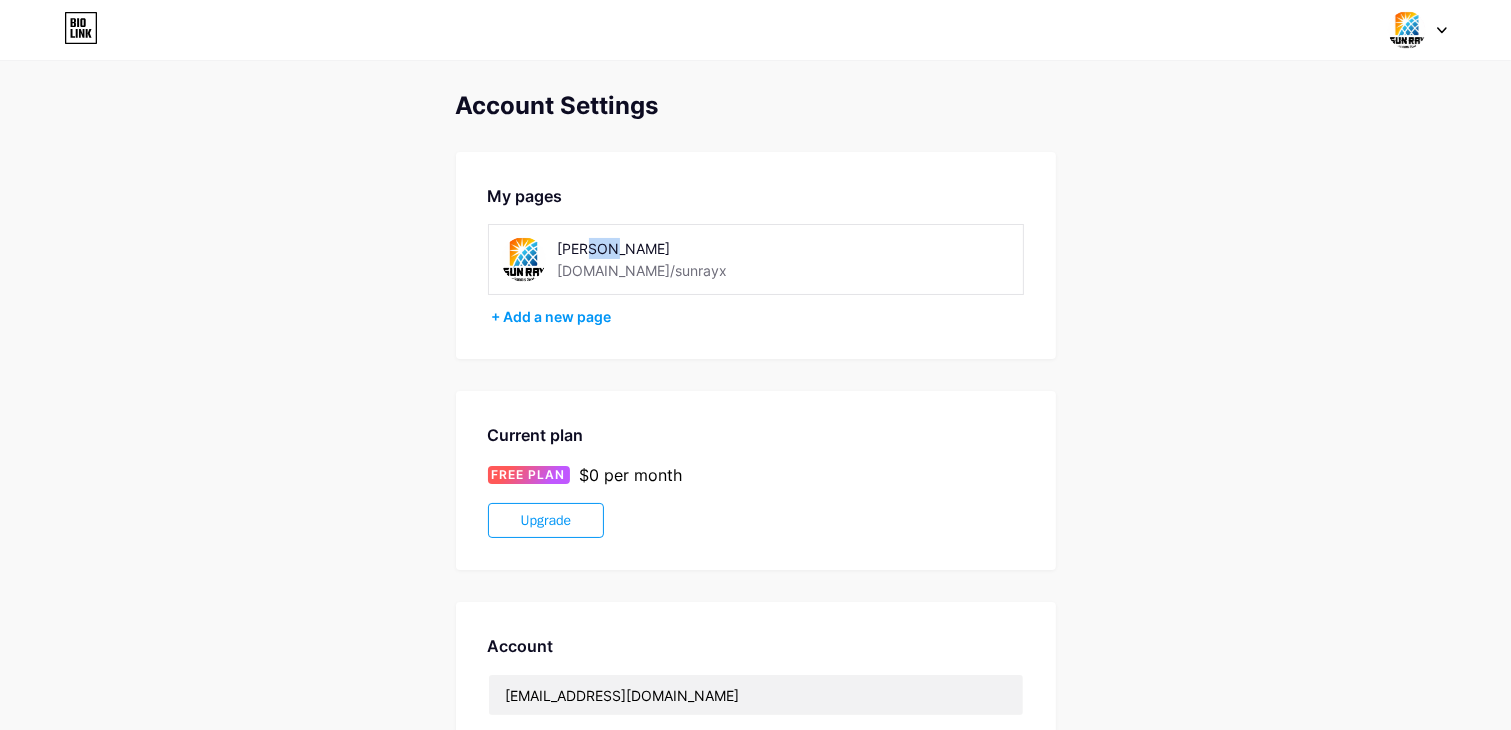 click on "[PERSON_NAME]" at bounding box center (699, 248) 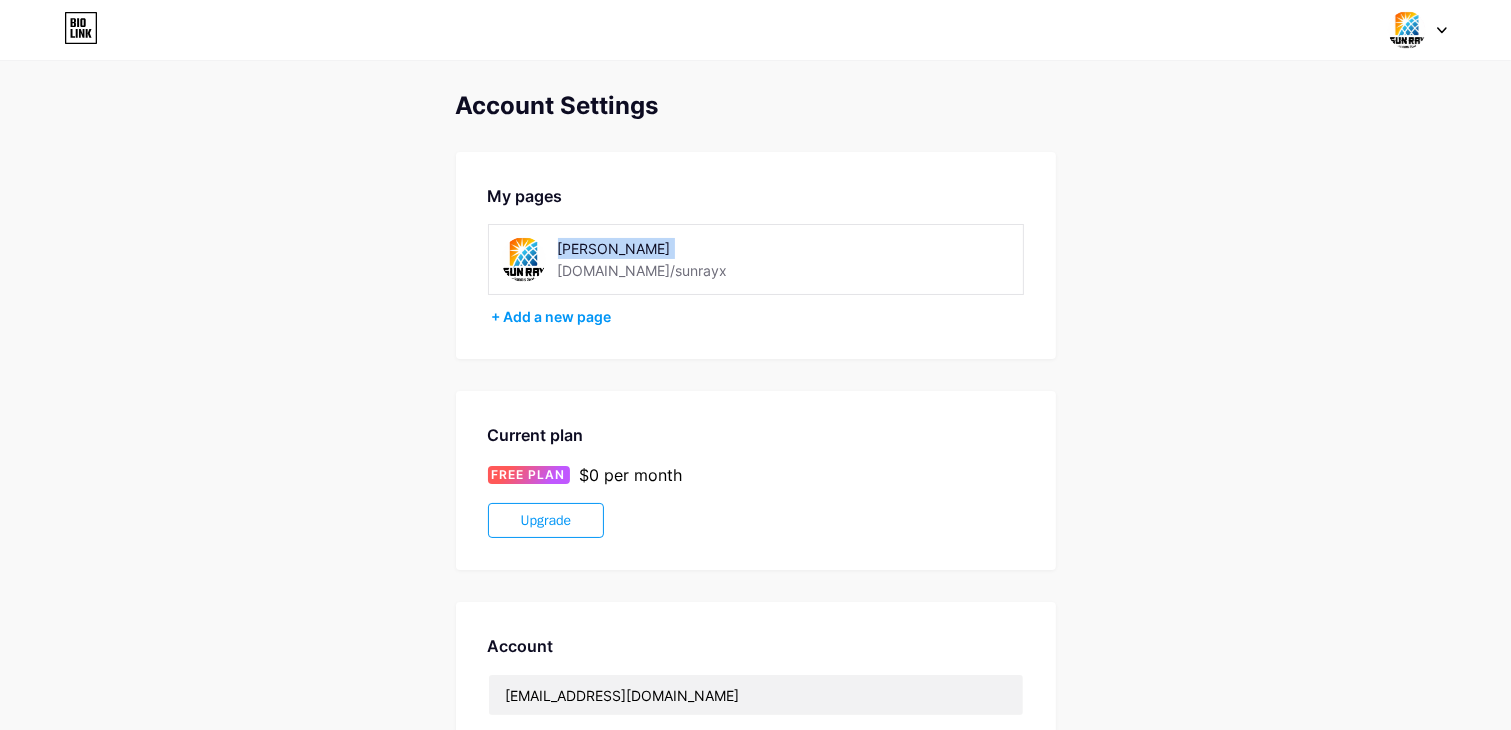 click on "[PERSON_NAME]" at bounding box center [699, 248] 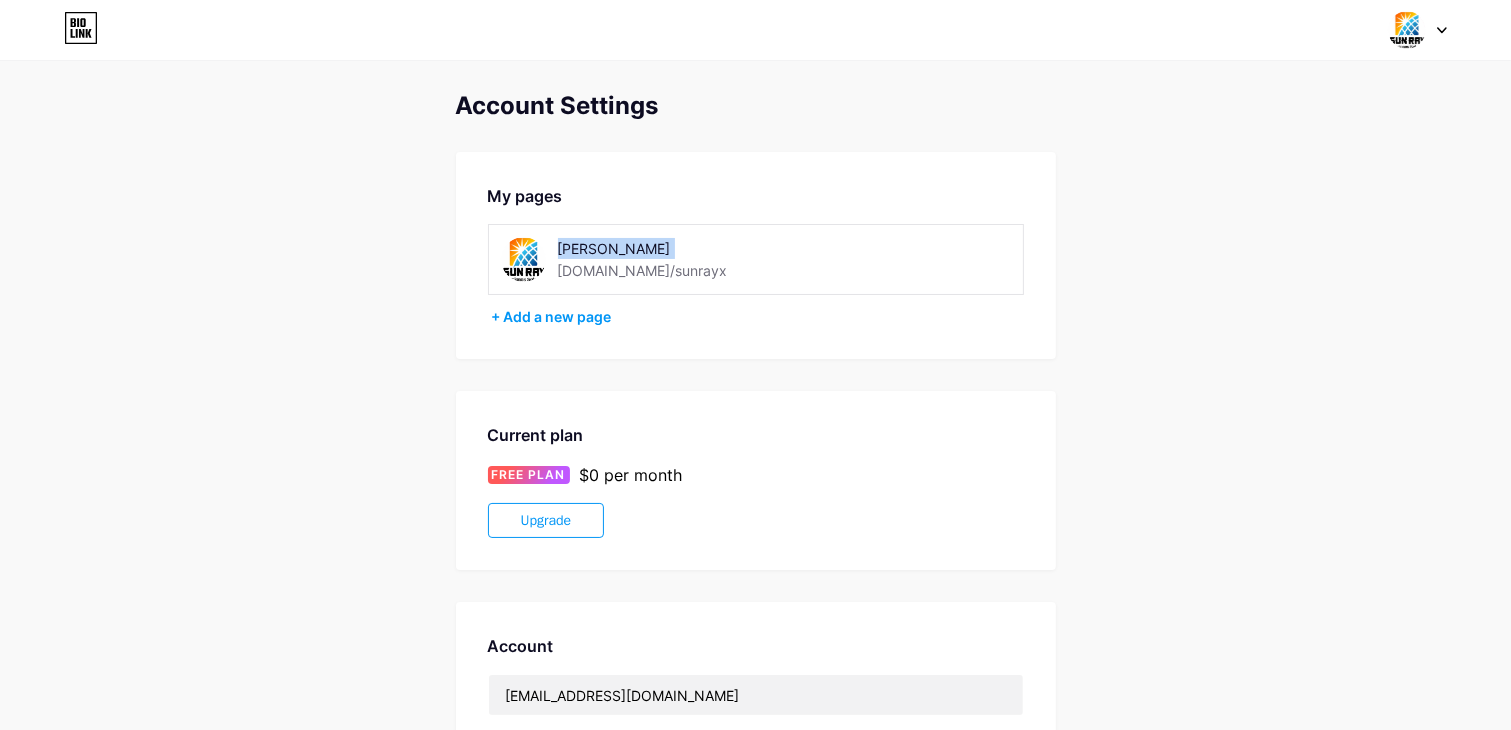 click at bounding box center (523, 259) 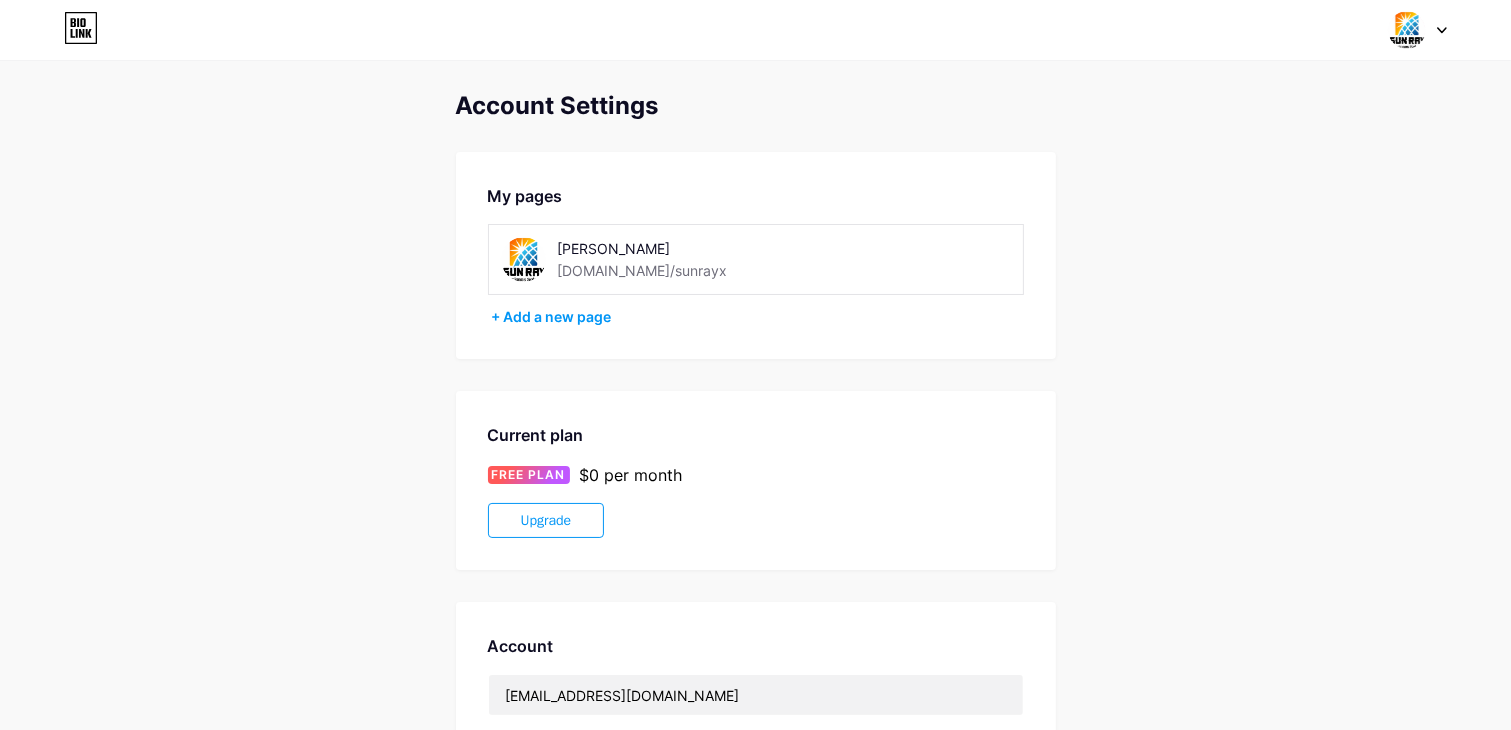 click on "Current plan" at bounding box center [756, 435] 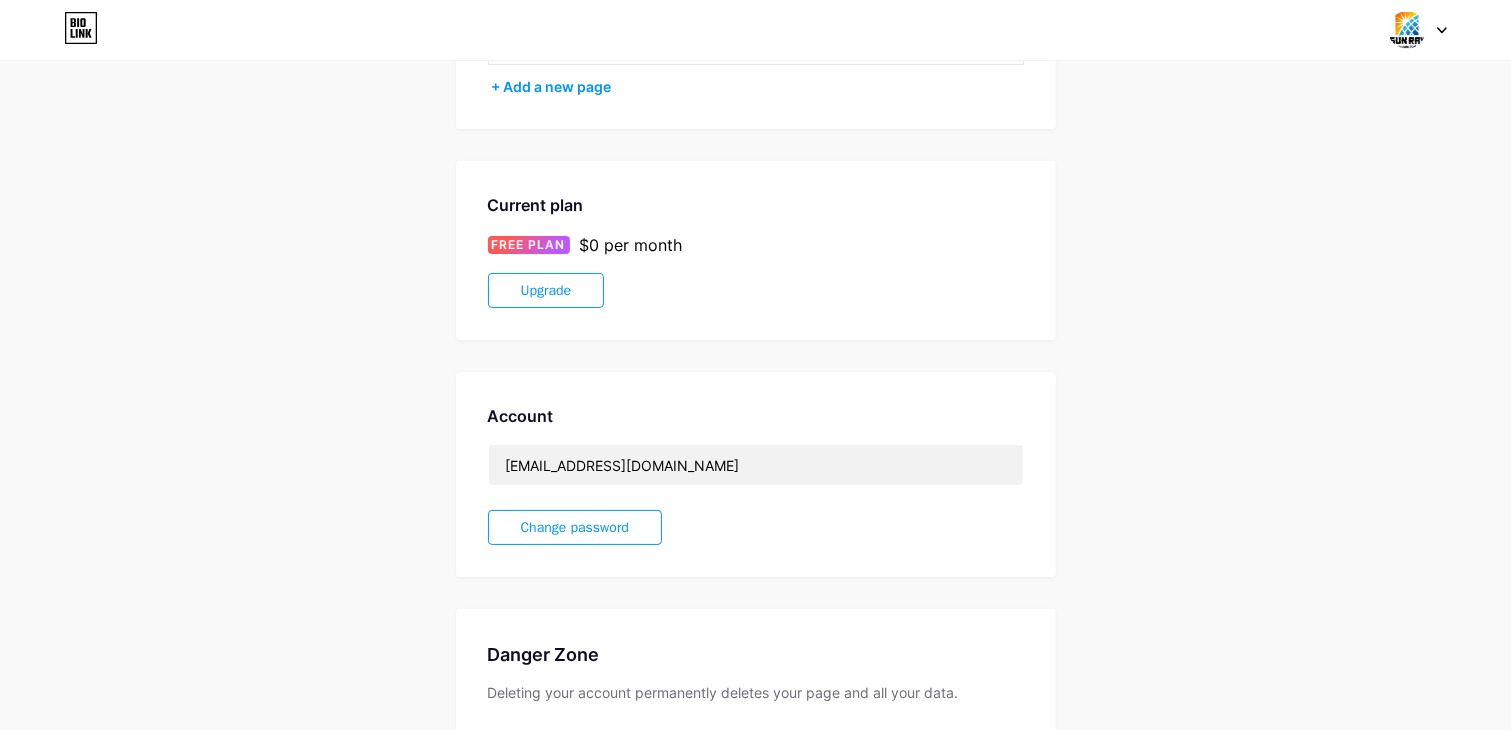 scroll, scrollTop: 0, scrollLeft: 0, axis: both 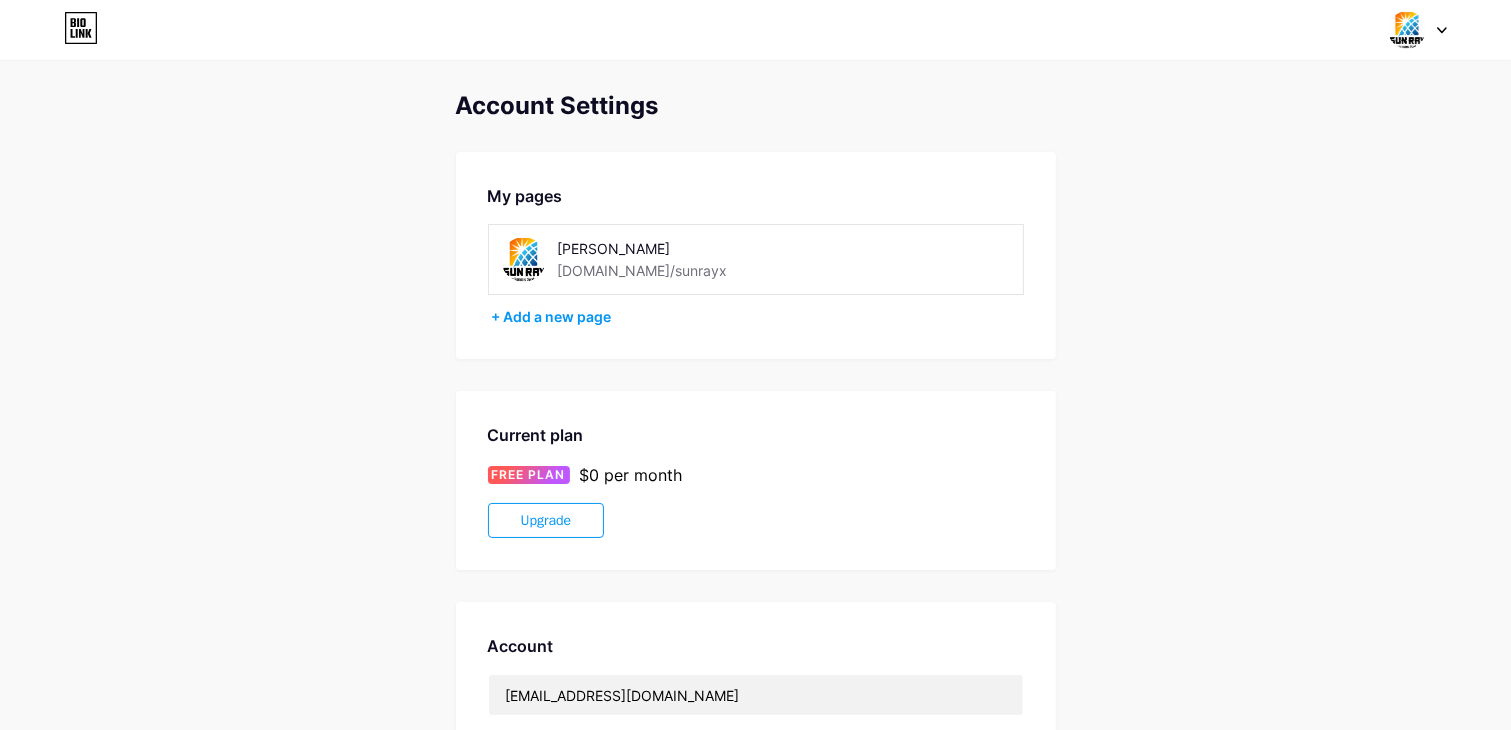 click at bounding box center [523, 259] 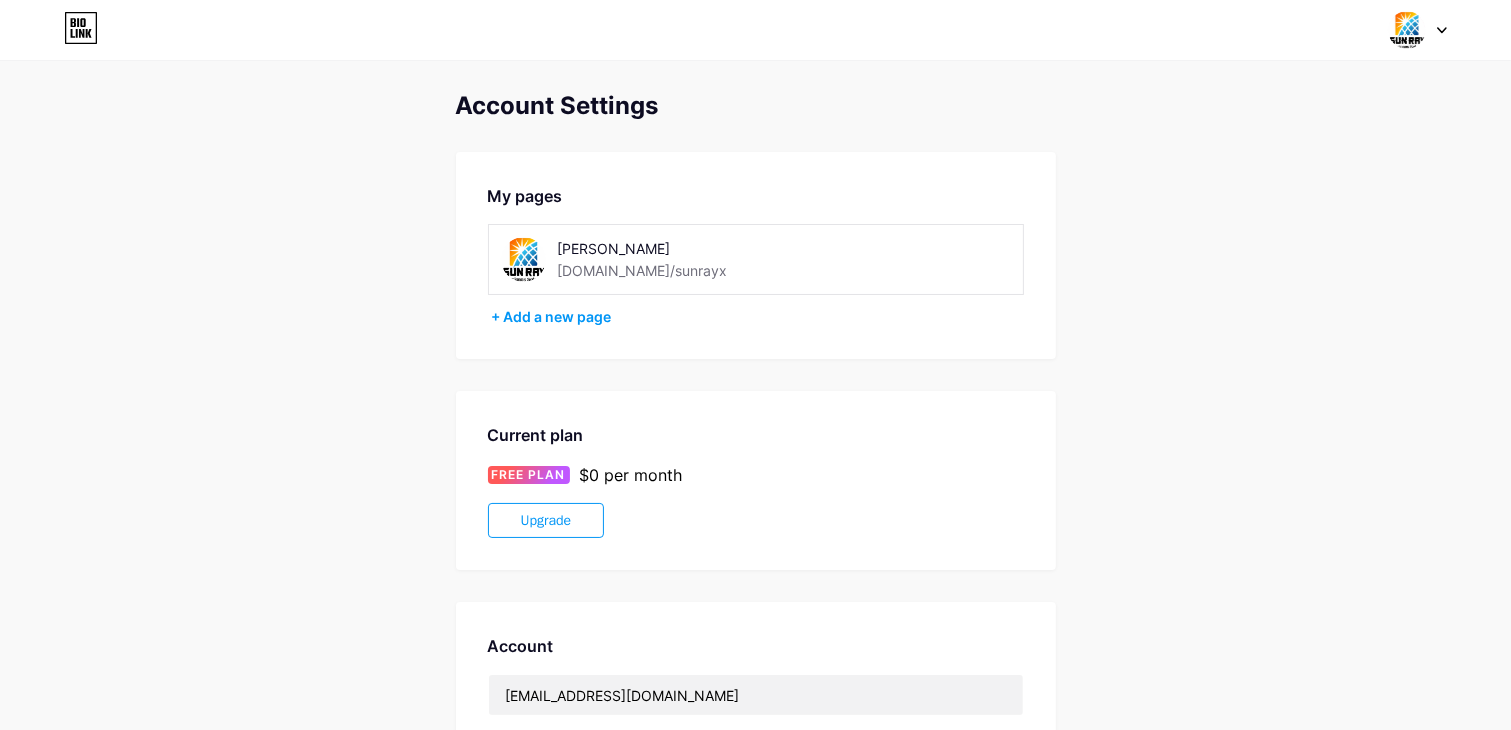 click at bounding box center [523, 259] 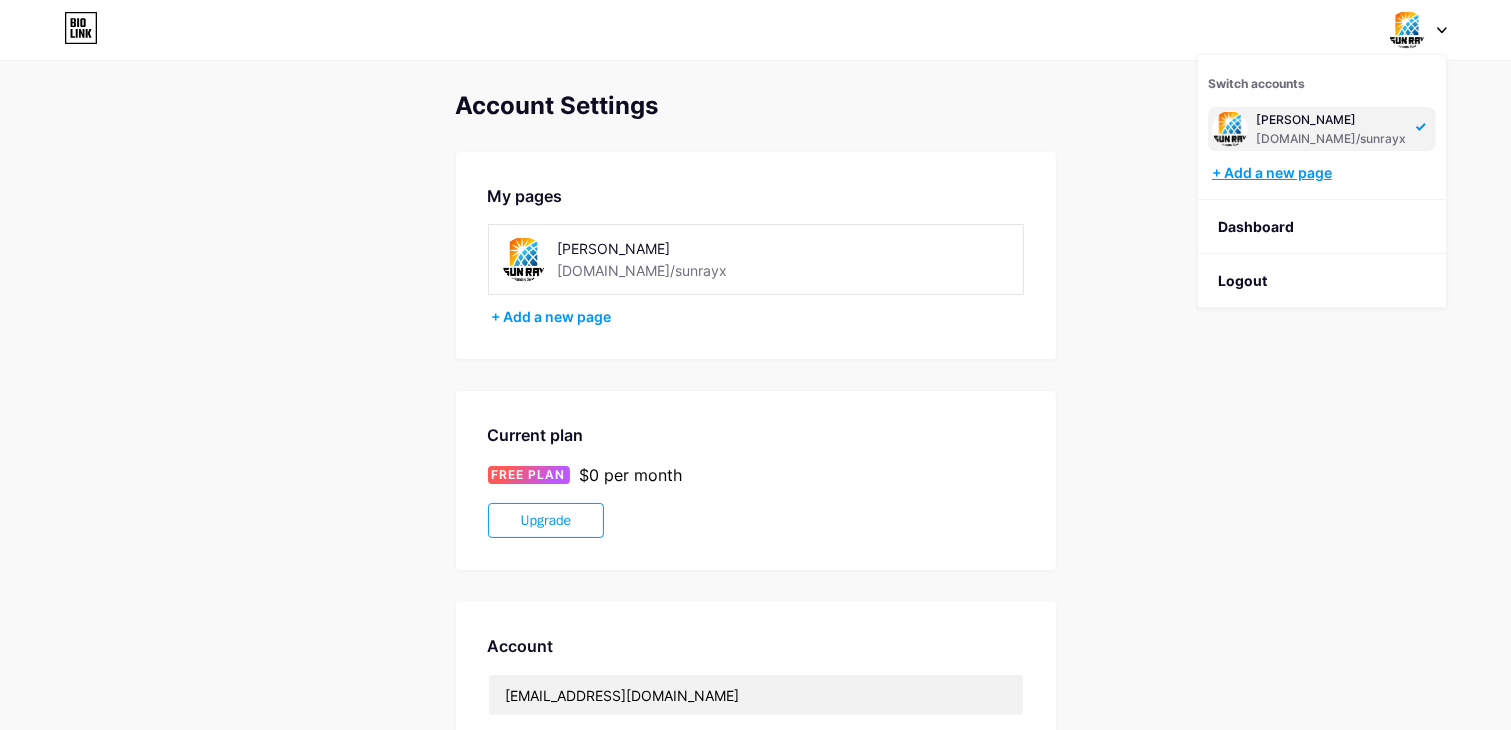 click on "+ Add a new page" at bounding box center (1324, 173) 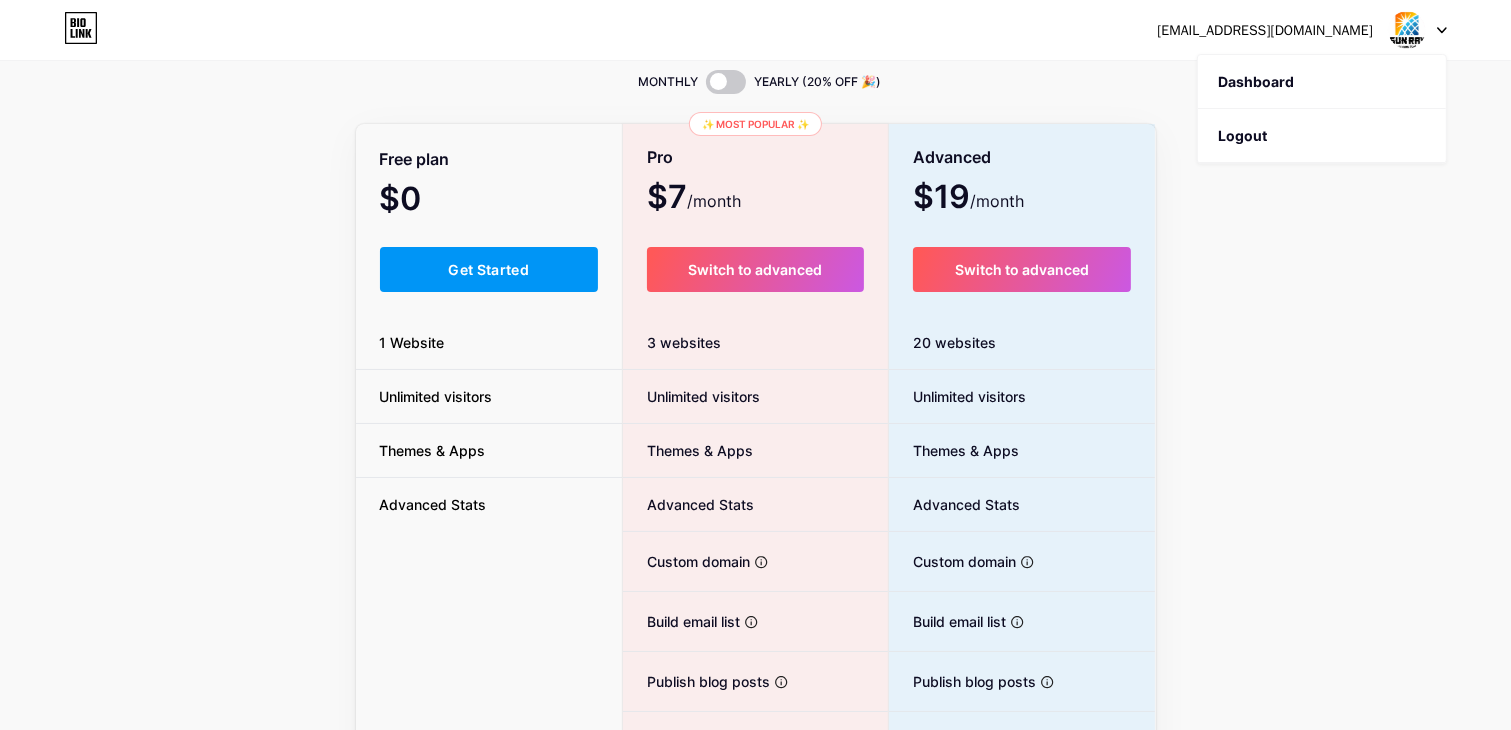 scroll, scrollTop: 0, scrollLeft: 0, axis: both 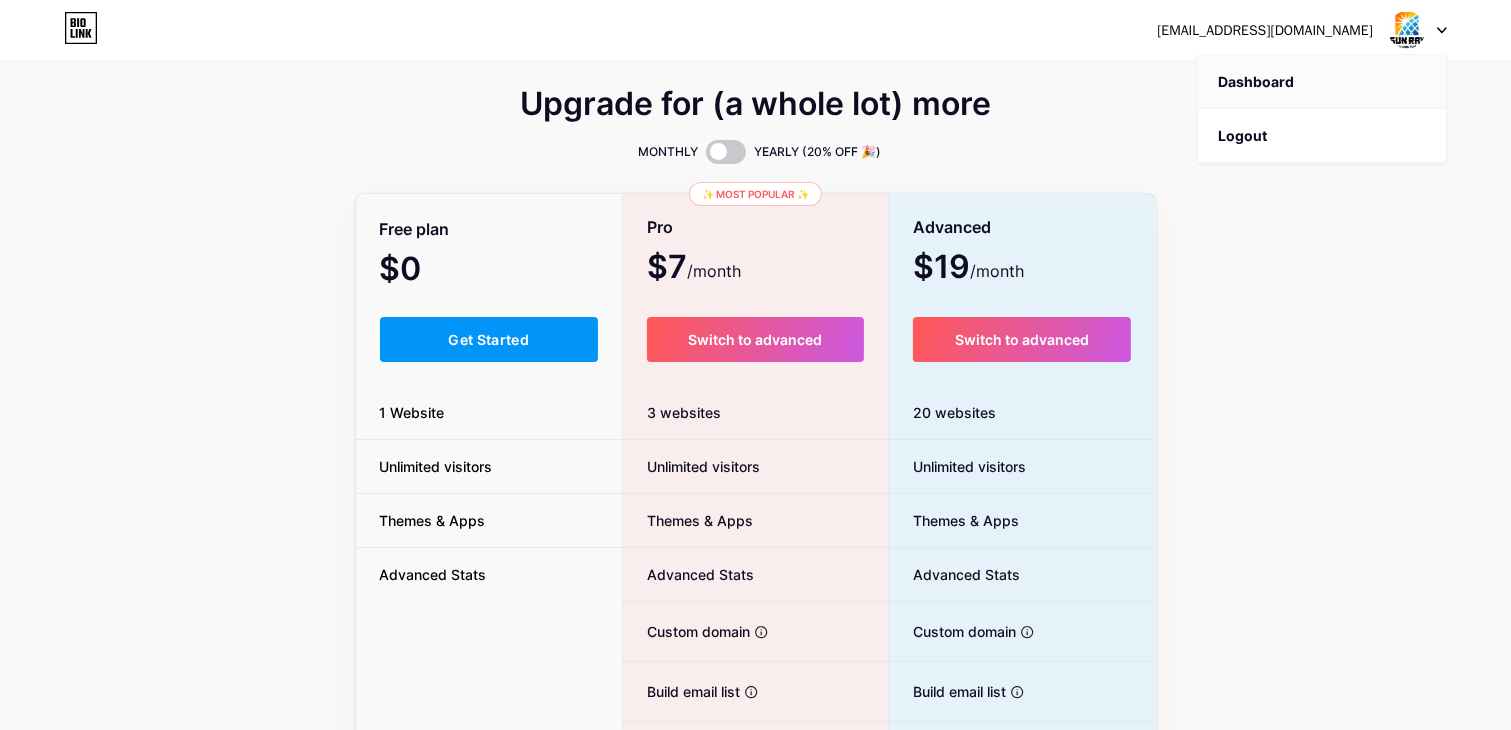 click on "Dashboard" at bounding box center (1322, 82) 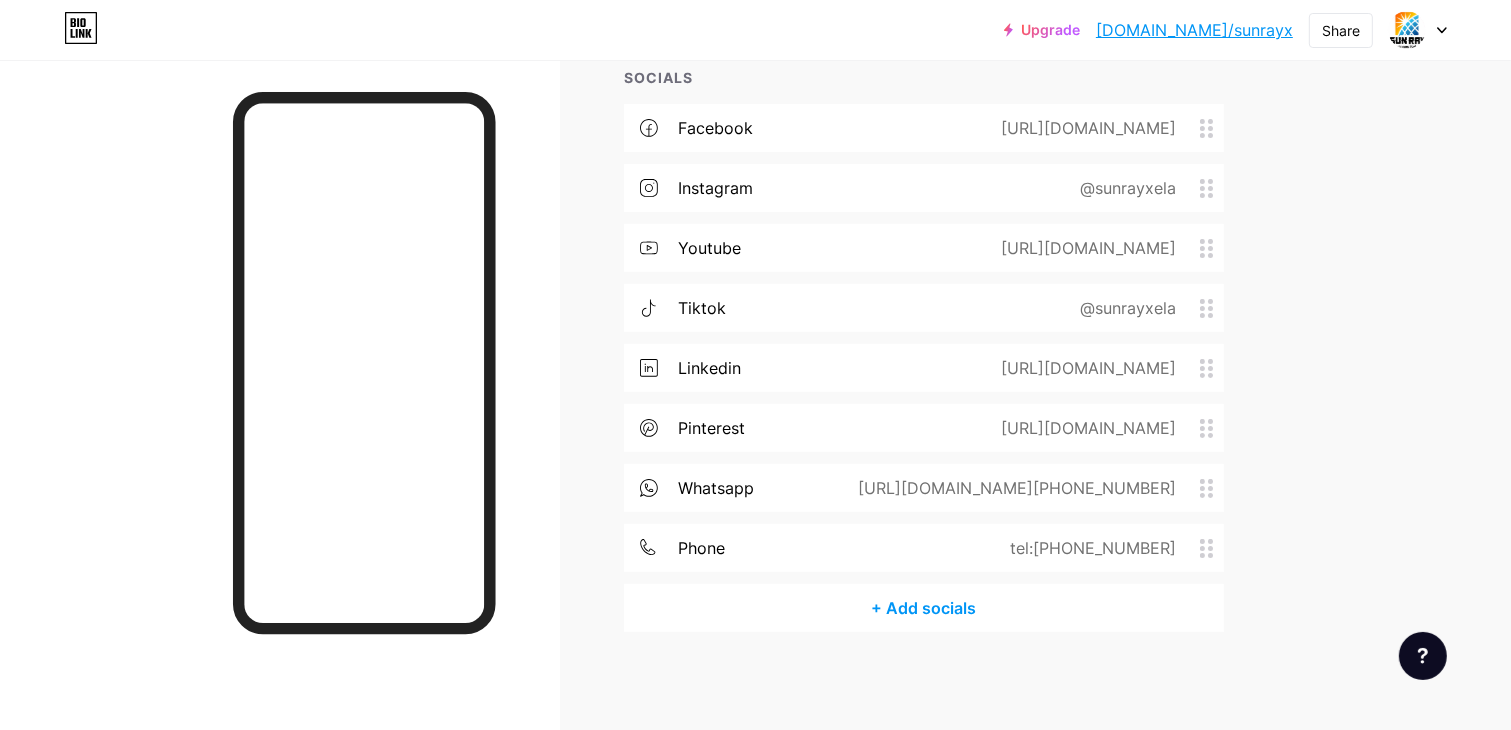 scroll, scrollTop: 0, scrollLeft: 0, axis: both 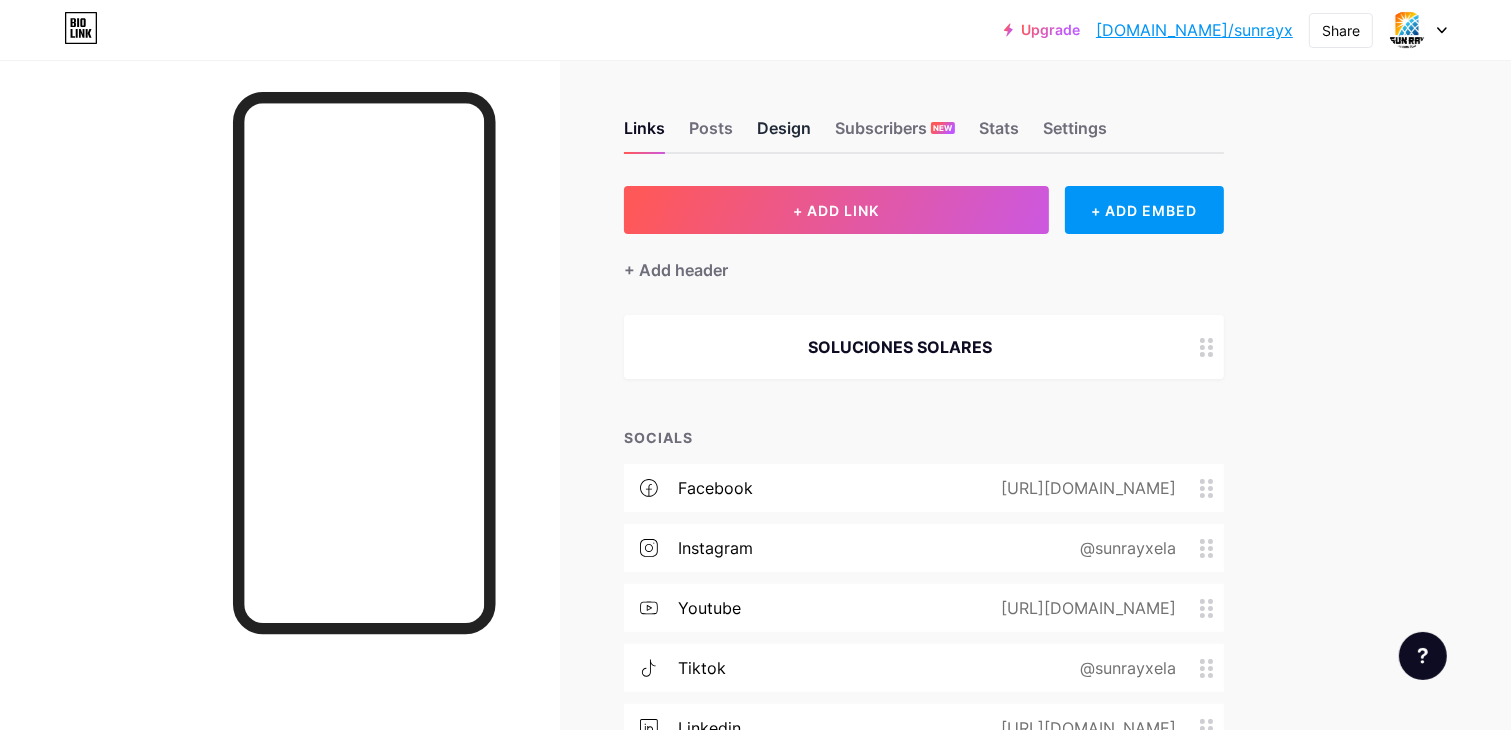 click on "Design" at bounding box center (784, 134) 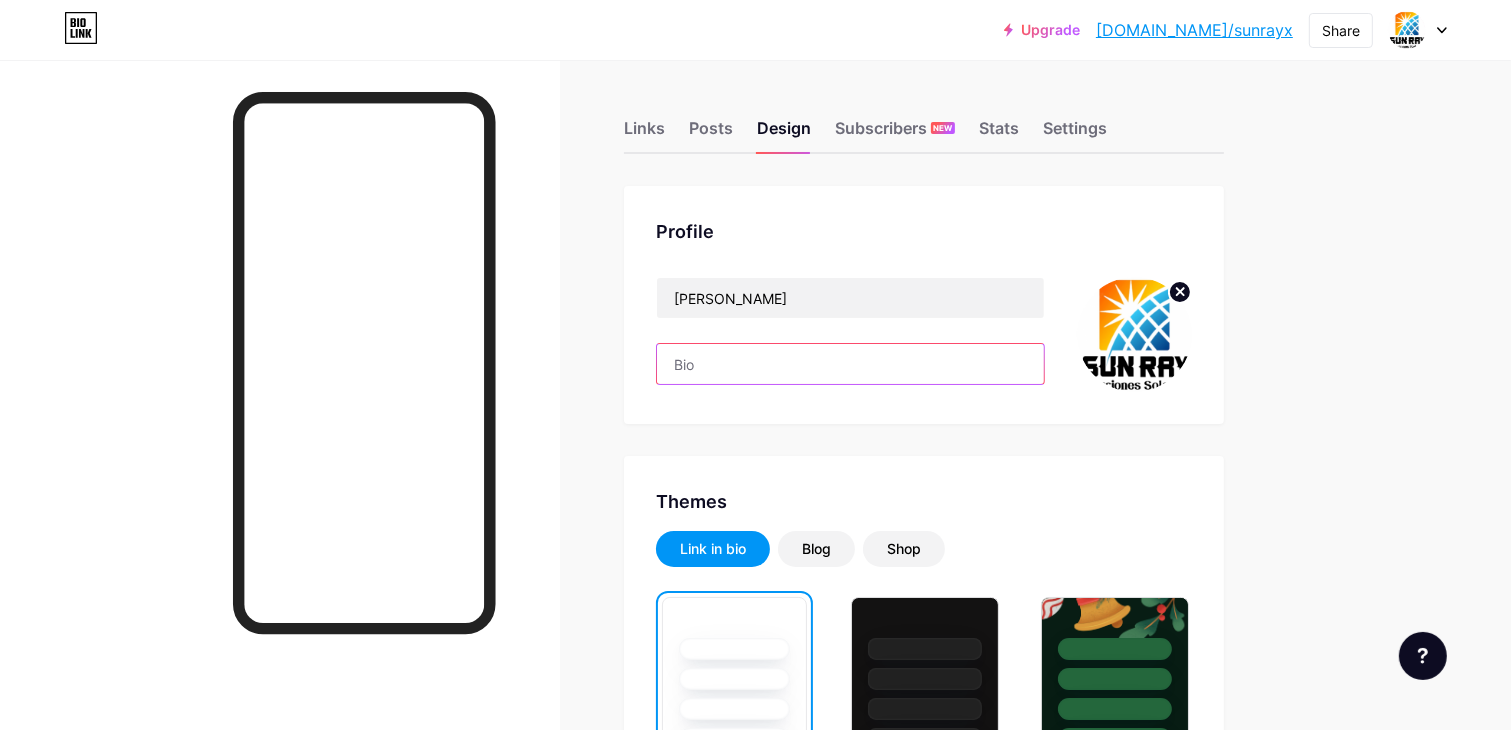click at bounding box center (850, 364) 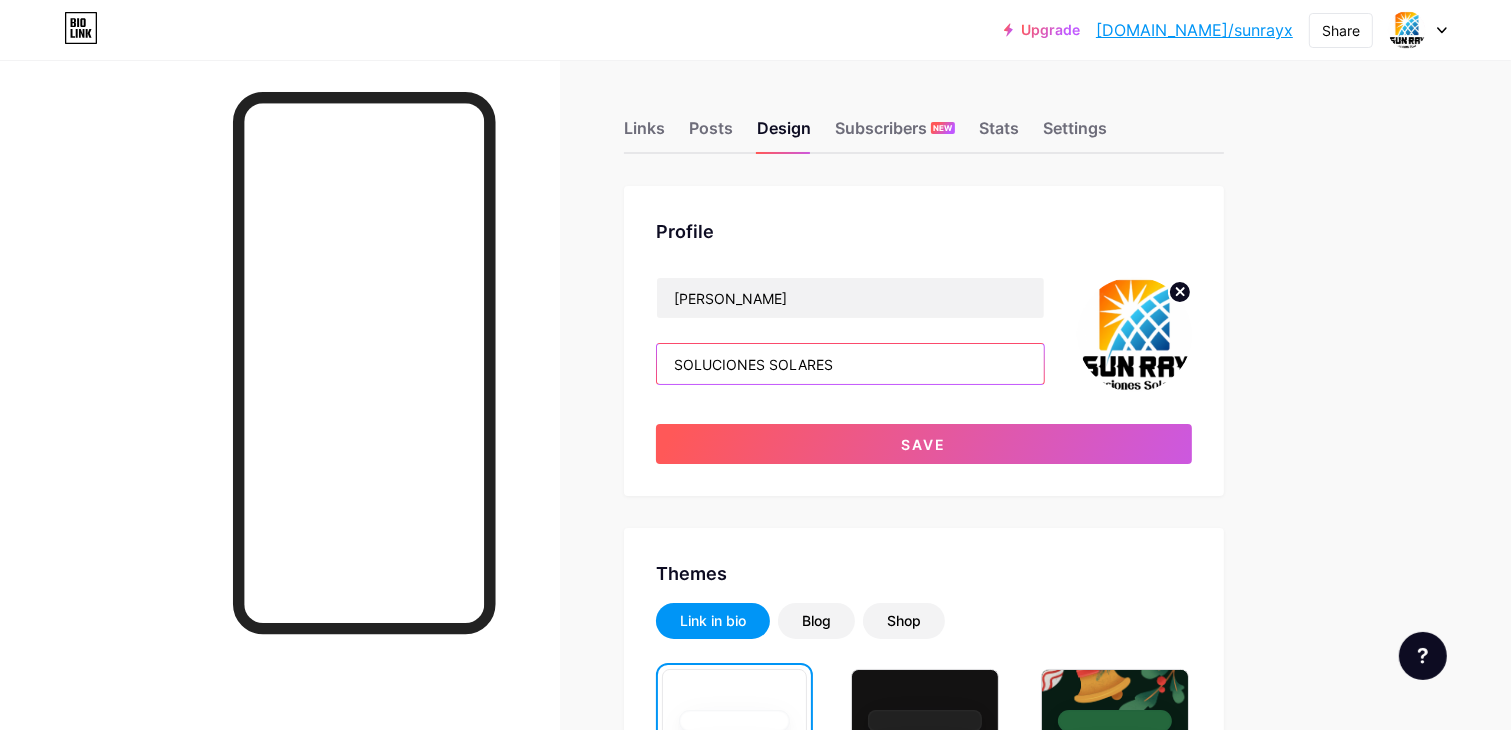 type on "SOLUCIONES SOLARES" 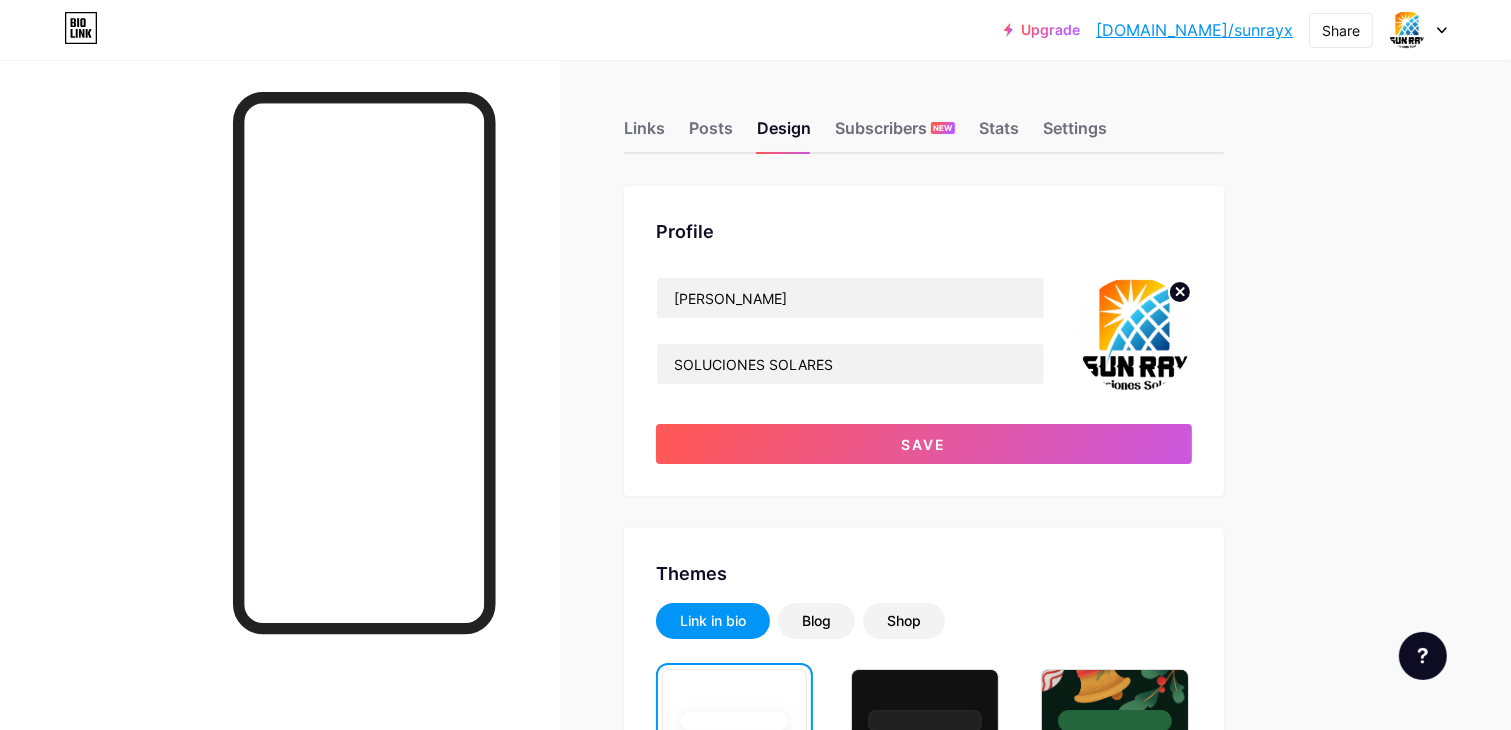 click at bounding box center (1134, 334) 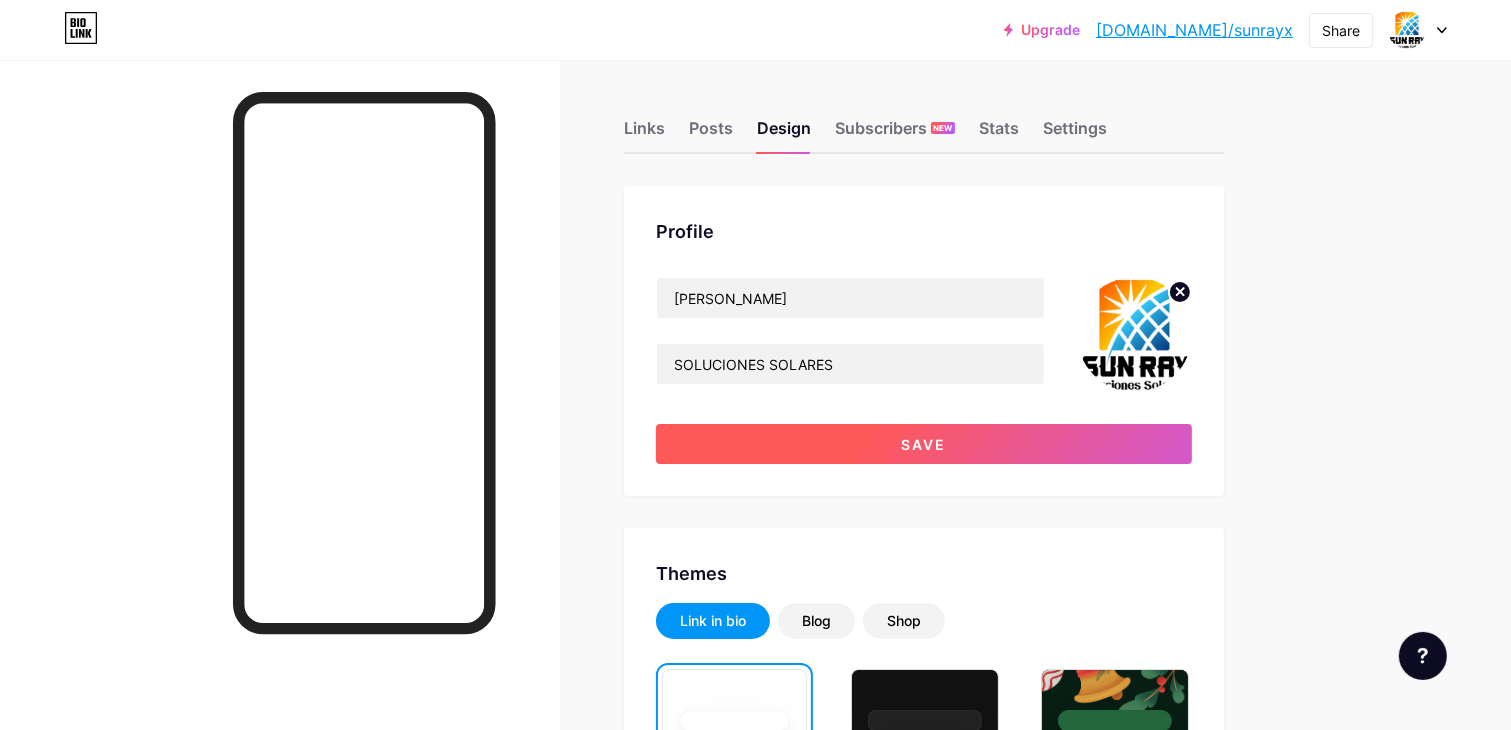 click on "Save" at bounding box center [924, 444] 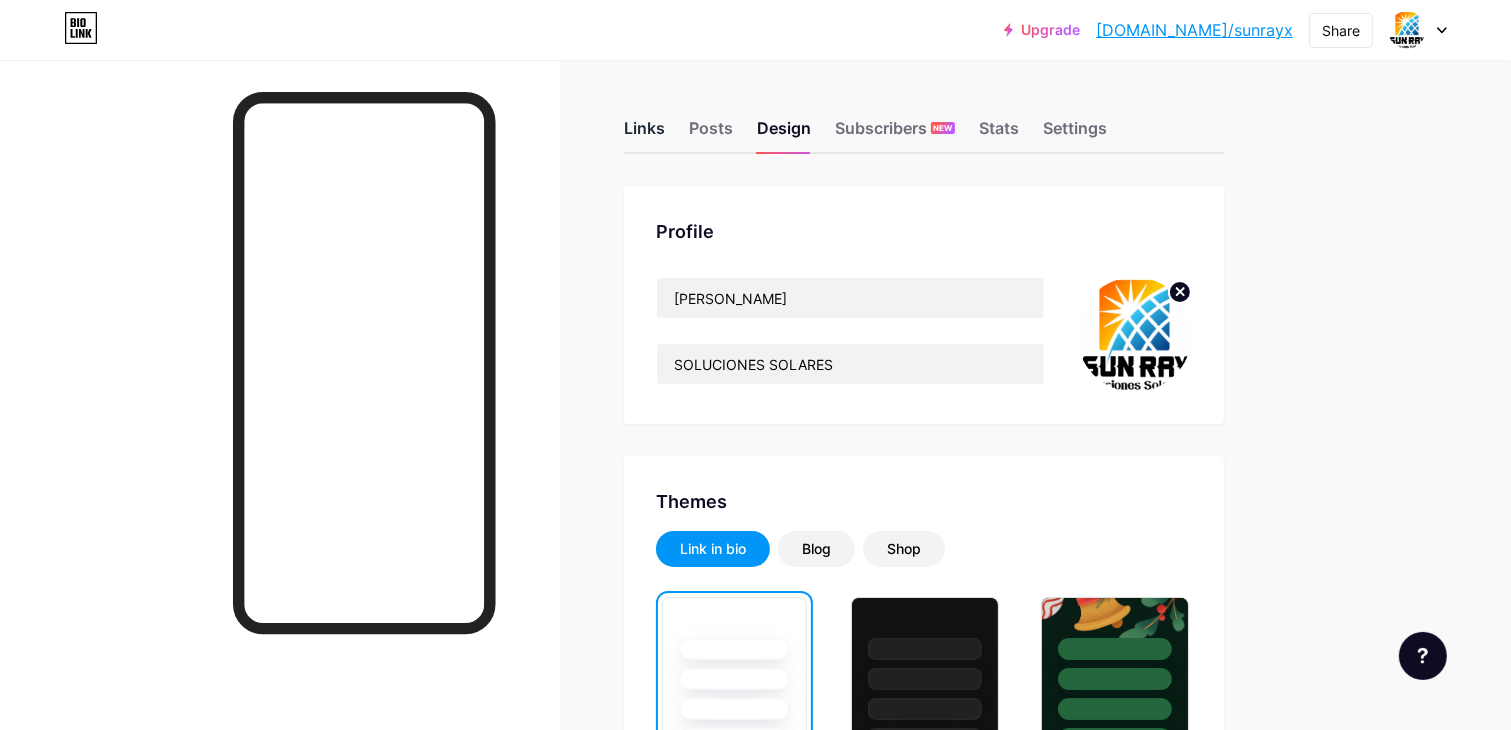 click on "Links" at bounding box center (644, 134) 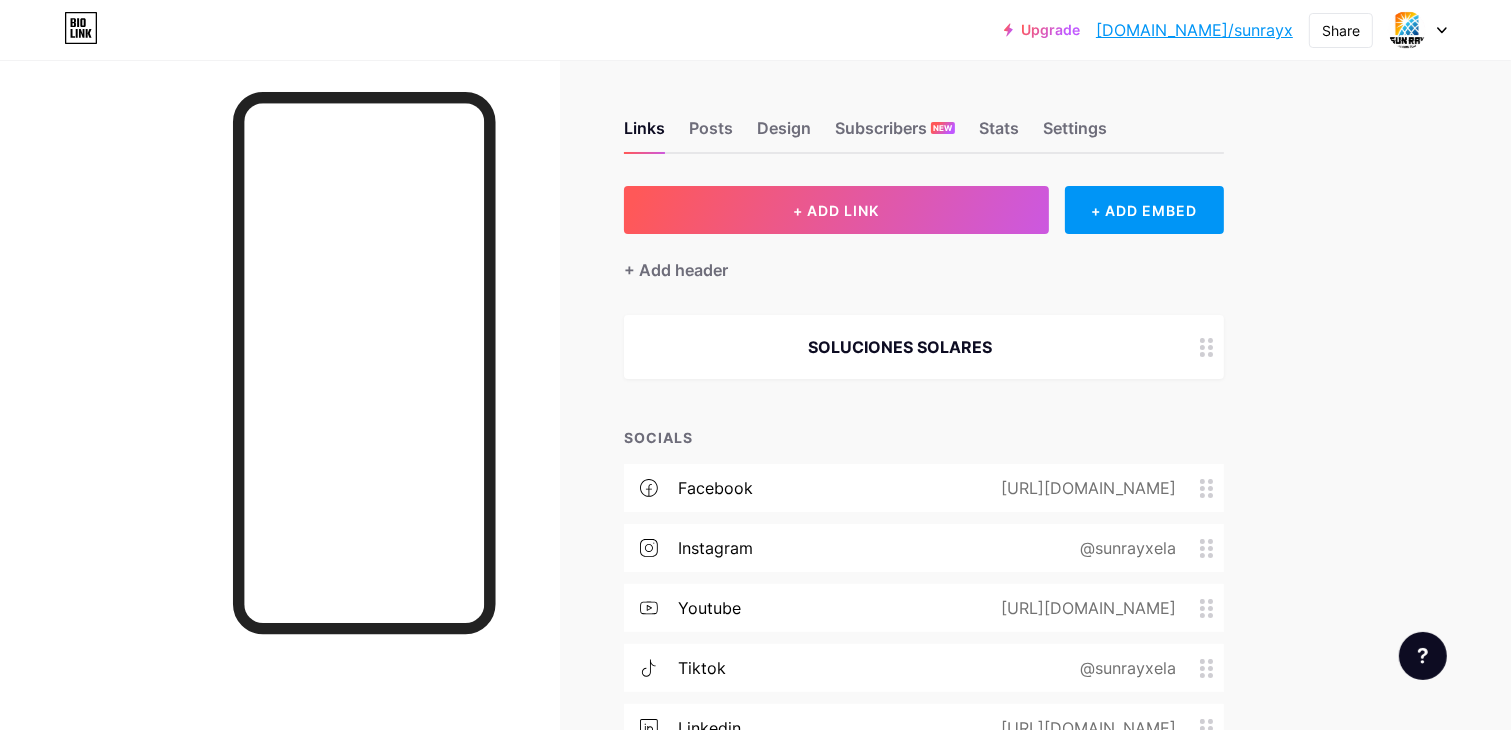 click on "SOLUCIONES SOLARES" at bounding box center (900, 347) 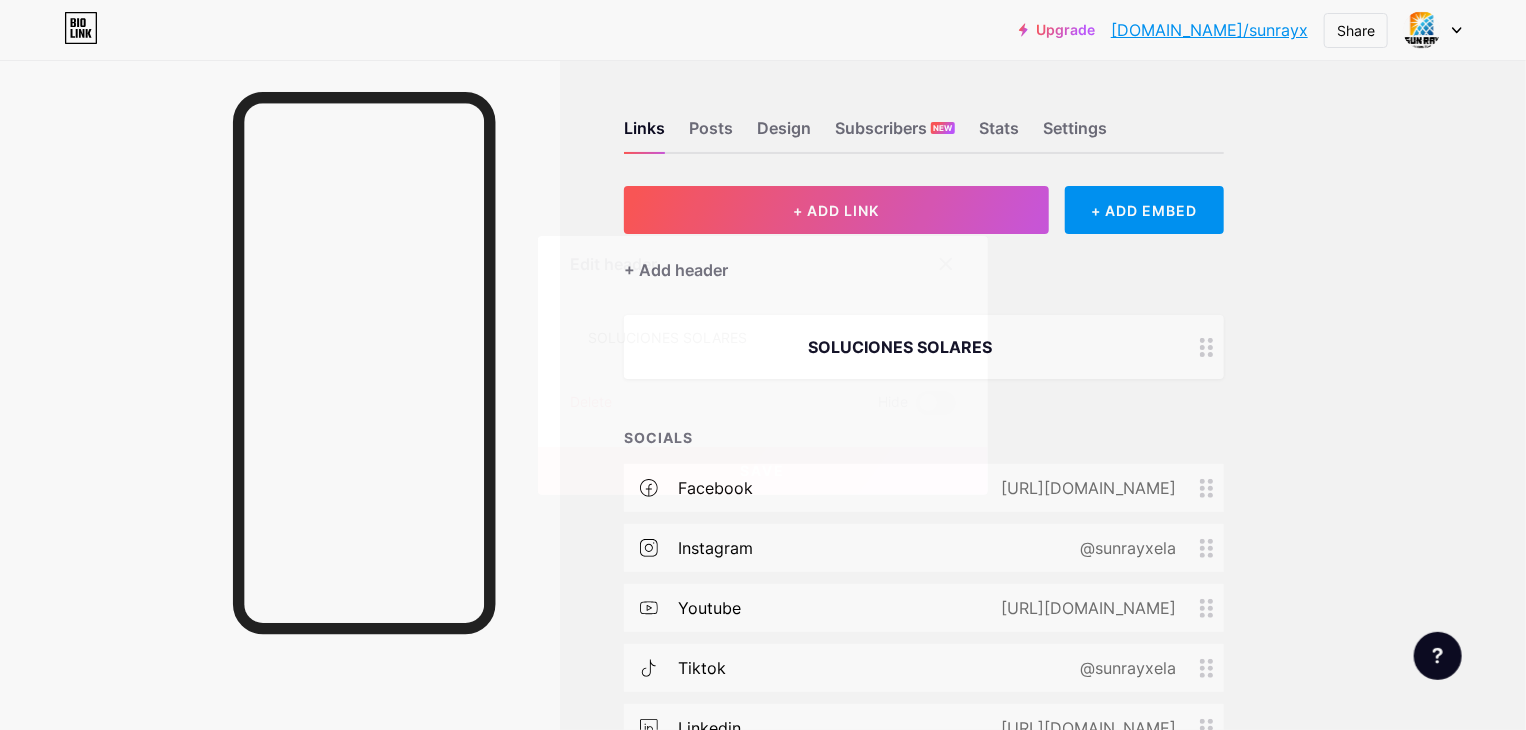 click on "Delete" at bounding box center (591, 403) 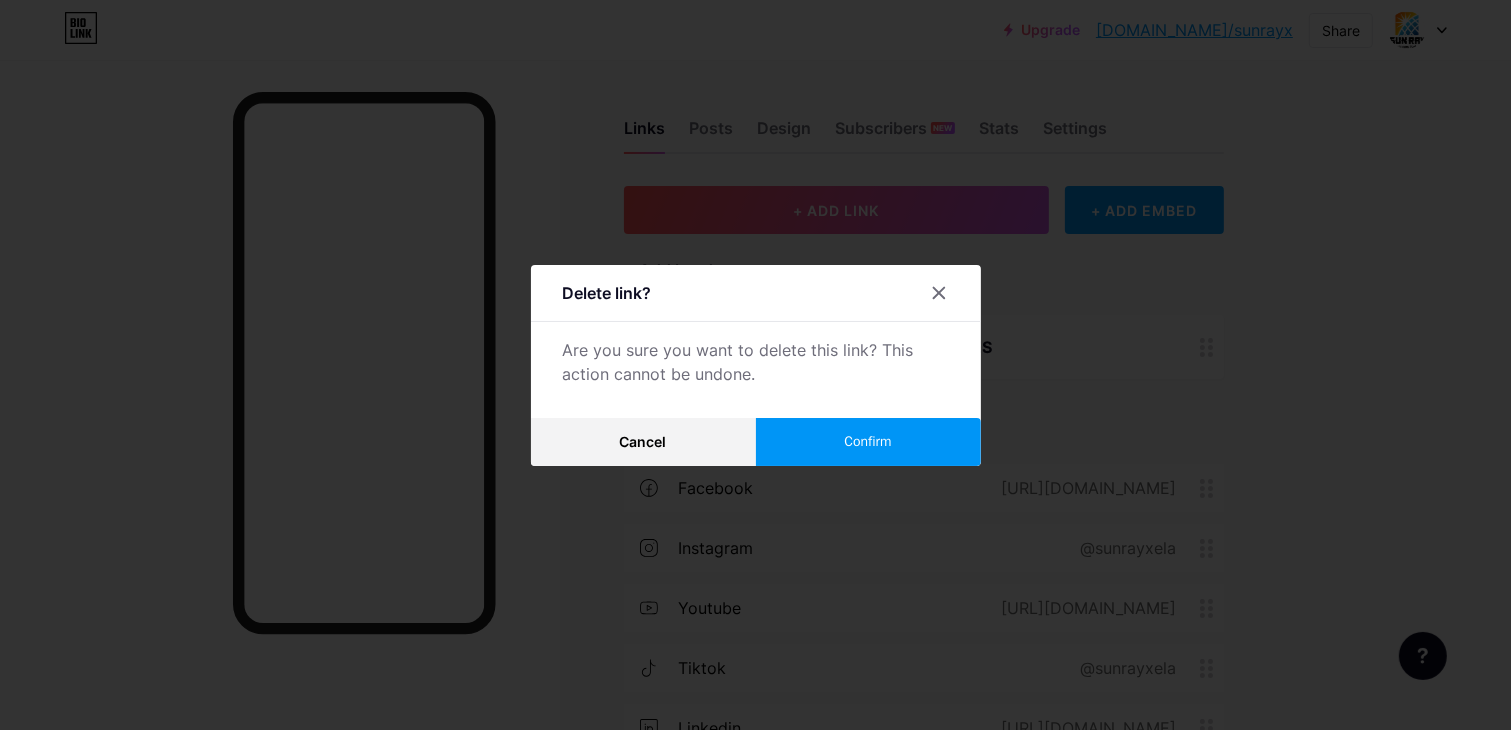 click on "Confirm" at bounding box center [867, 441] 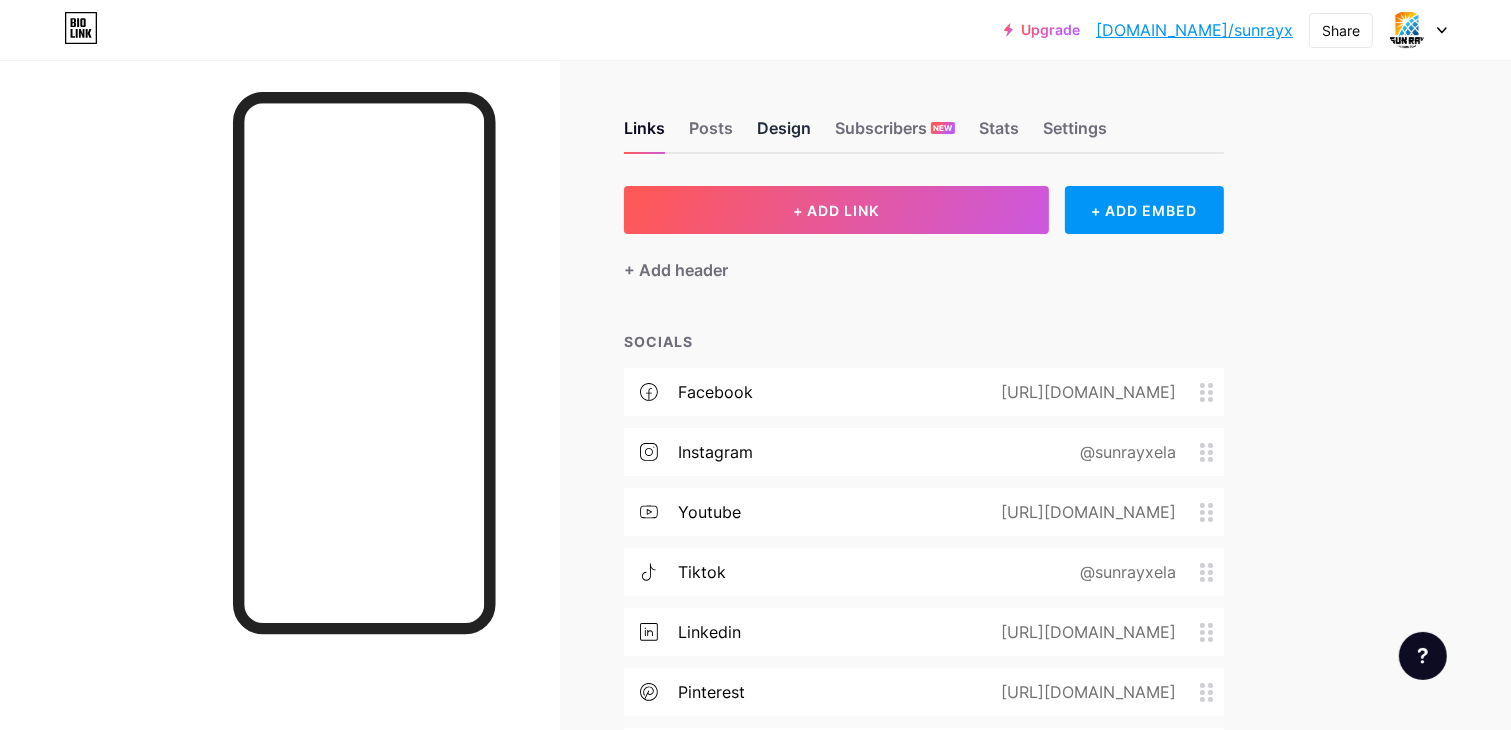 click on "Design" at bounding box center (784, 134) 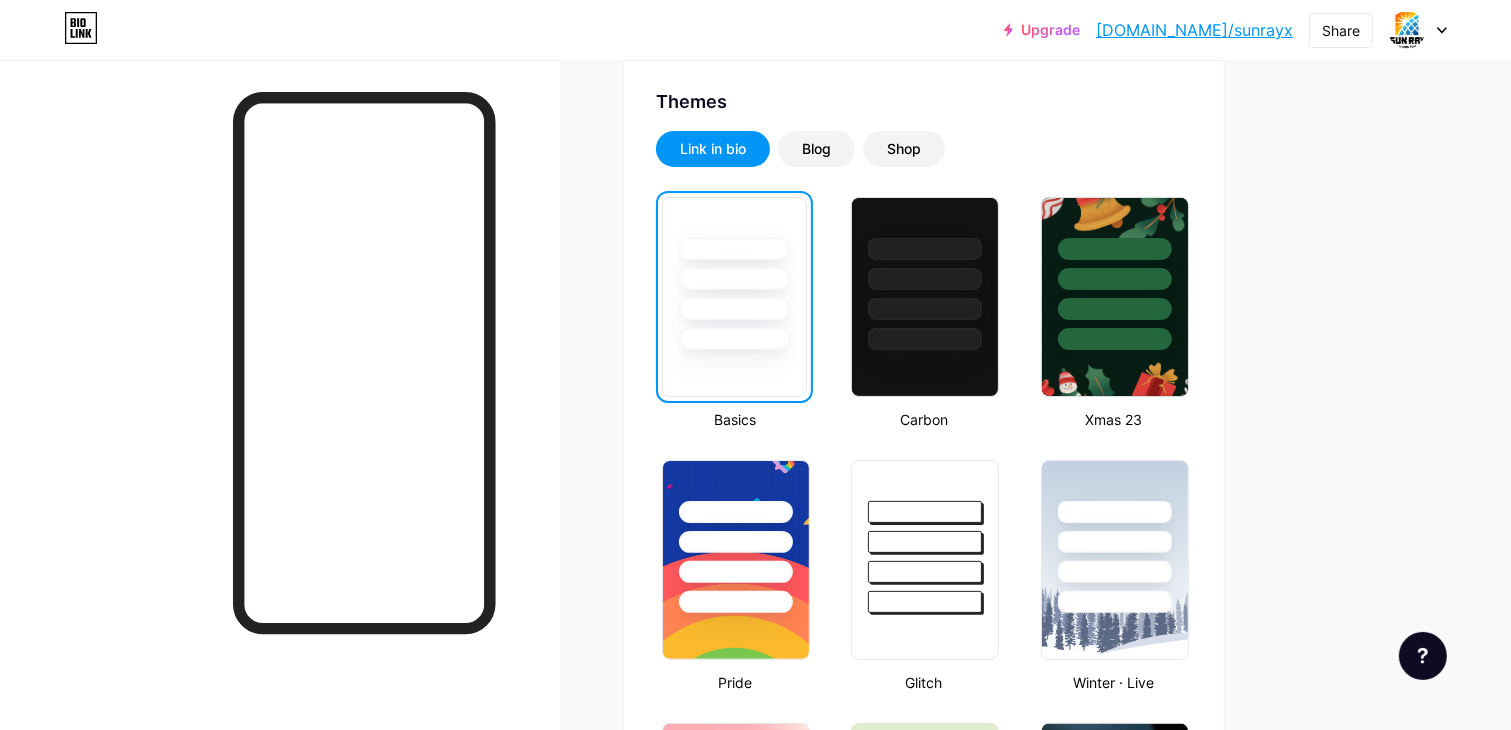 scroll, scrollTop: 300, scrollLeft: 0, axis: vertical 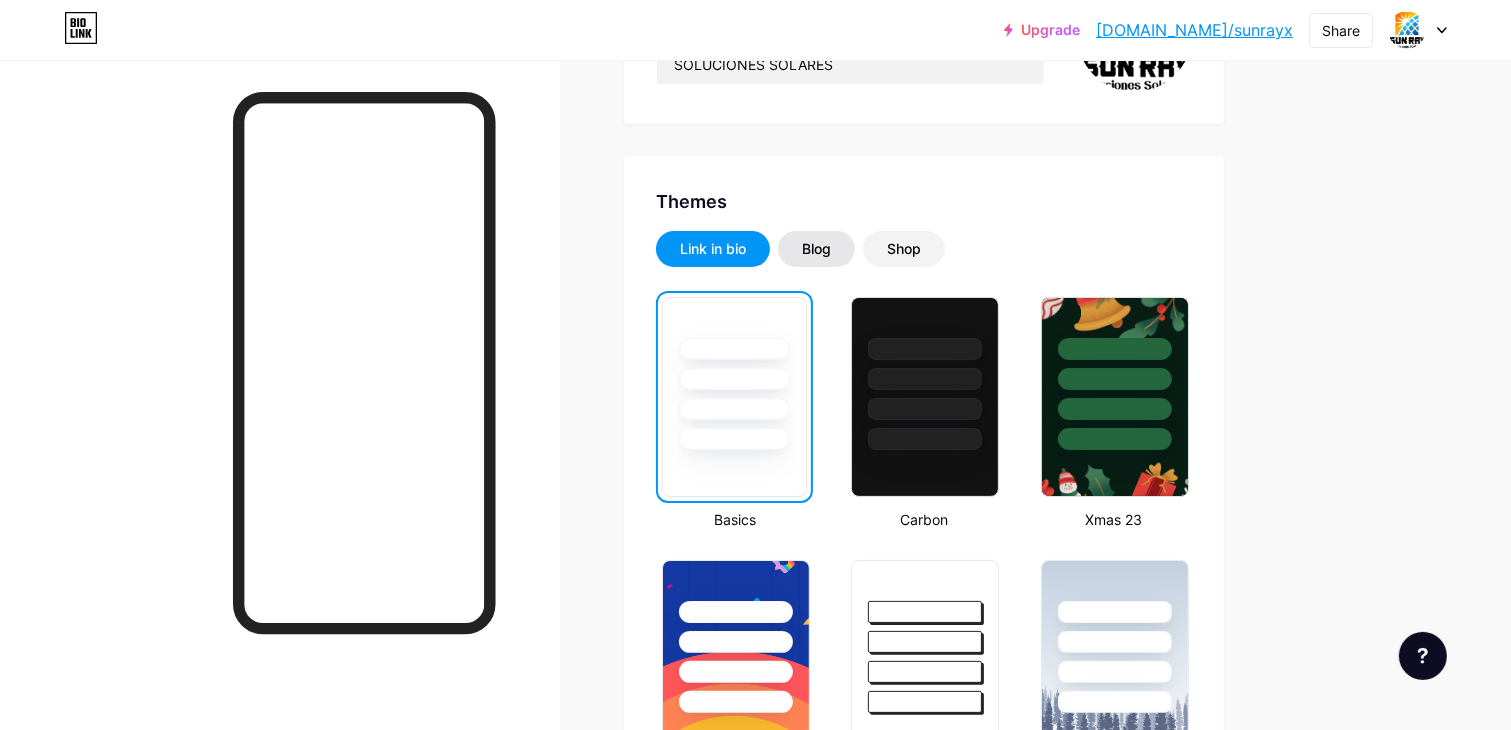 click on "Blog" at bounding box center [816, 249] 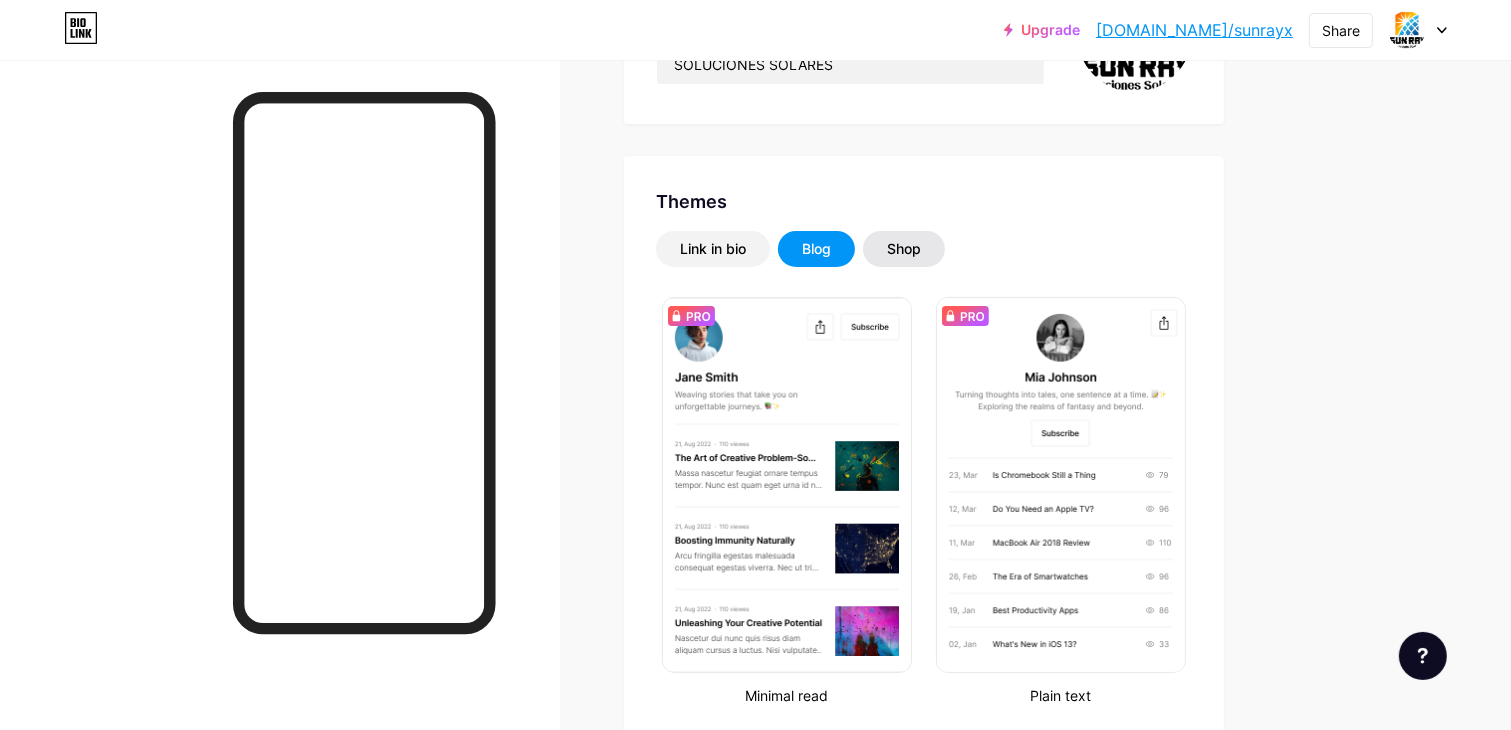 click on "Shop" at bounding box center [904, 249] 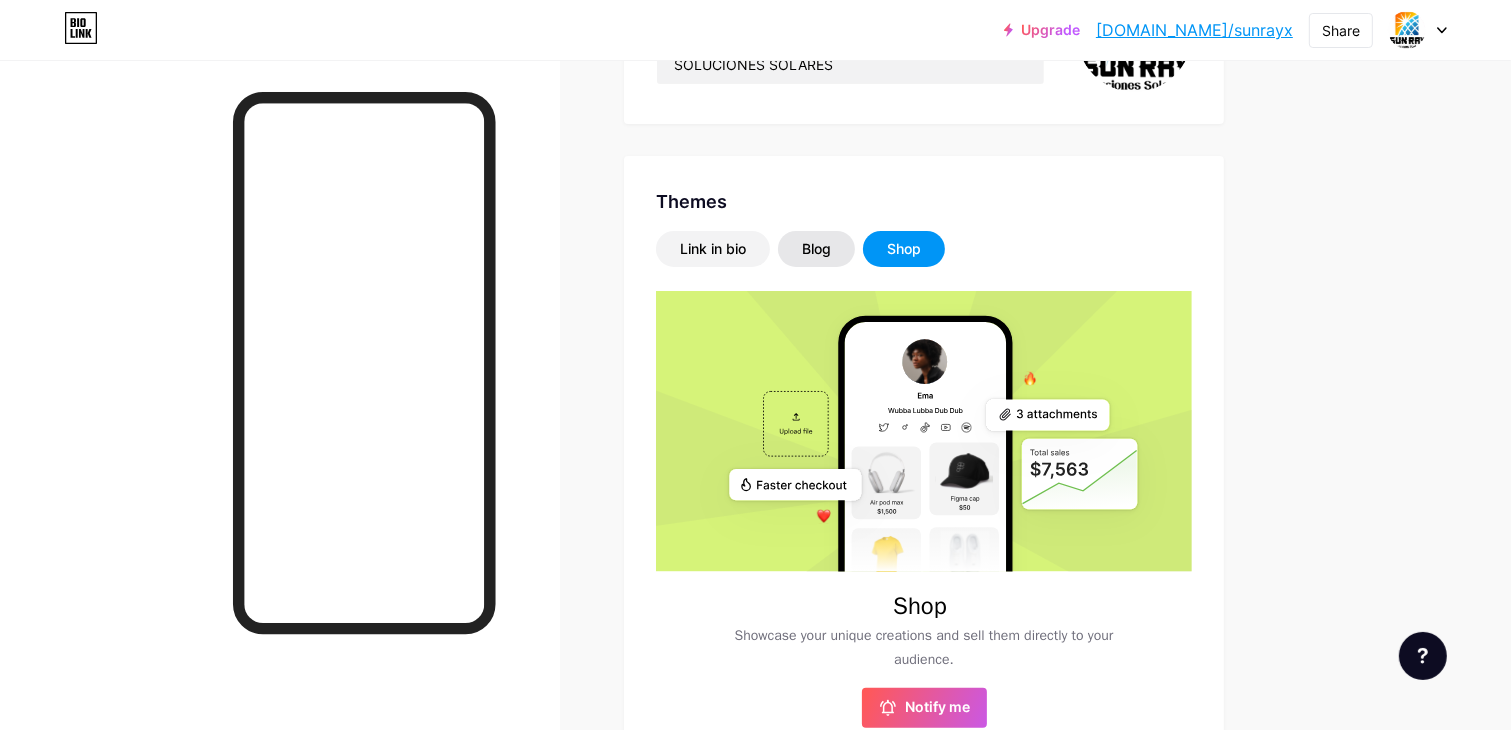 click on "Blog" at bounding box center (816, 249) 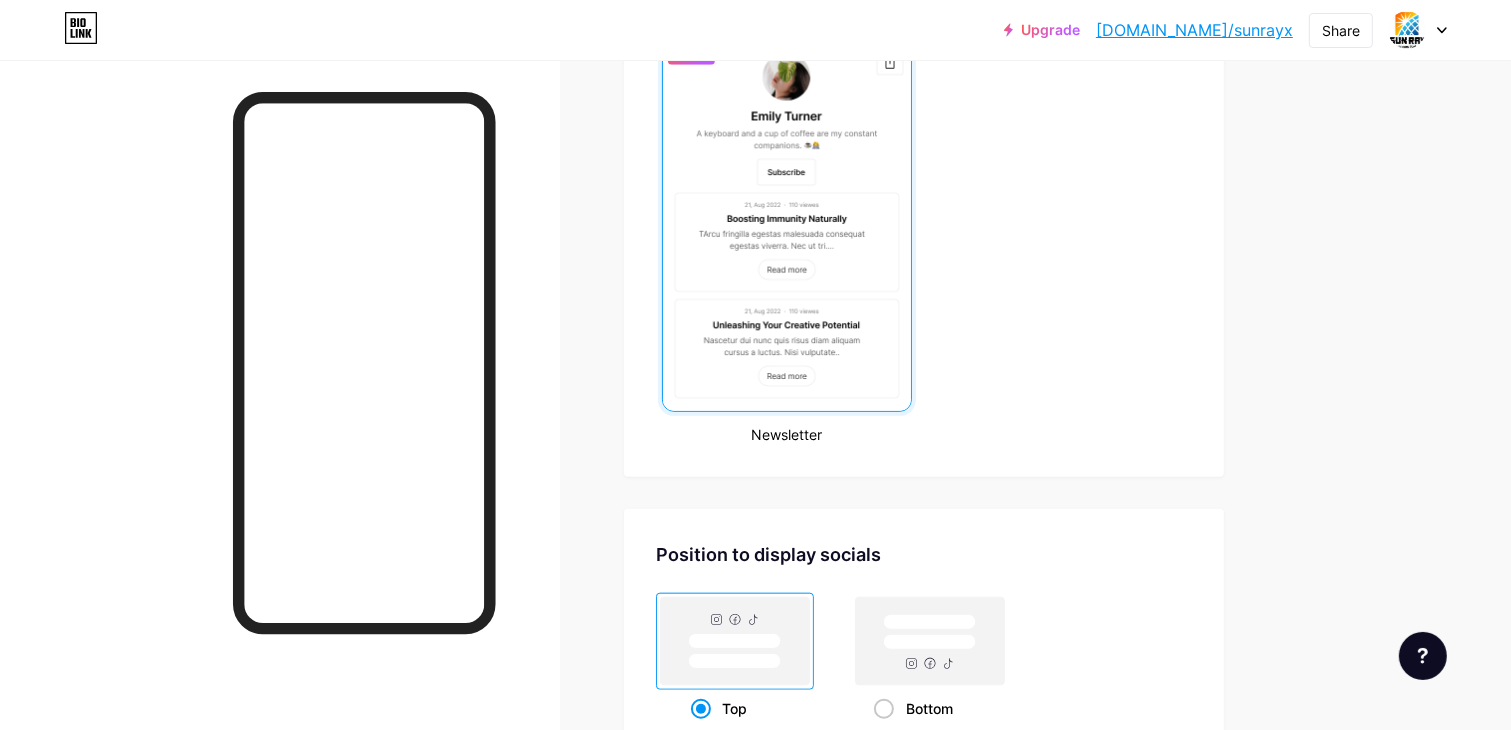 scroll, scrollTop: 1100, scrollLeft: 0, axis: vertical 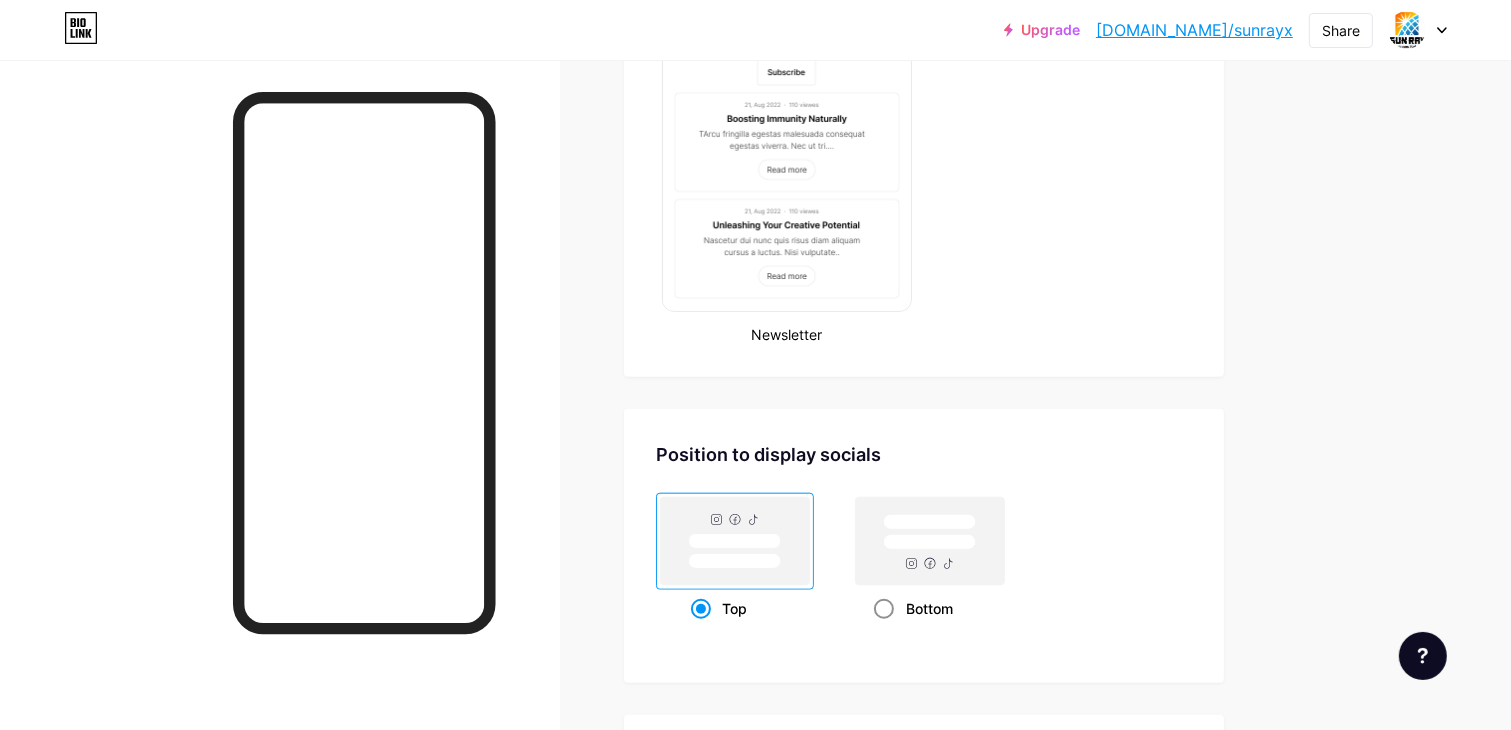 click 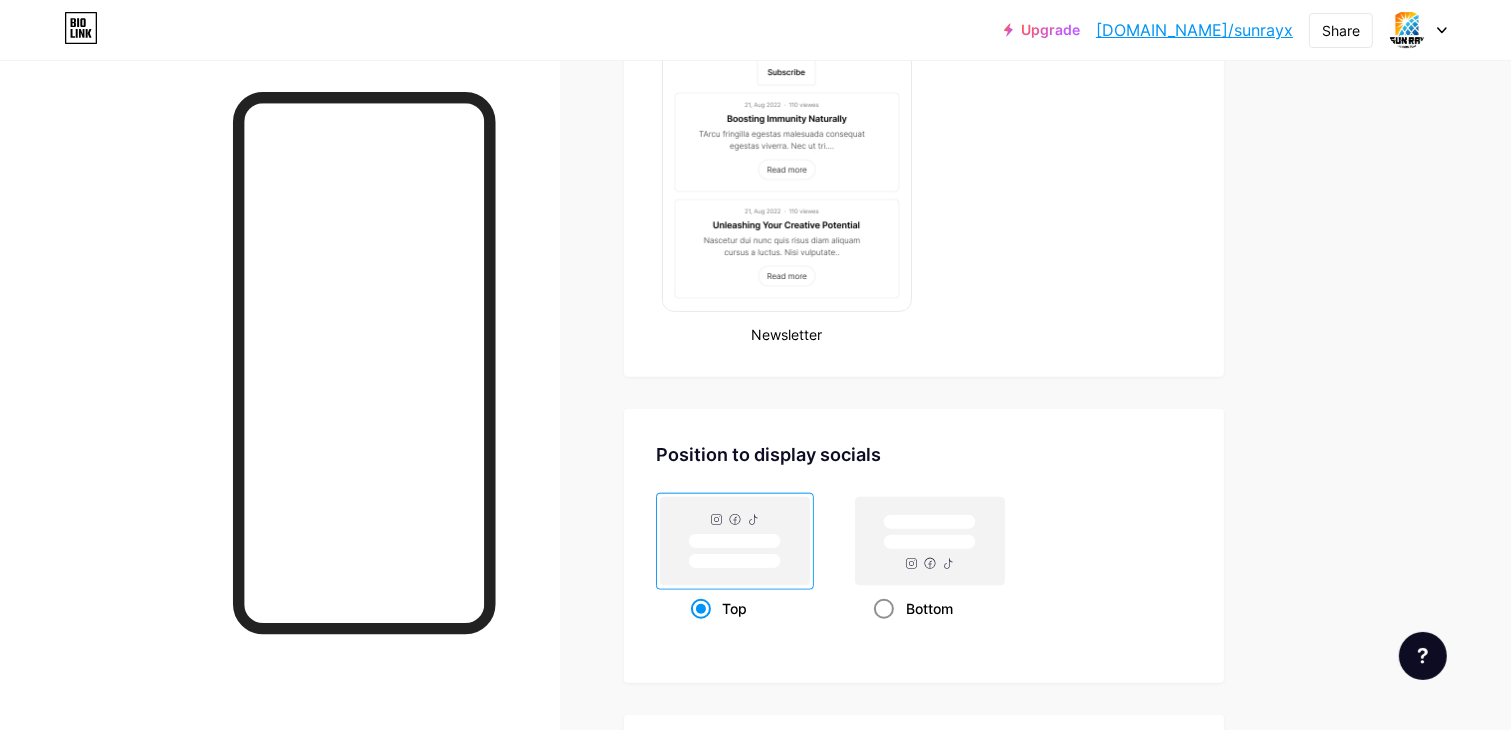 click on "Bottom" at bounding box center [880, 633] 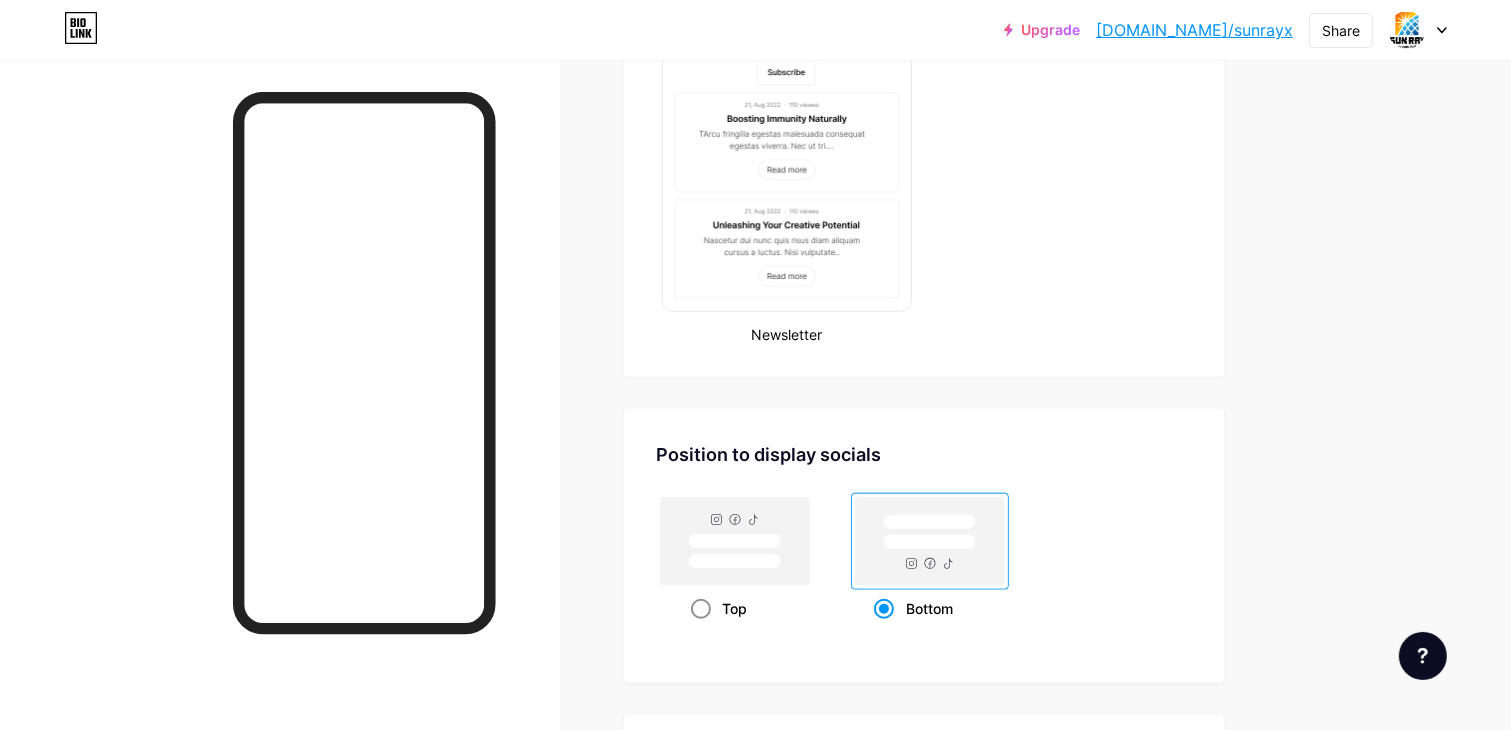click 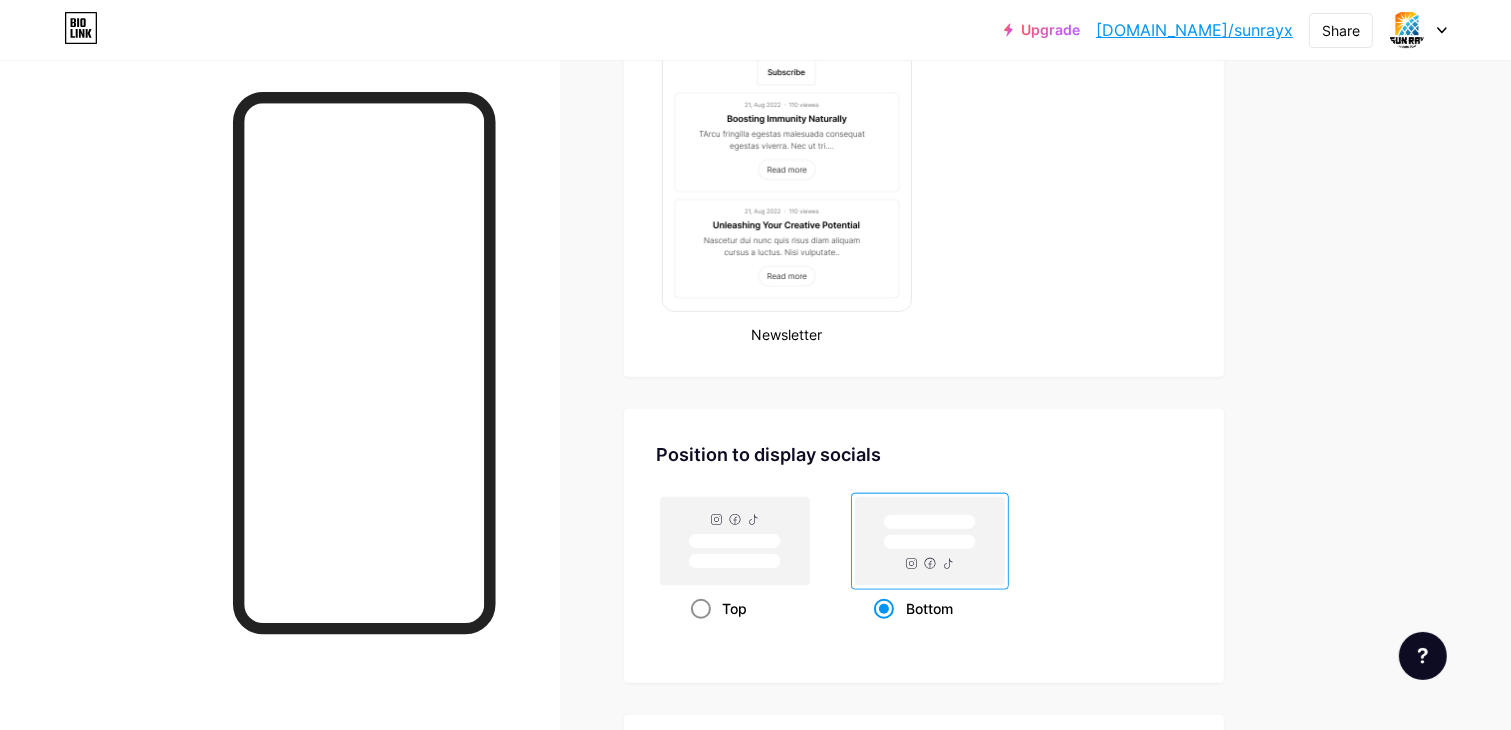 click on "Top" at bounding box center (697, 633) 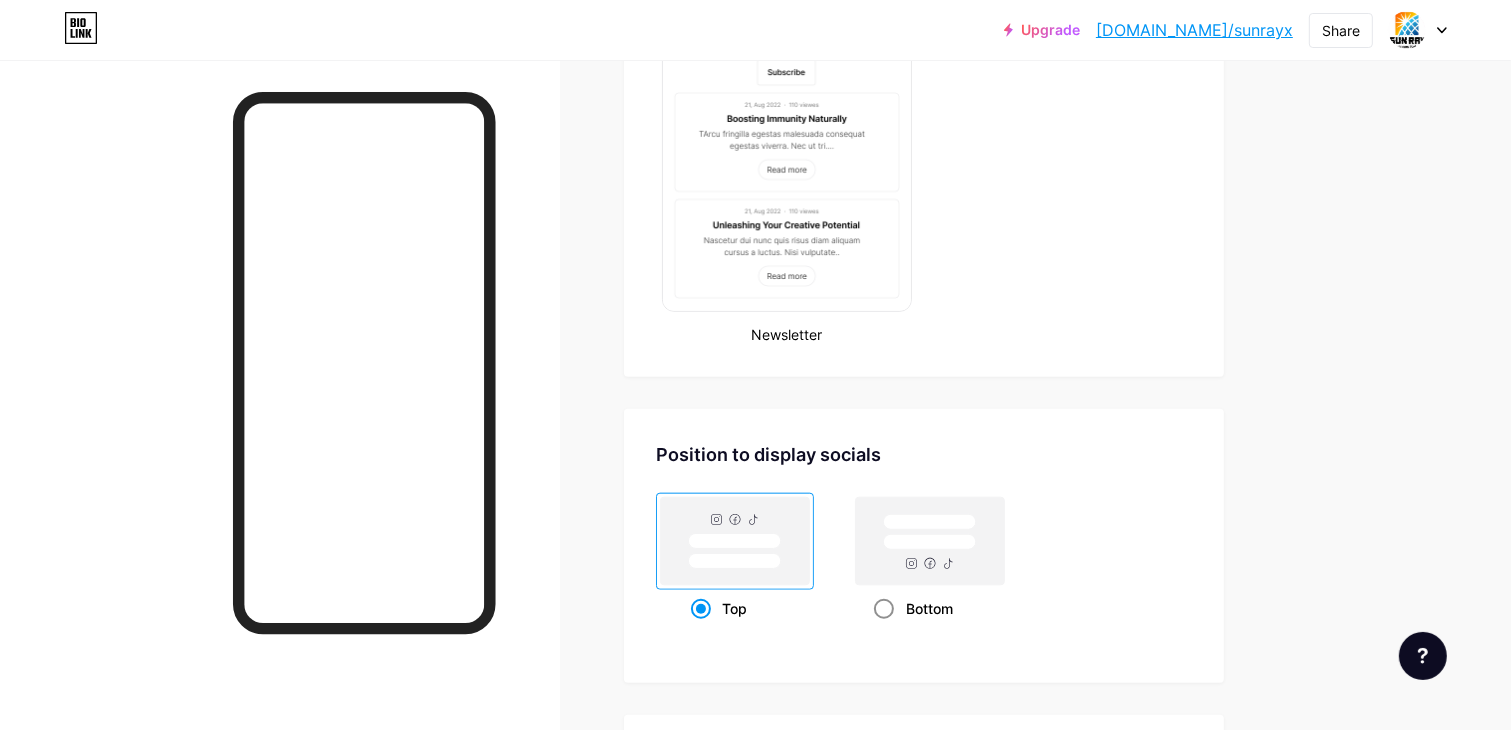click 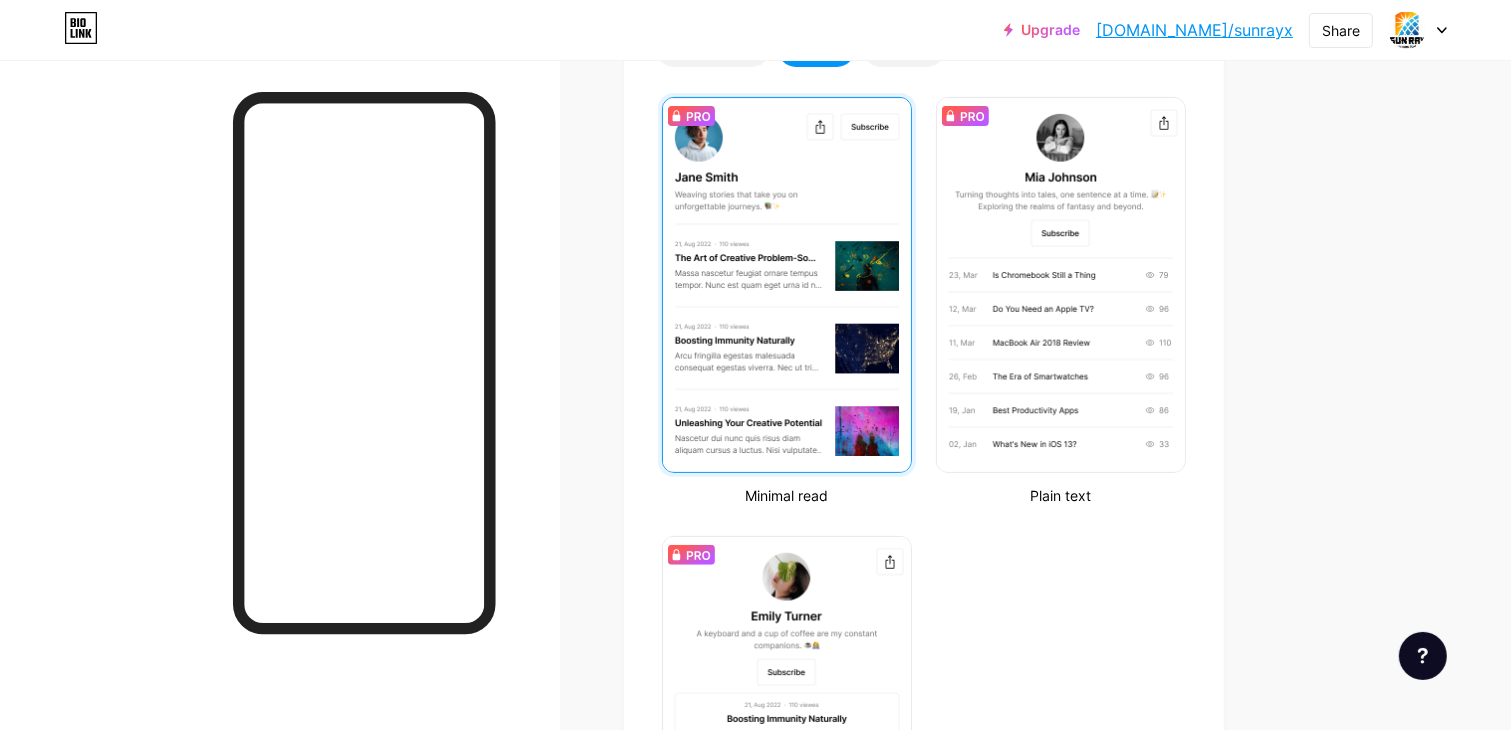 scroll, scrollTop: 100, scrollLeft: 0, axis: vertical 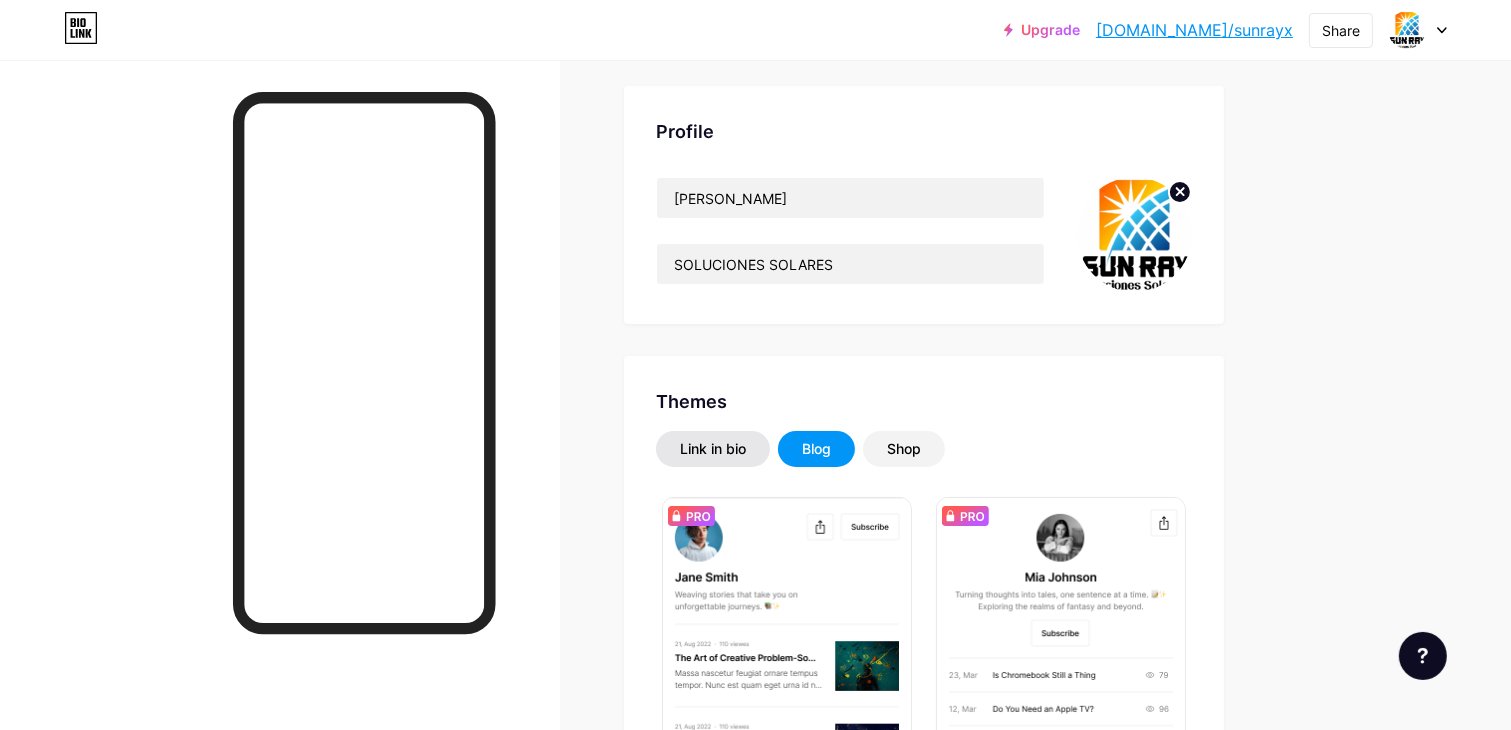 click on "Link in bio" at bounding box center (713, 449) 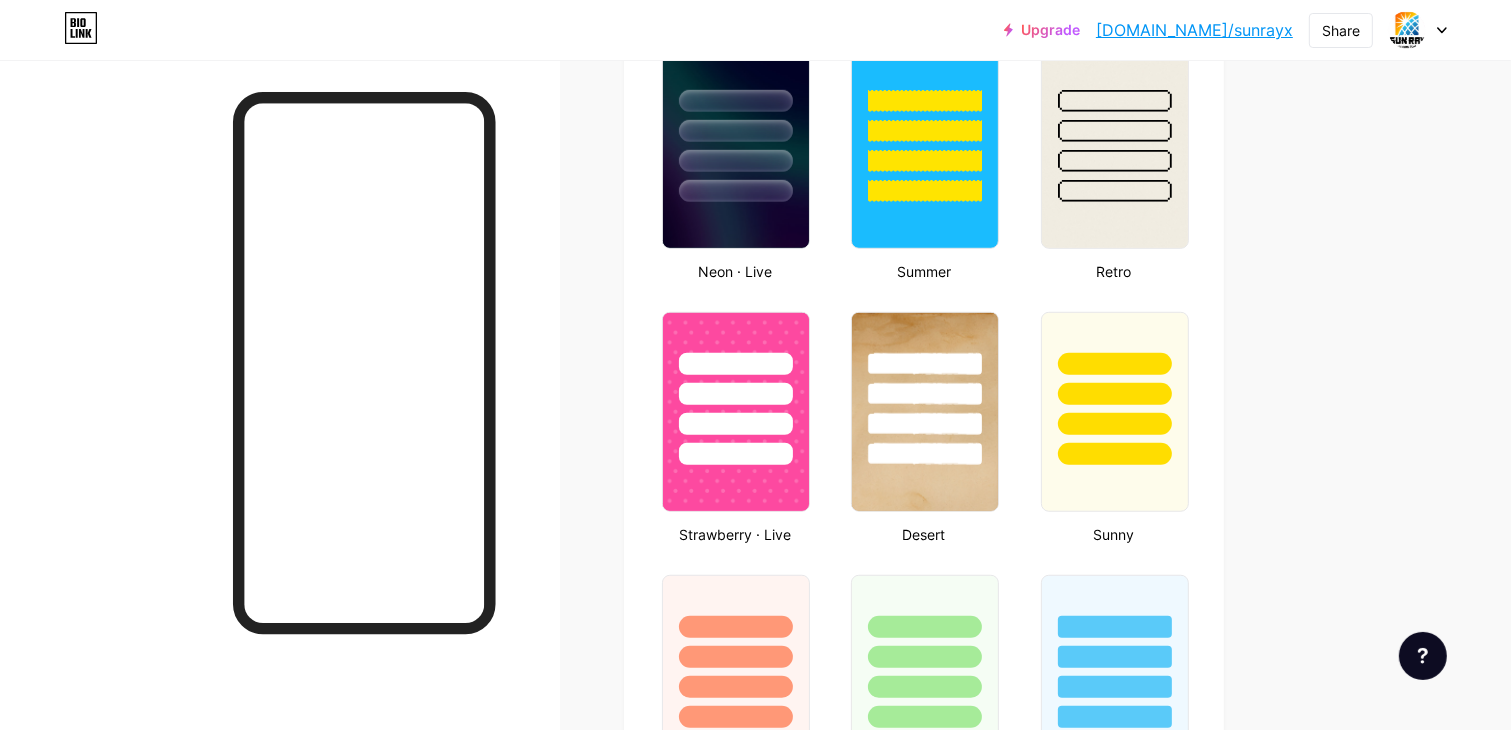 scroll, scrollTop: 1200, scrollLeft: 0, axis: vertical 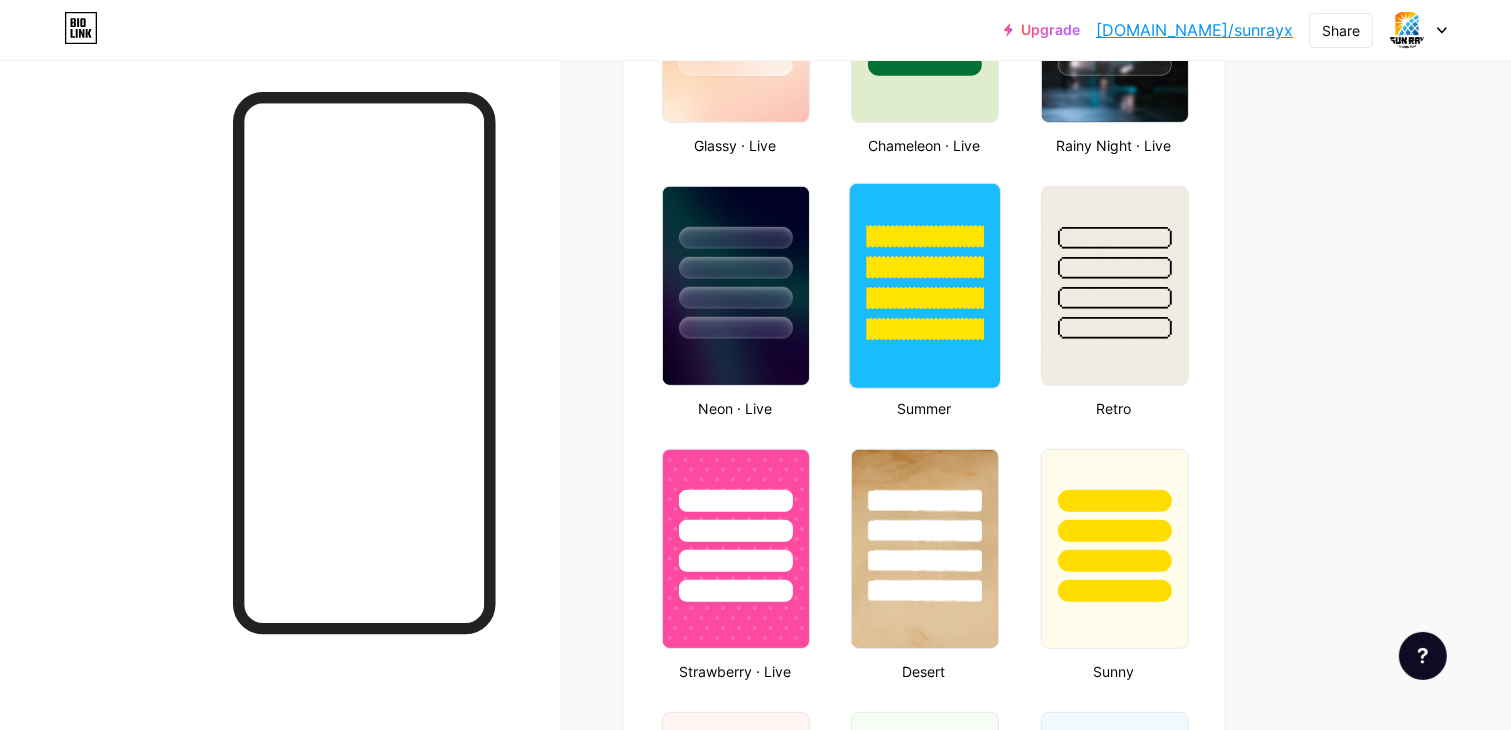 click at bounding box center (925, 267) 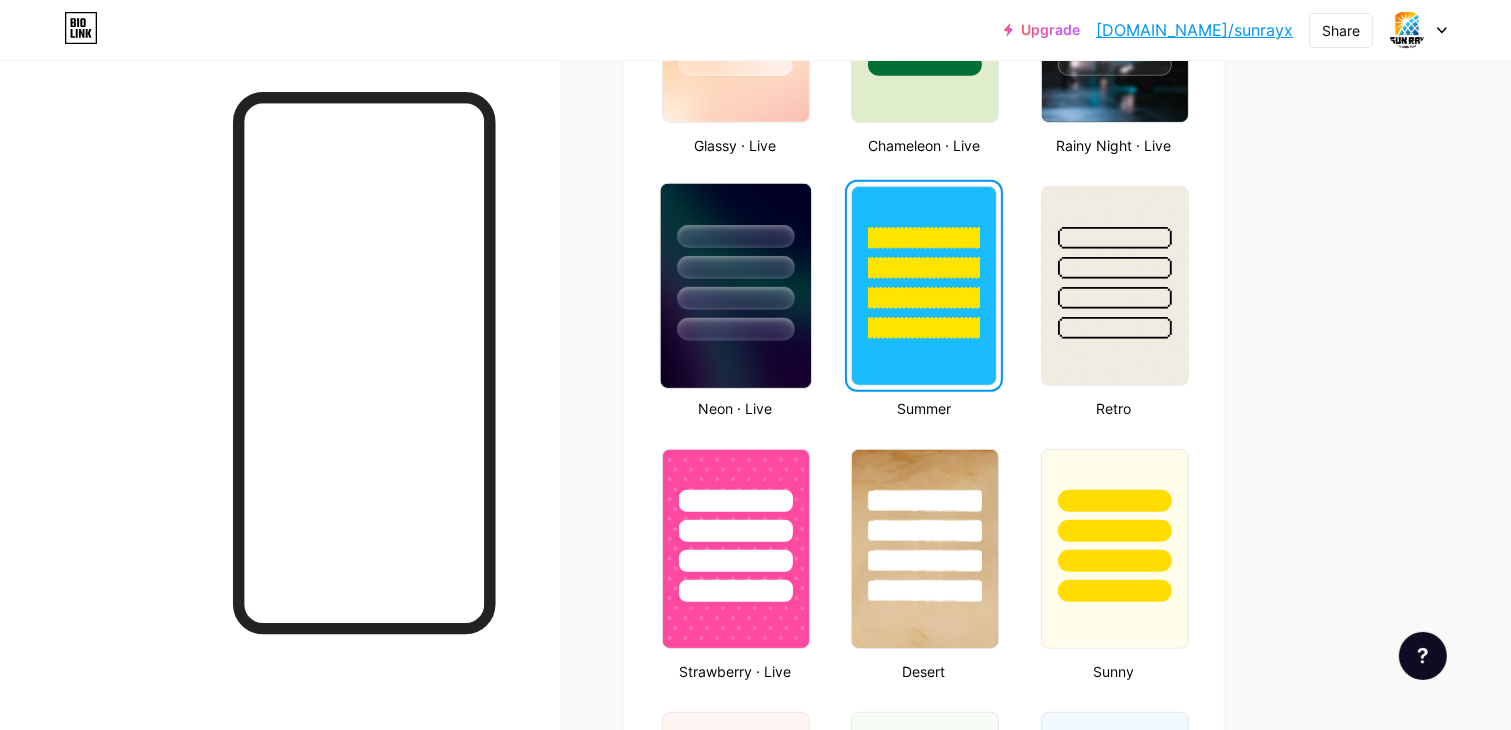 click at bounding box center (736, 262) 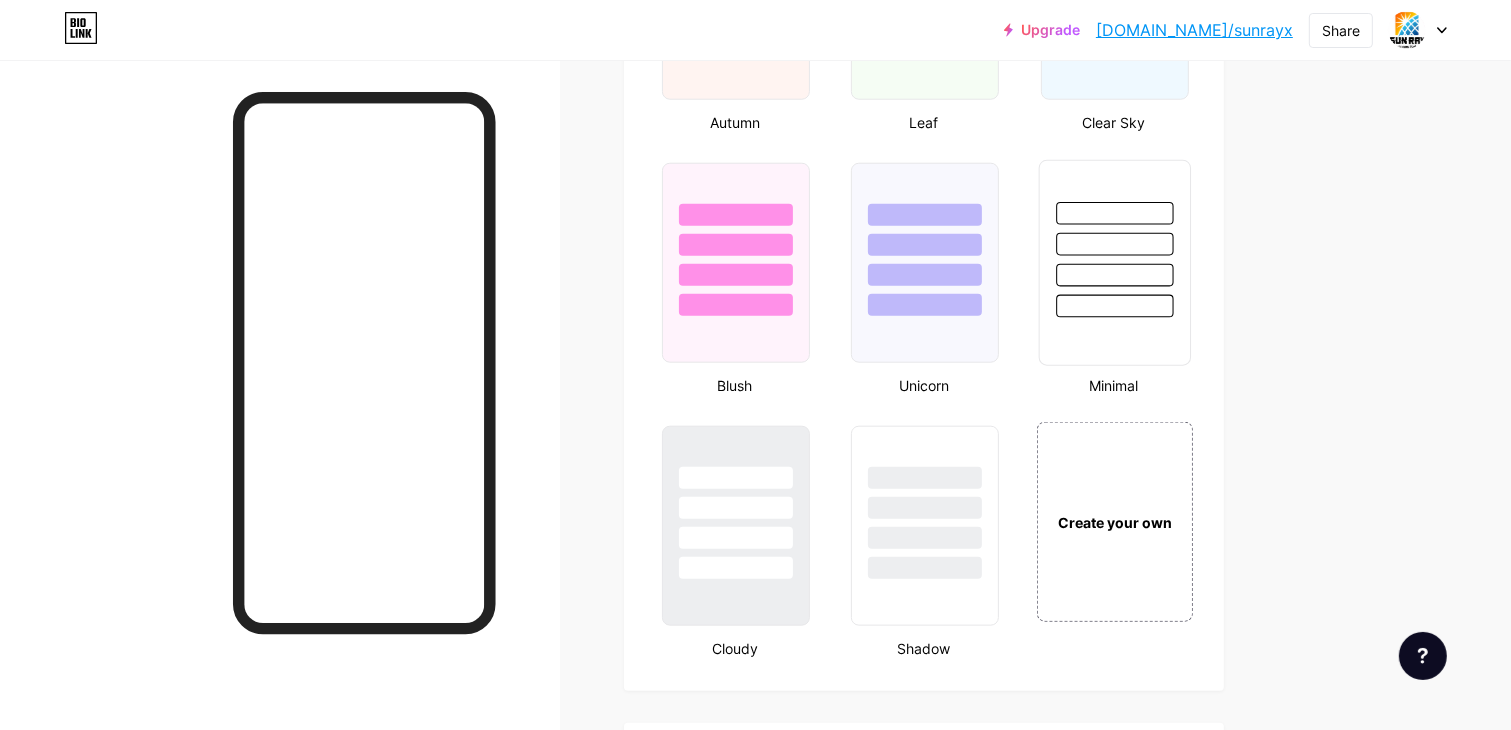 scroll, scrollTop: 2000, scrollLeft: 0, axis: vertical 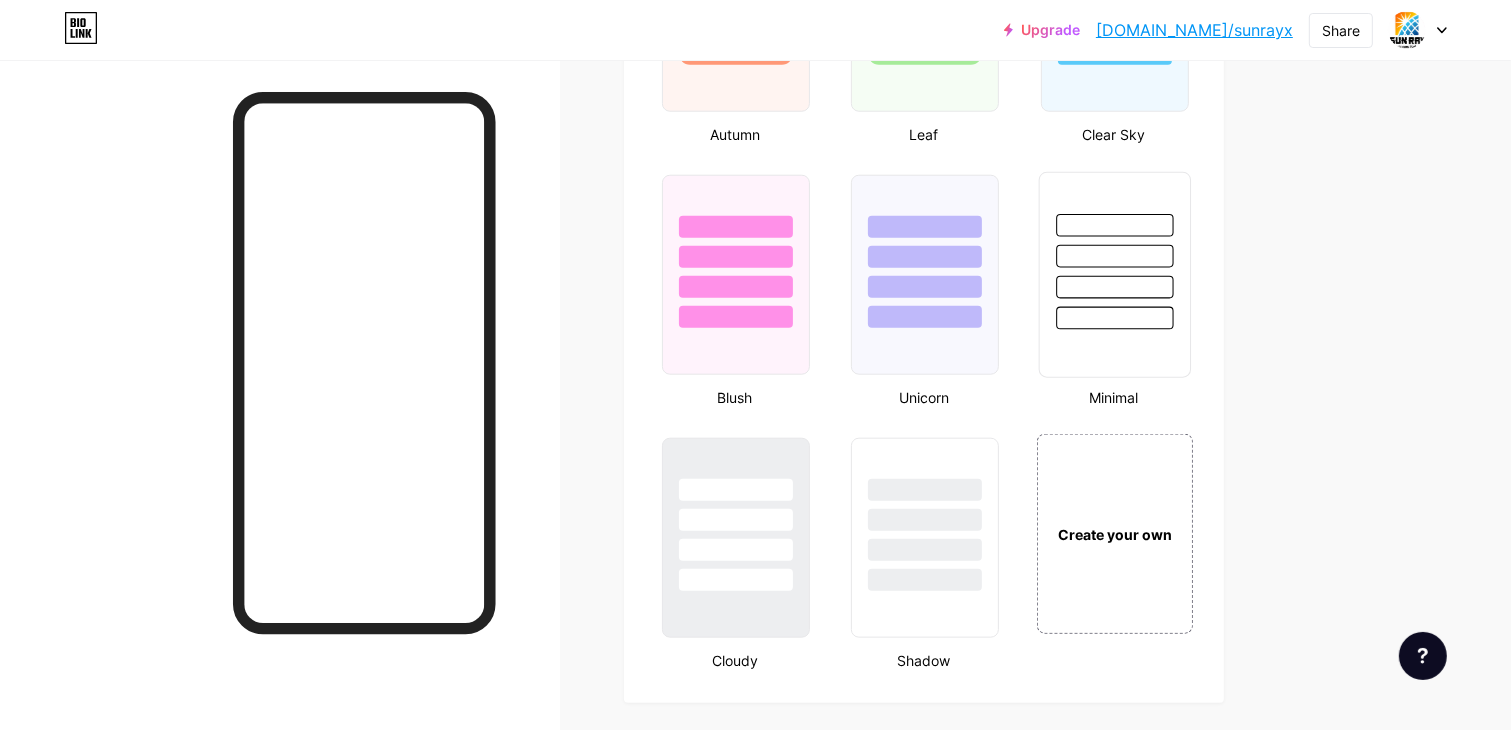 click at bounding box center (1114, 251) 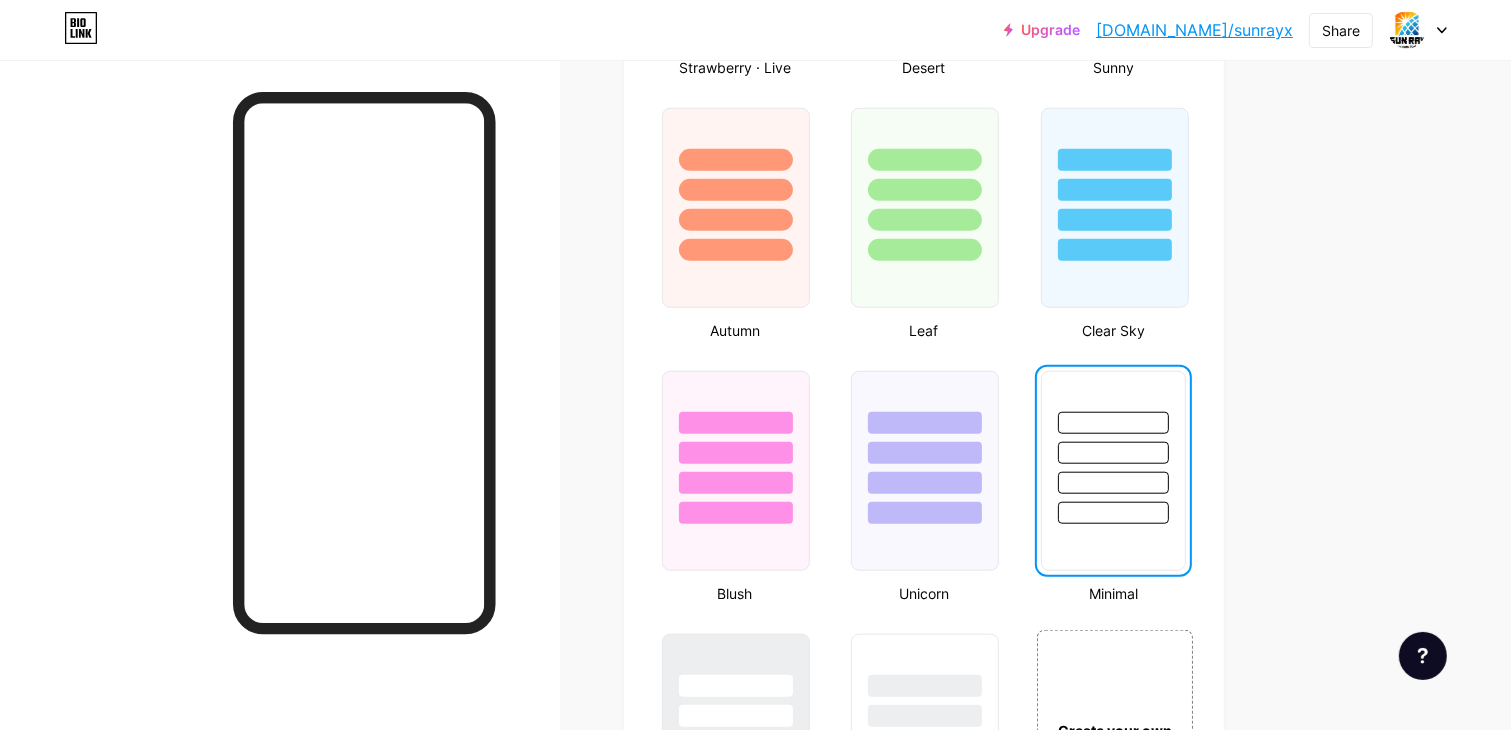 scroll, scrollTop: 1800, scrollLeft: 0, axis: vertical 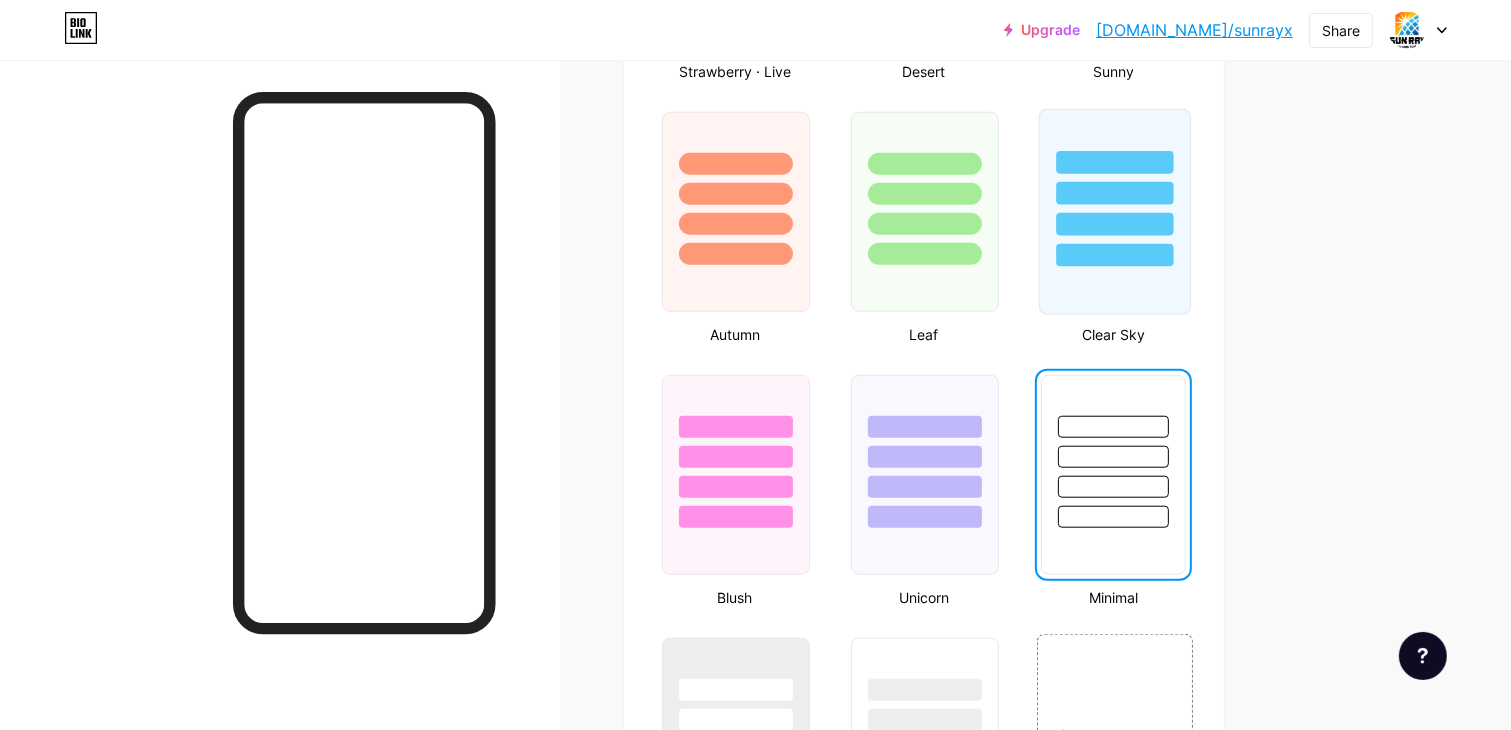 click at bounding box center [1114, 255] 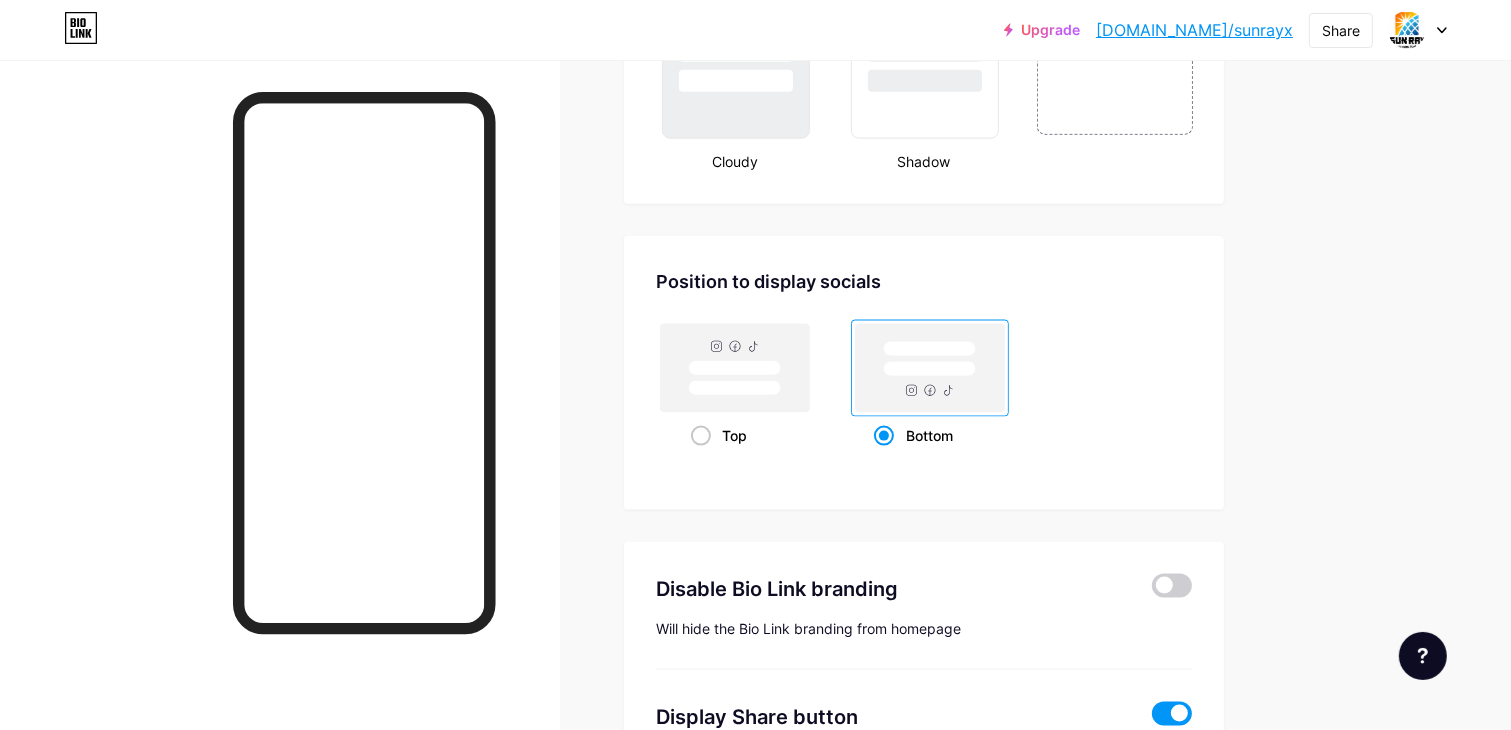 scroll, scrollTop: 2659, scrollLeft: 0, axis: vertical 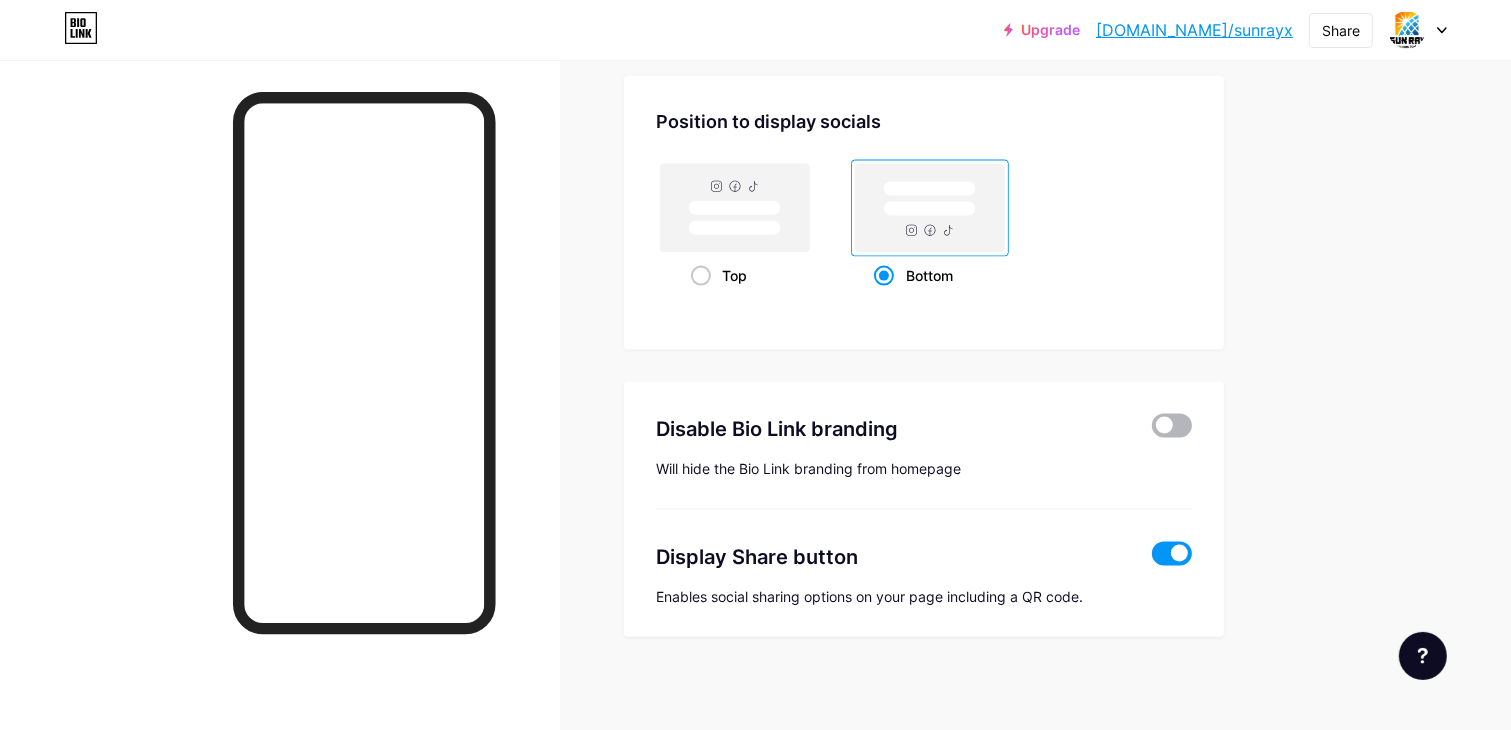 click at bounding box center [1172, 426] 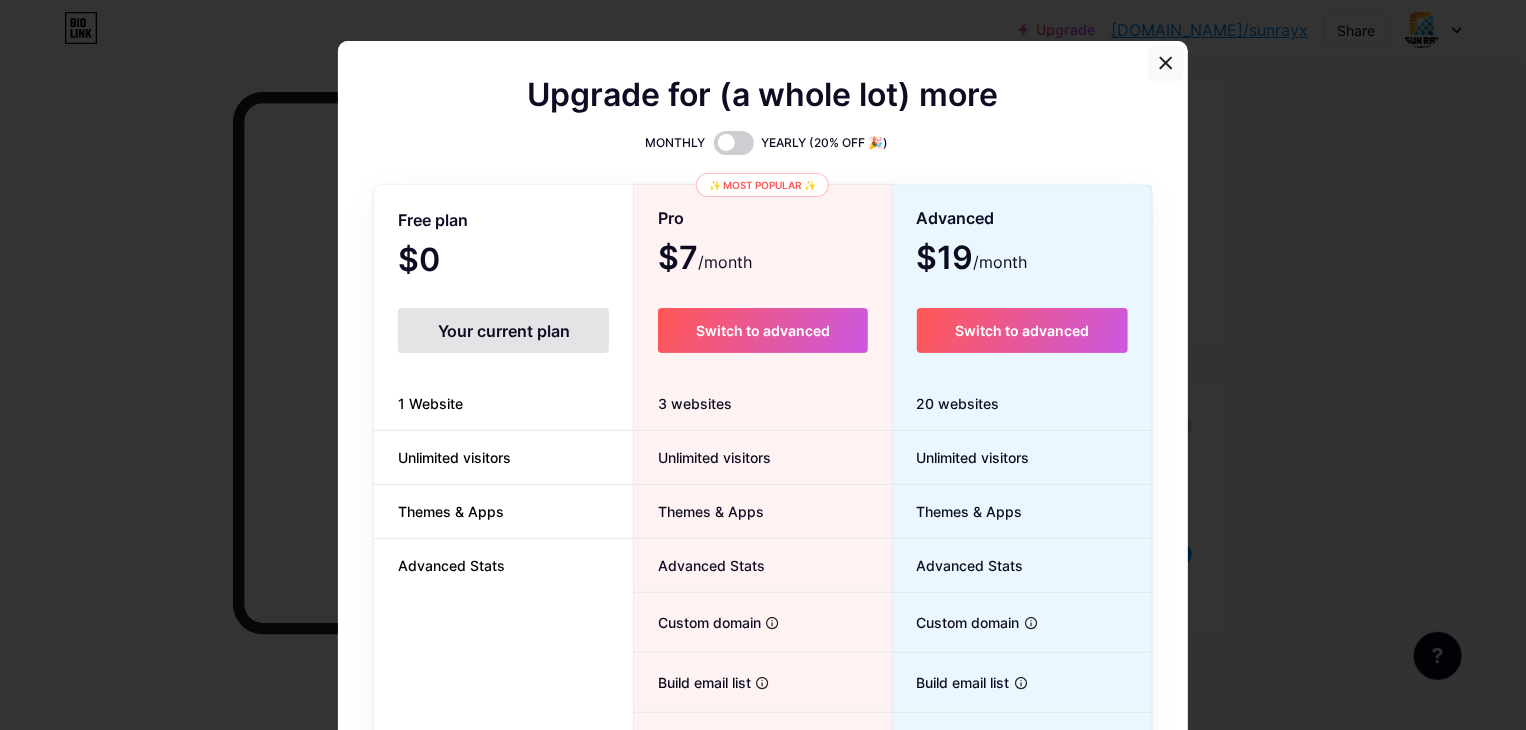 click 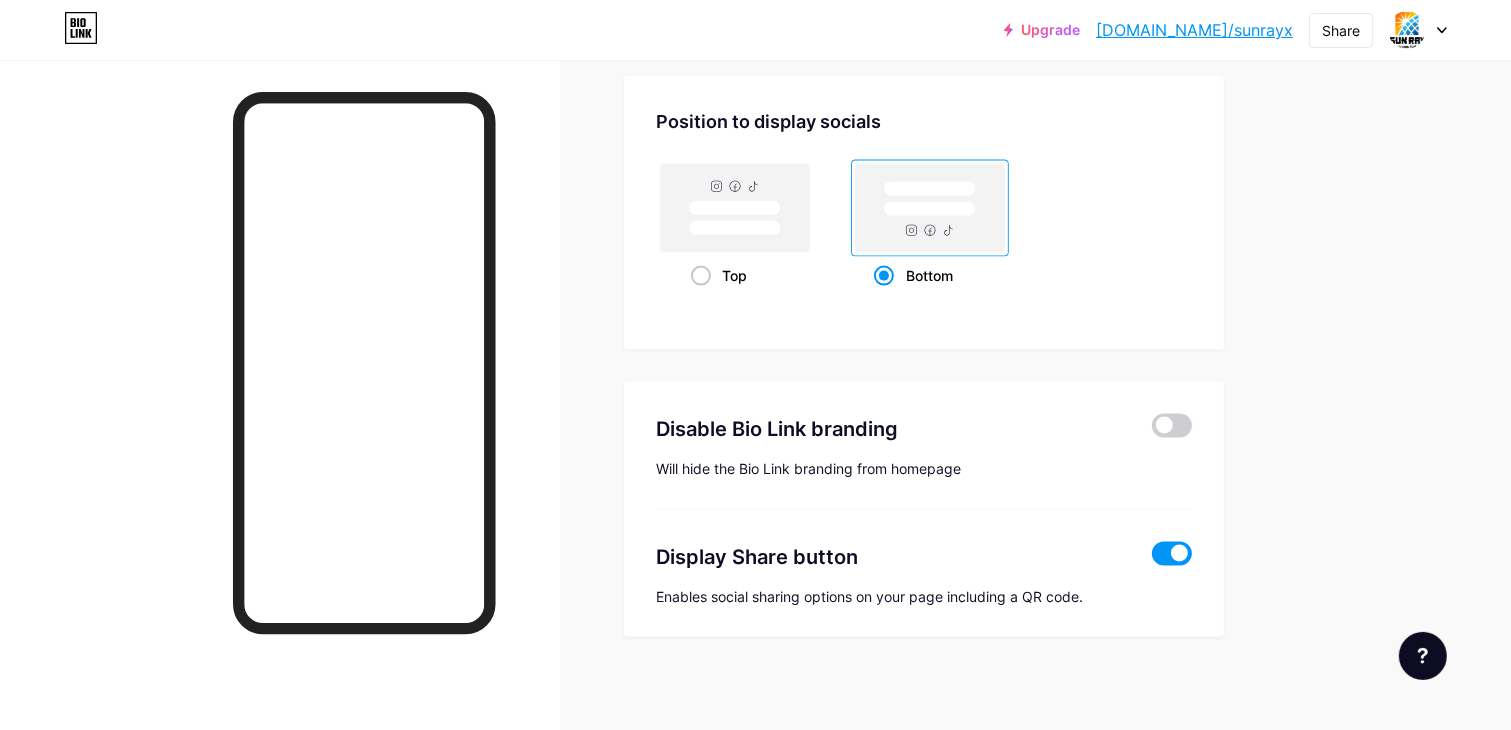 click at bounding box center (1172, 554) 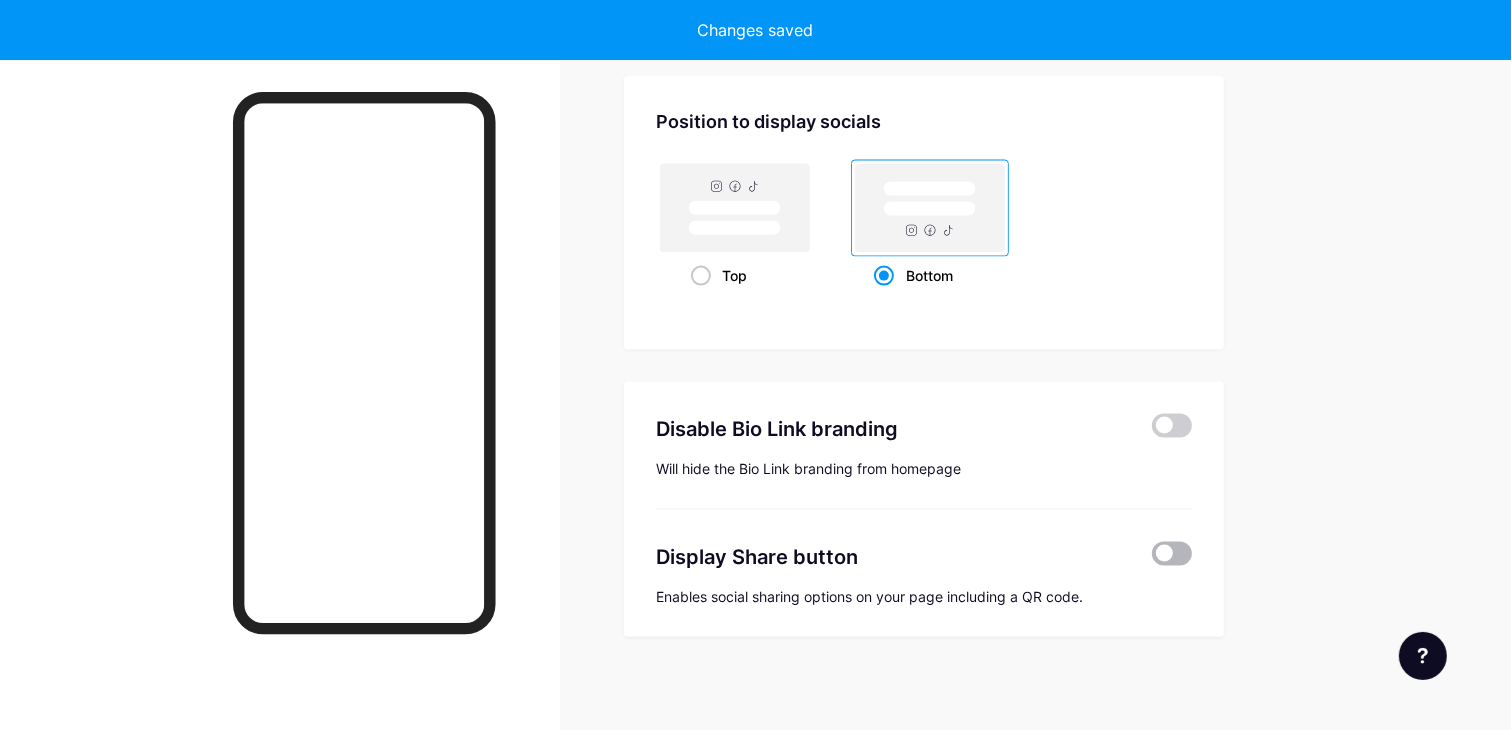 click at bounding box center (1172, 554) 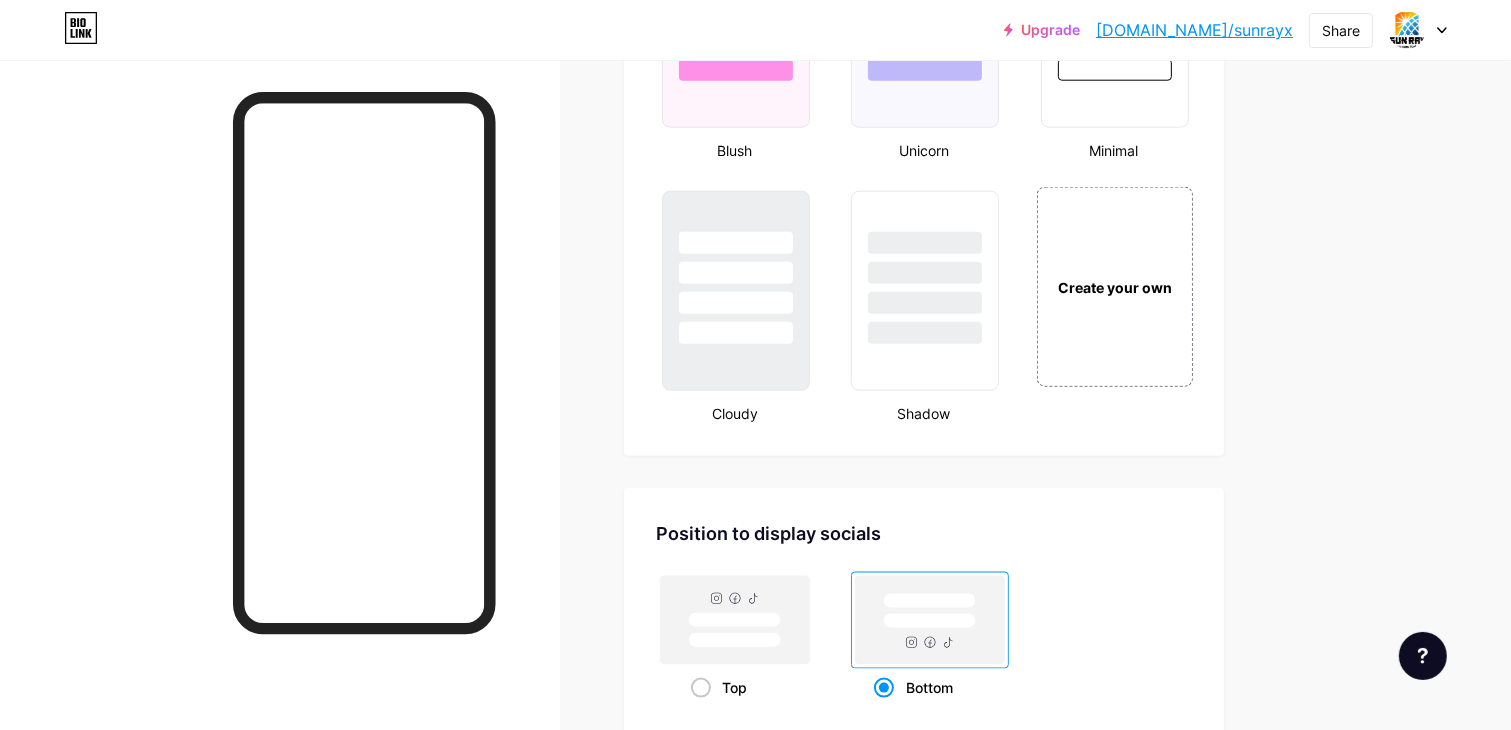scroll, scrollTop: 2259, scrollLeft: 0, axis: vertical 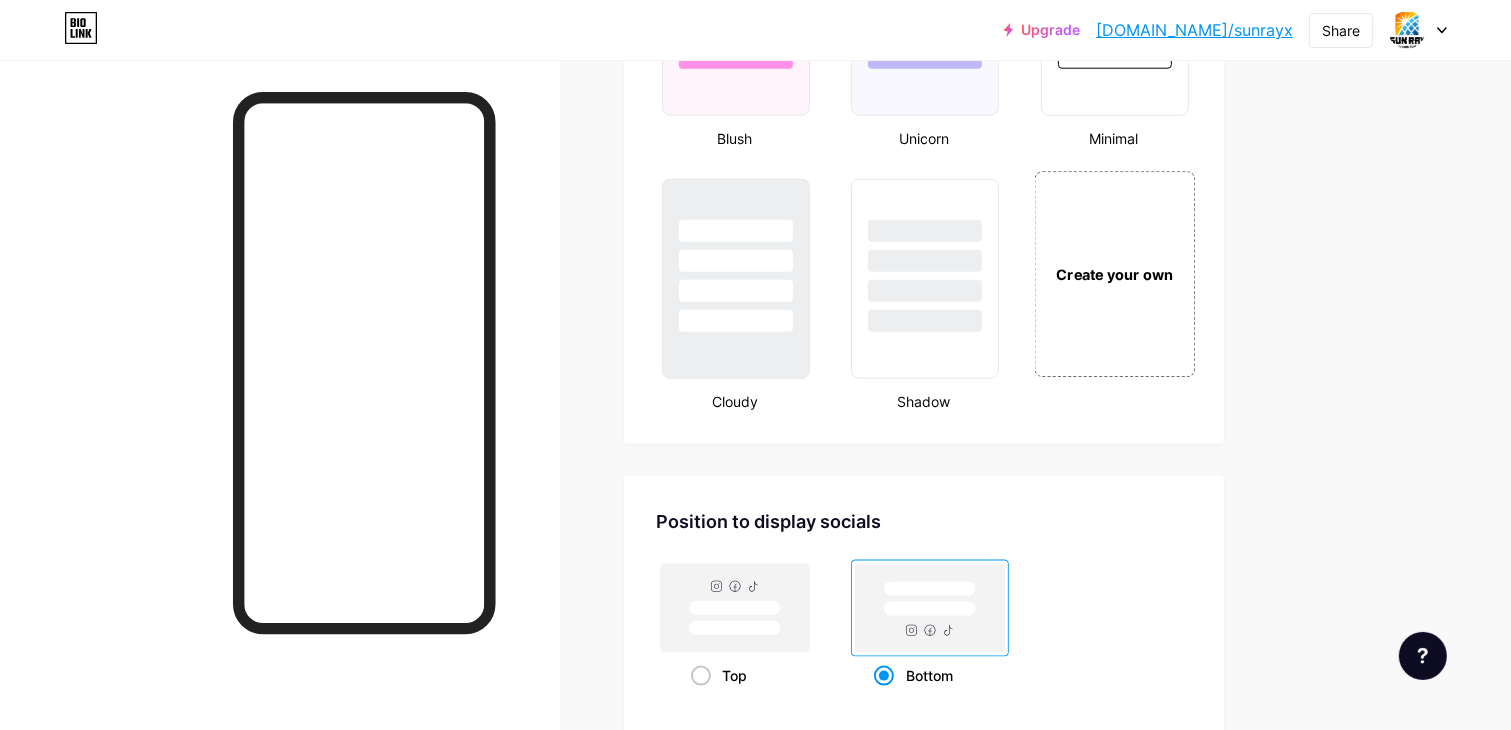 click on "Create your own" at bounding box center (1114, 275) 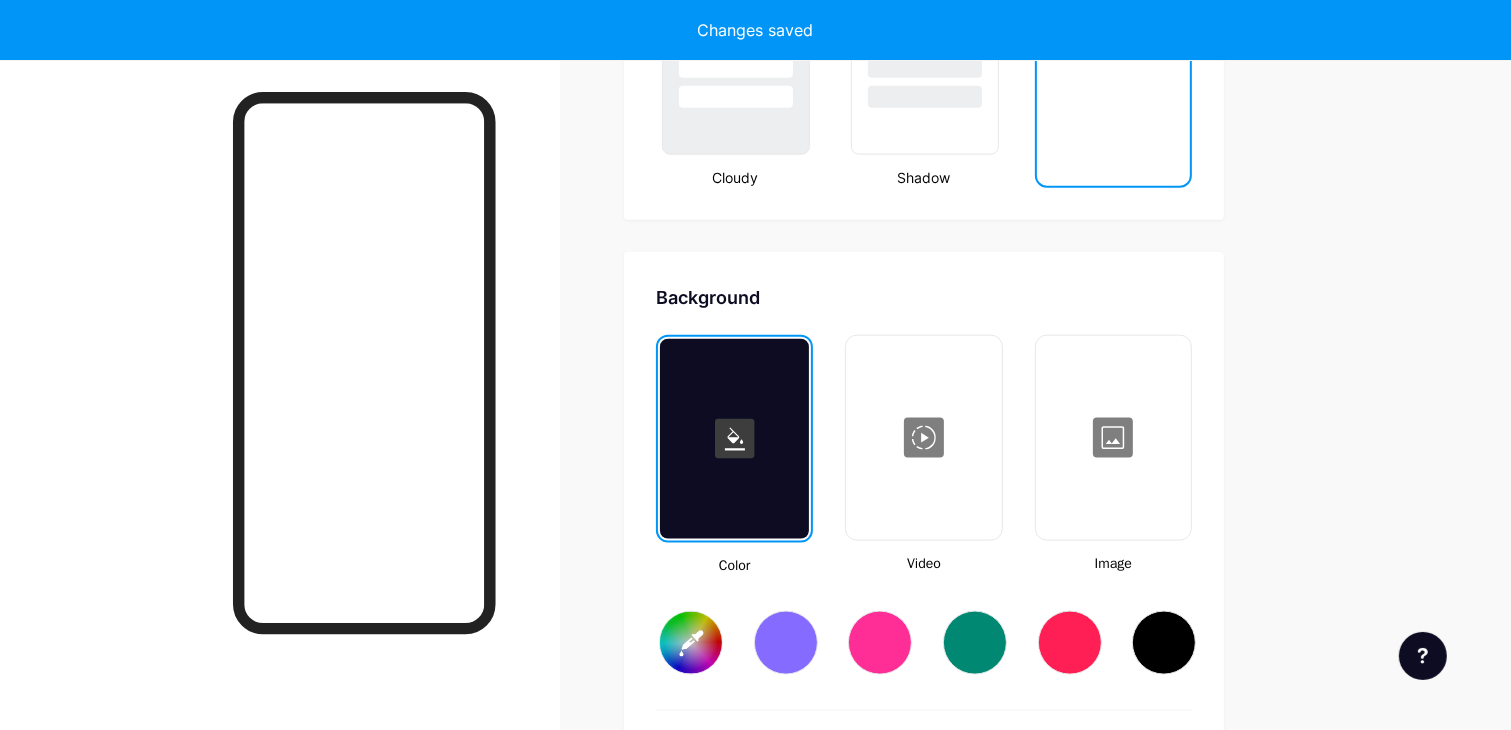 scroll, scrollTop: 2648, scrollLeft: 0, axis: vertical 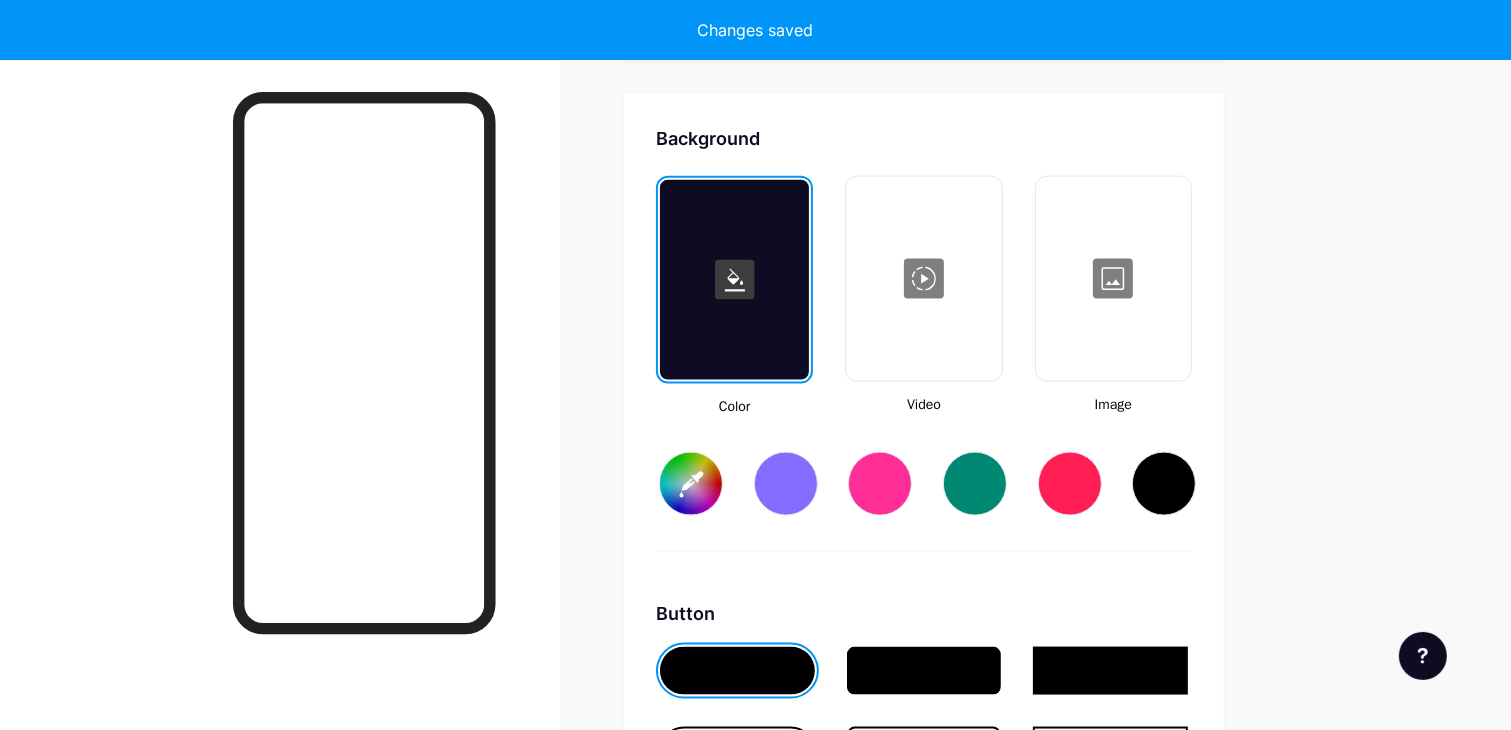 type on "#ffffff" 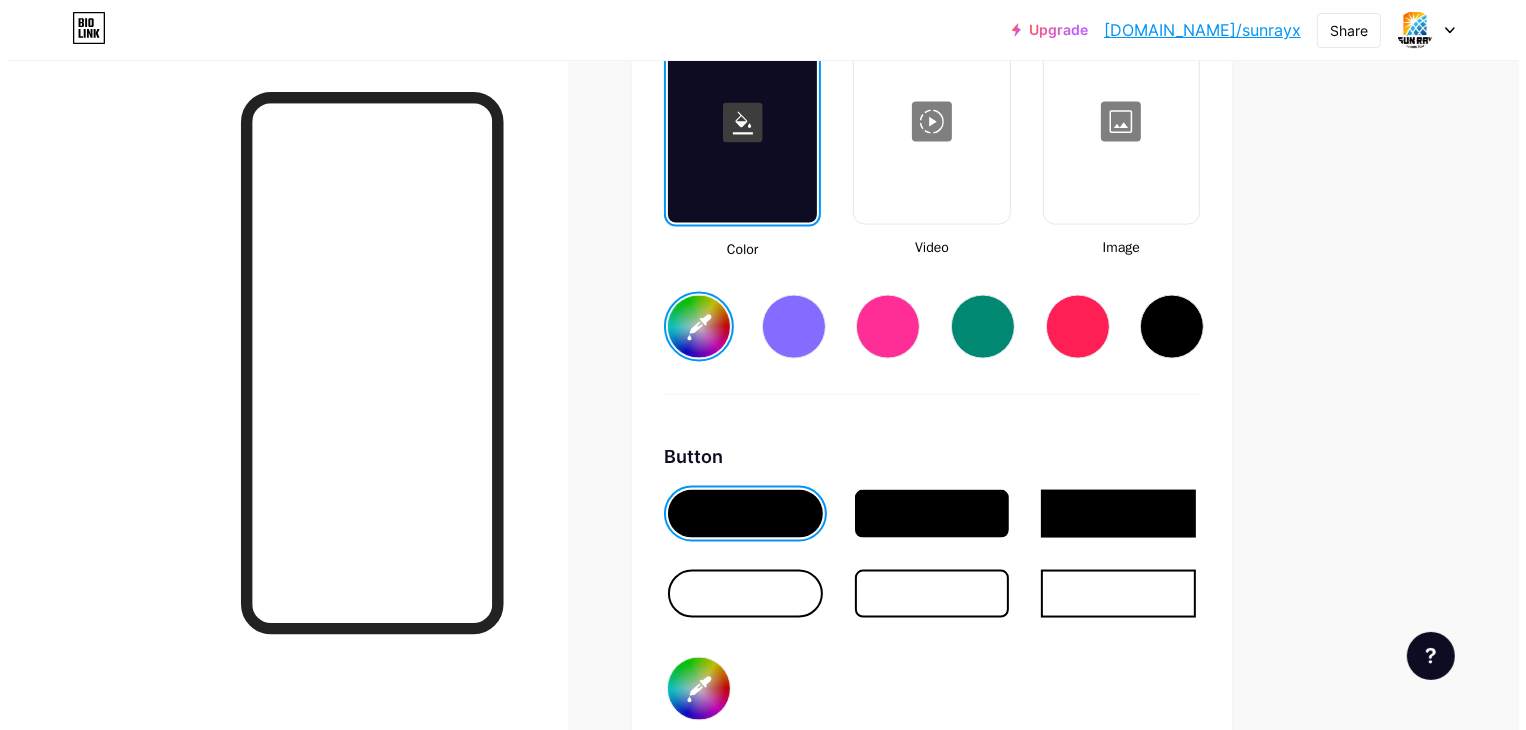 scroll, scrollTop: 2748, scrollLeft: 0, axis: vertical 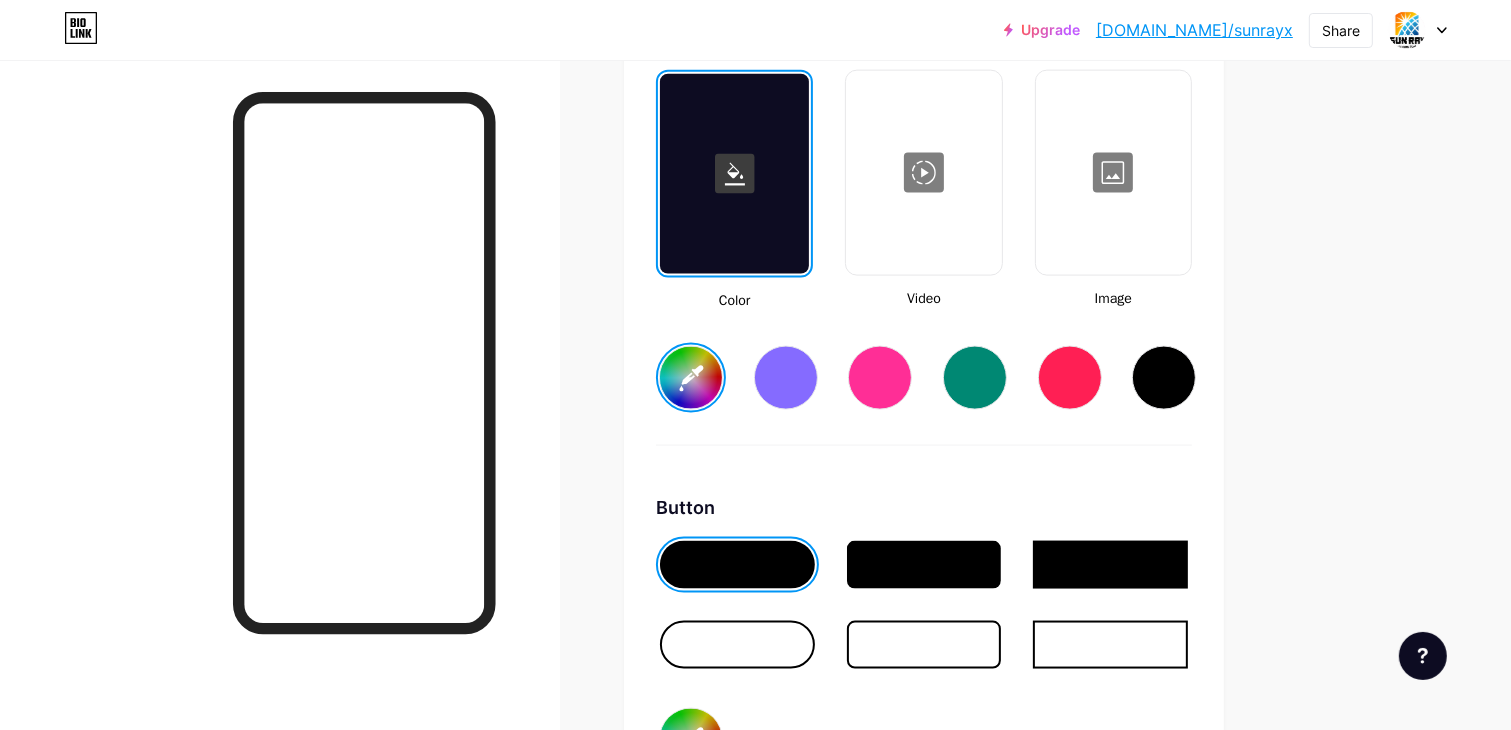 click on "#ffffff" at bounding box center [691, 378] 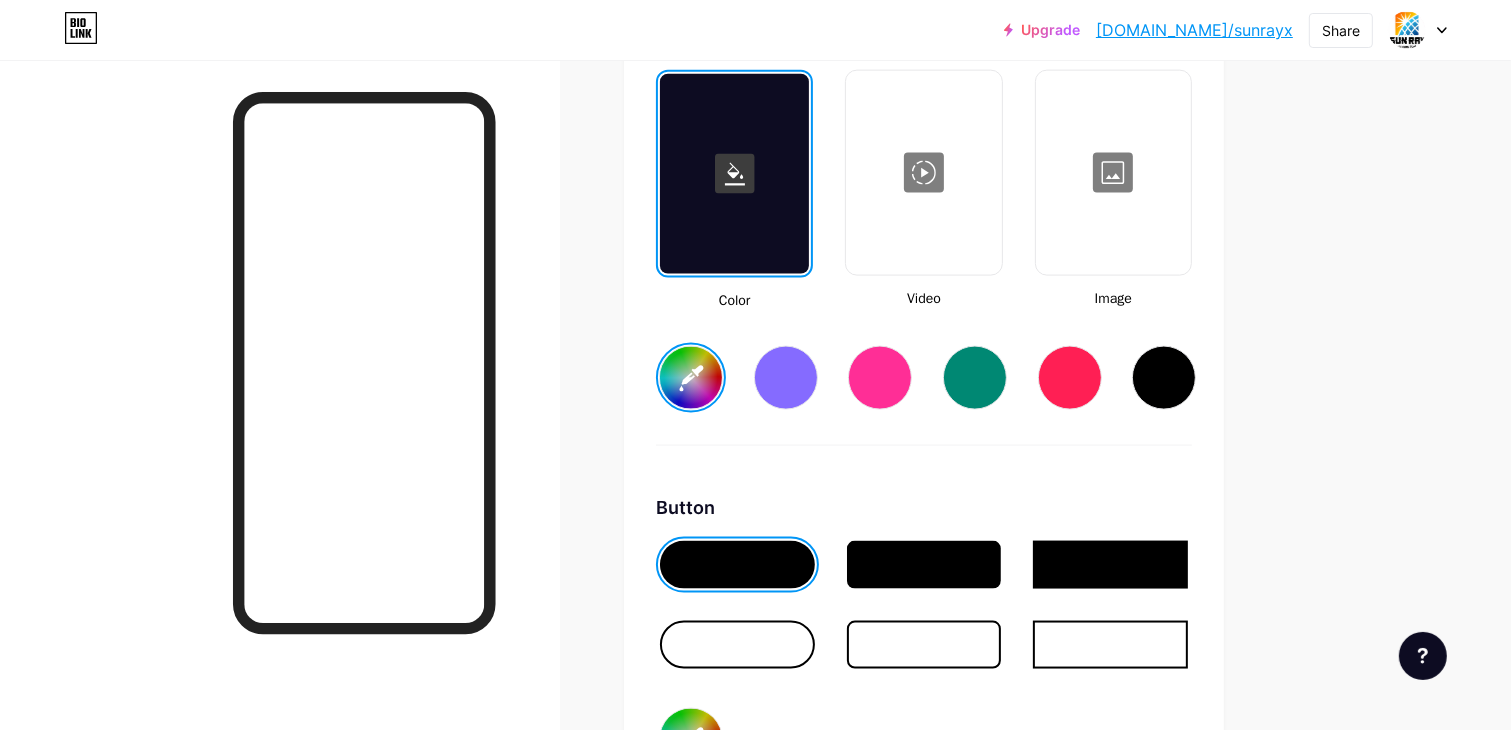 type on "#097efb" 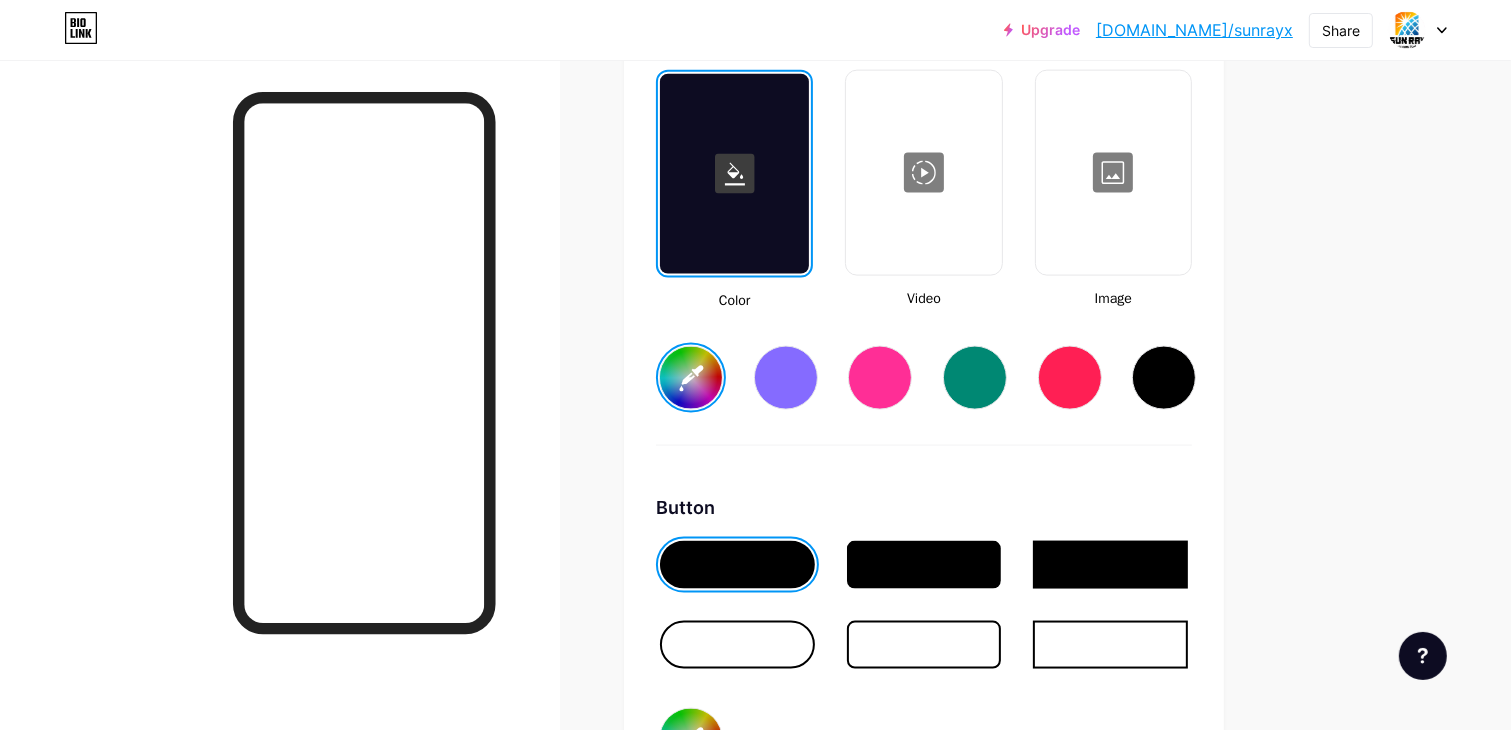 click at bounding box center [923, 173] 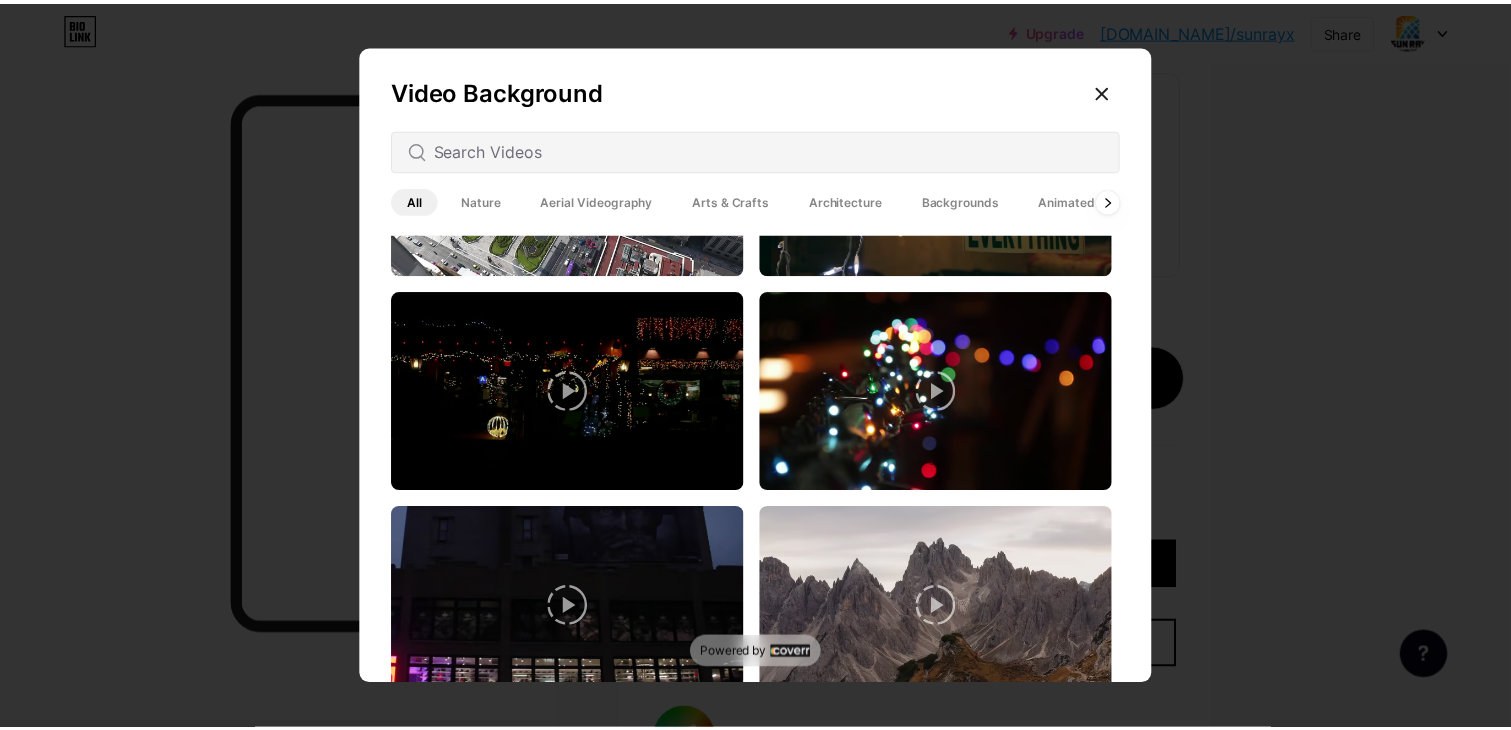 scroll, scrollTop: 700, scrollLeft: 0, axis: vertical 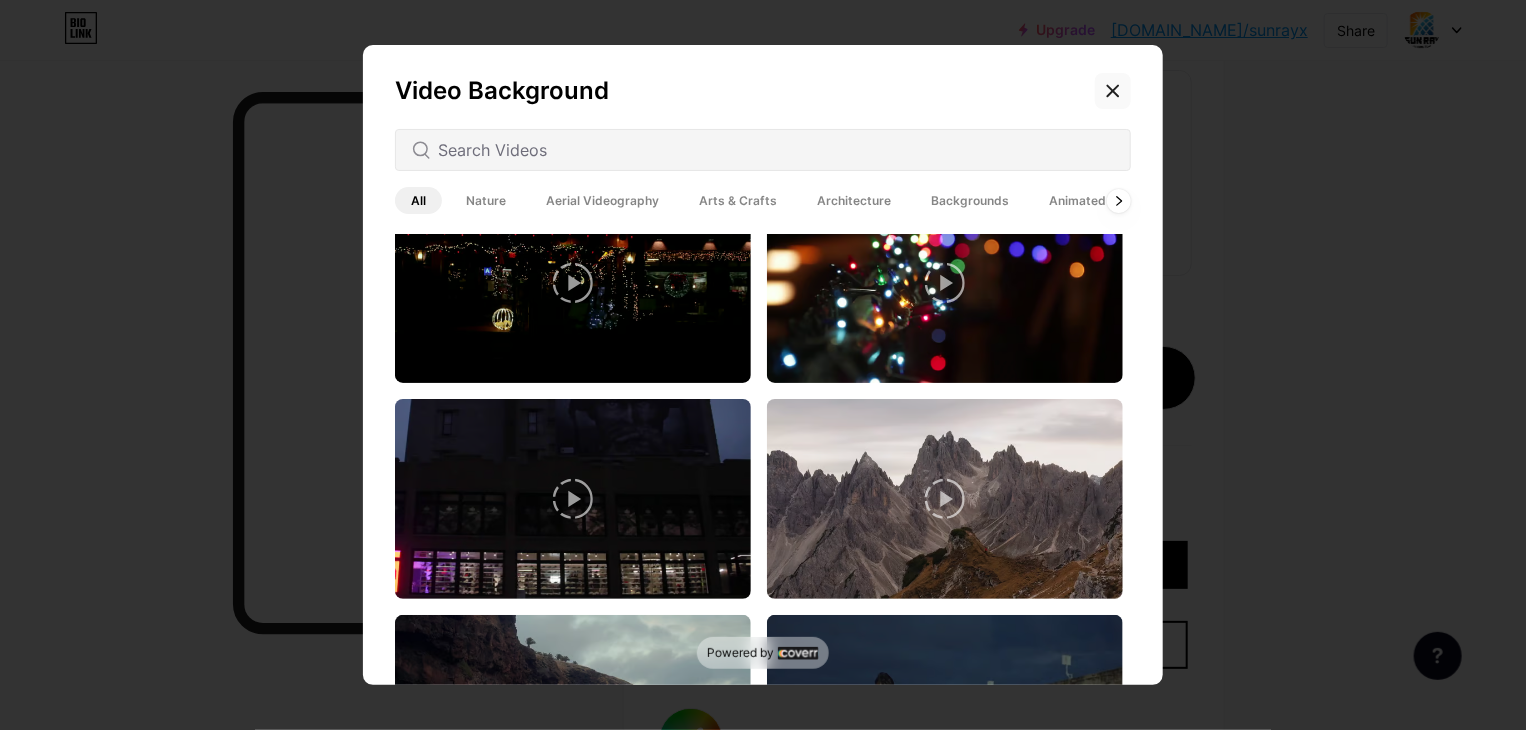 click 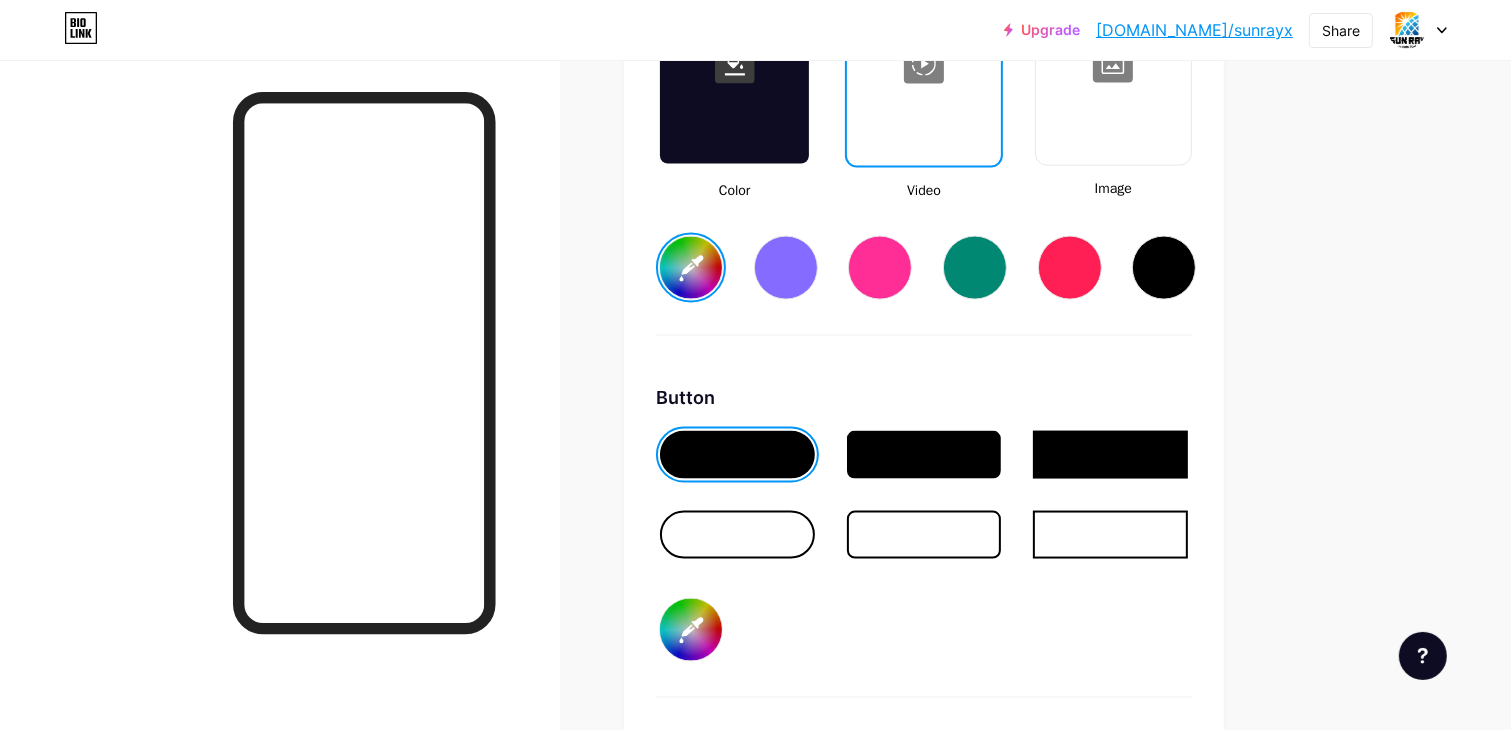 scroll, scrollTop: 2848, scrollLeft: 0, axis: vertical 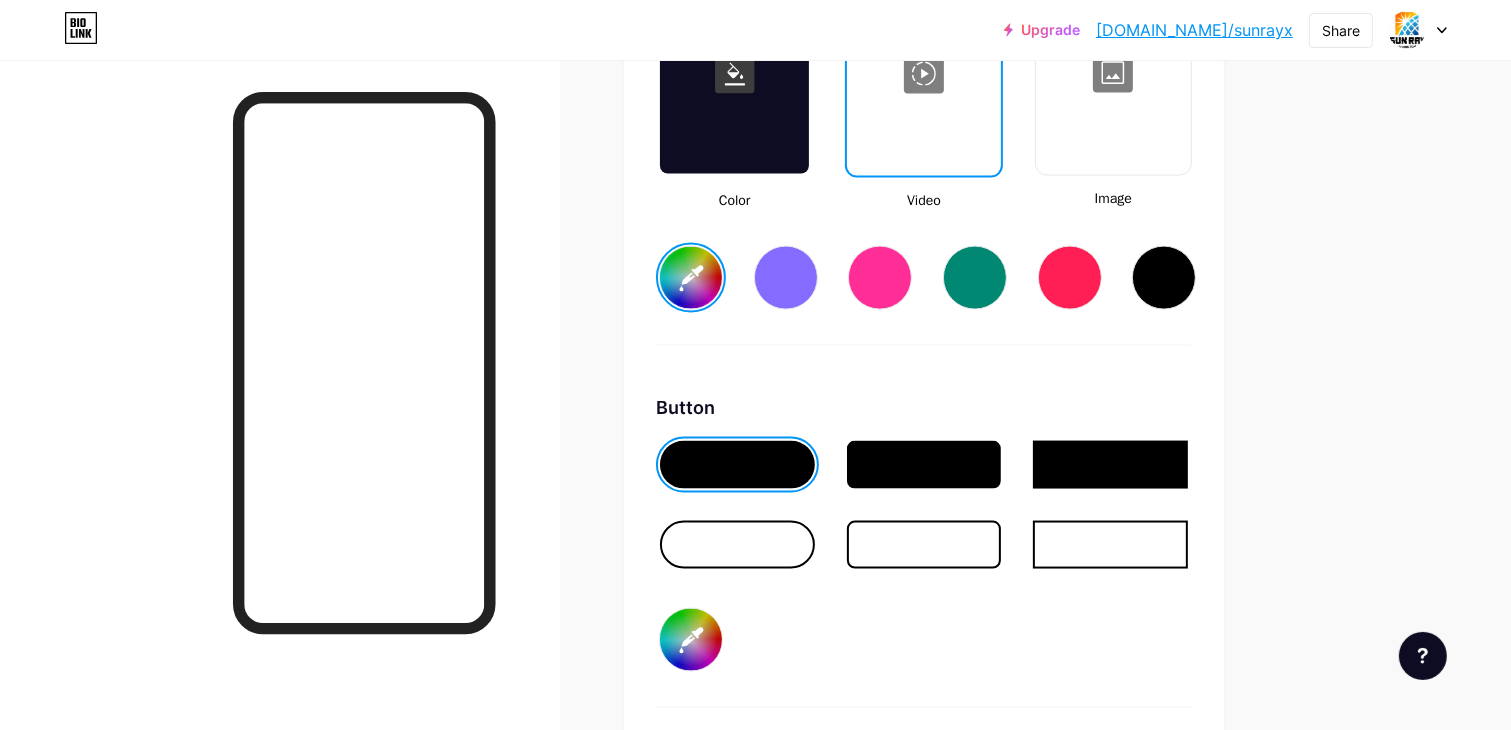 click at bounding box center (1113, 73) 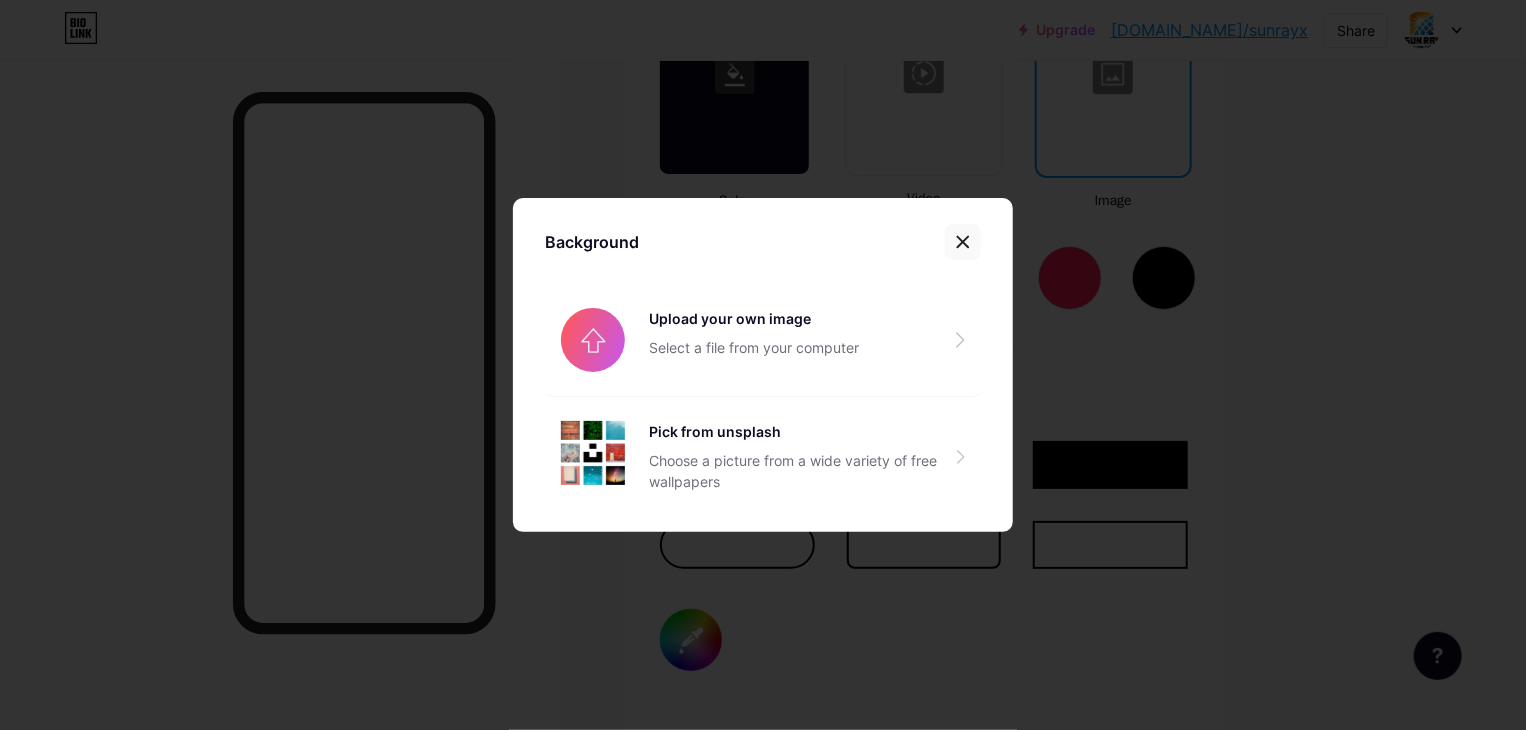 click at bounding box center [963, 242] 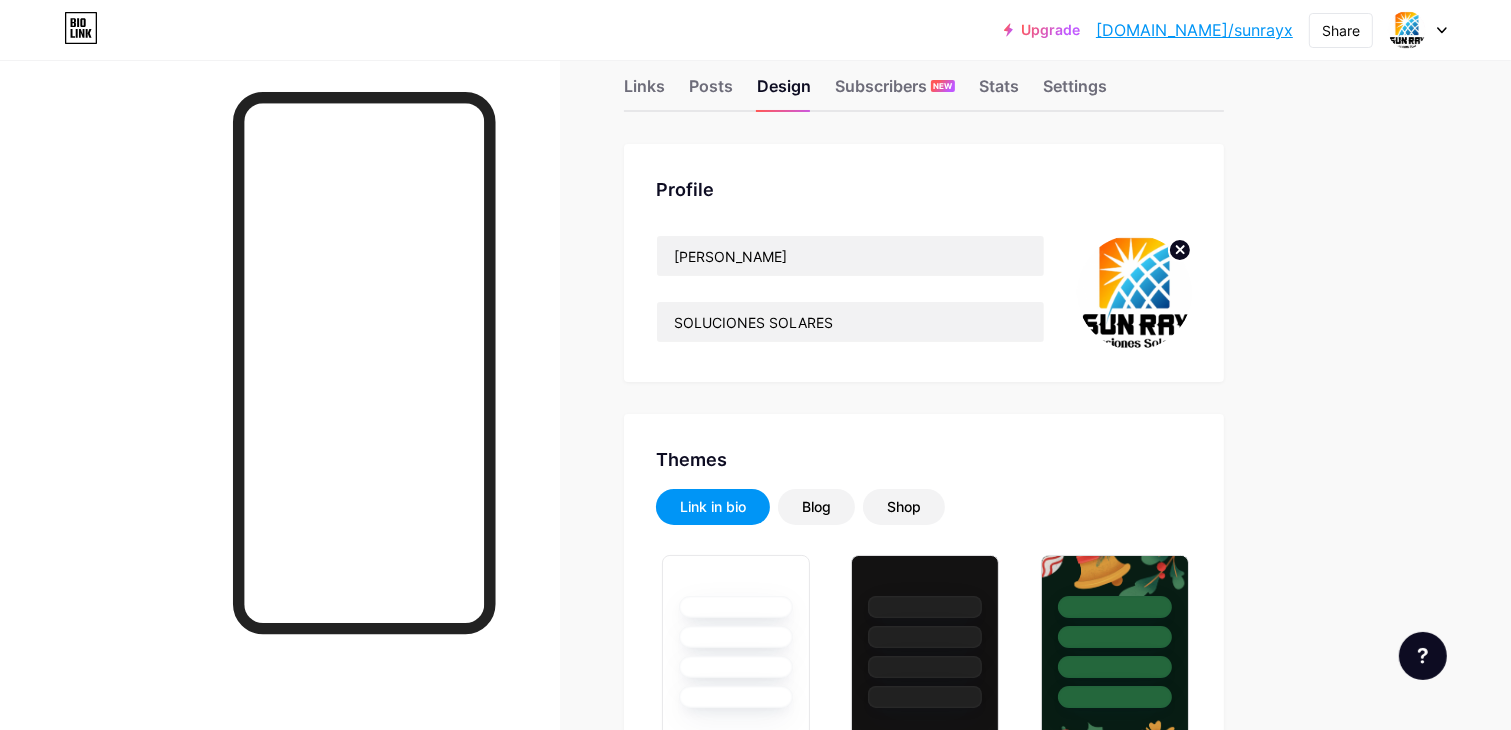 scroll, scrollTop: 0, scrollLeft: 0, axis: both 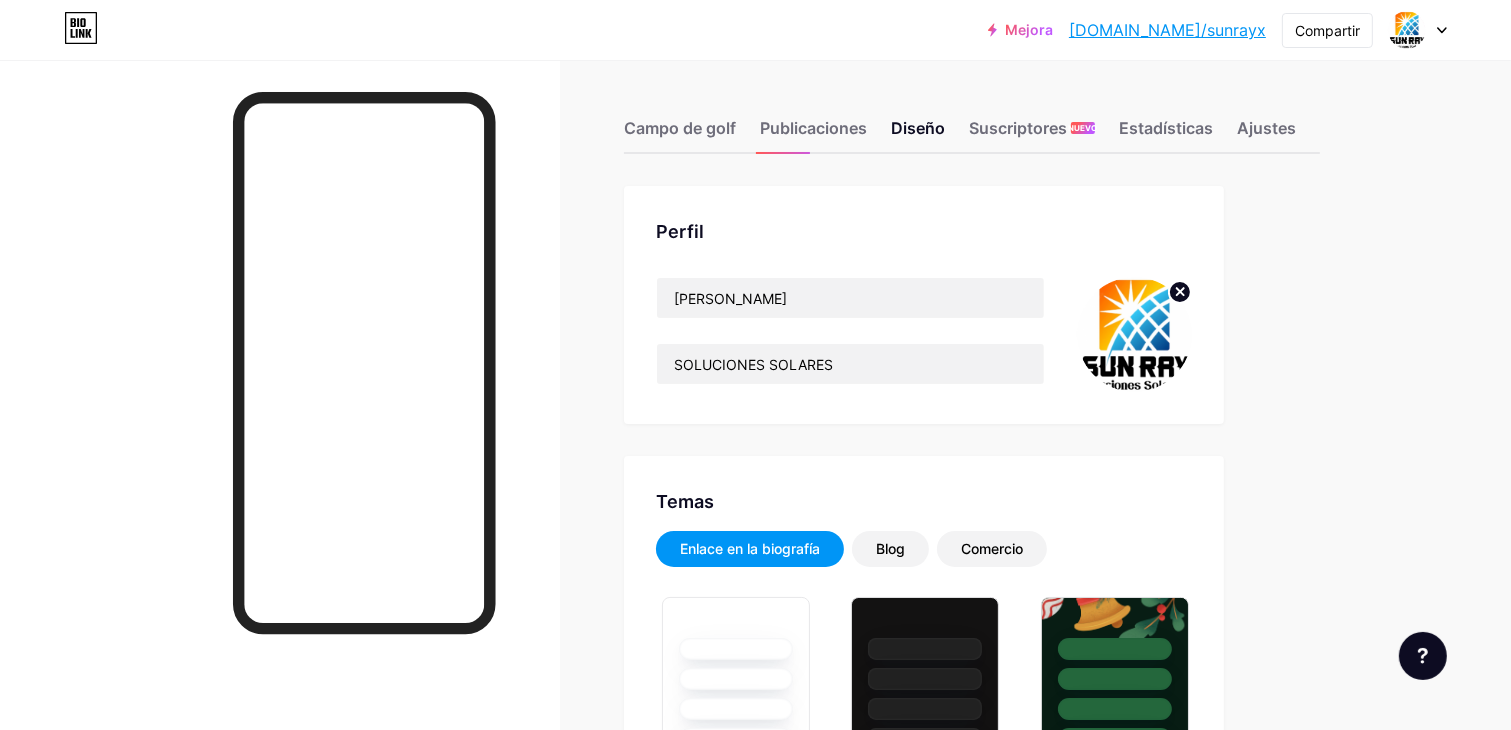 type on "#097efb" 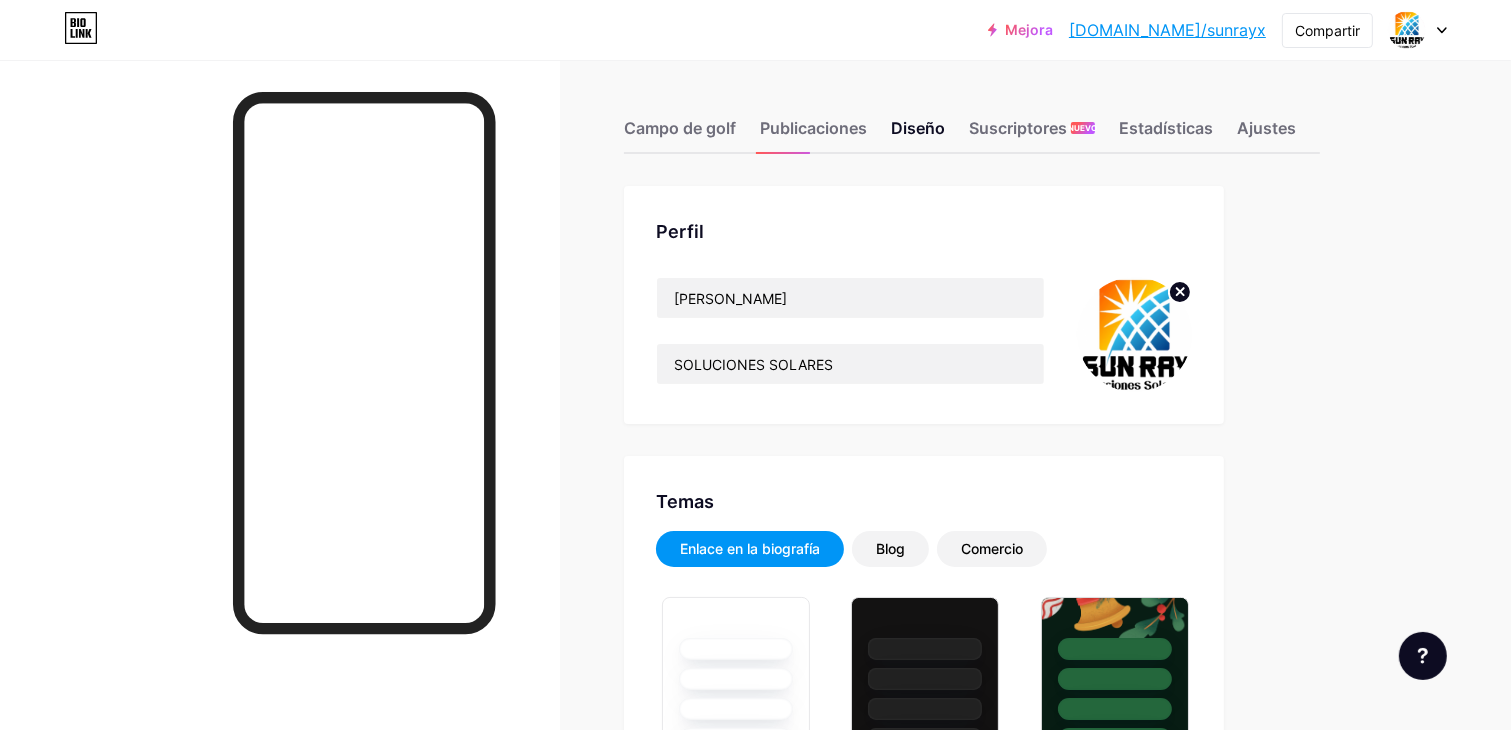 type on "#ffffff" 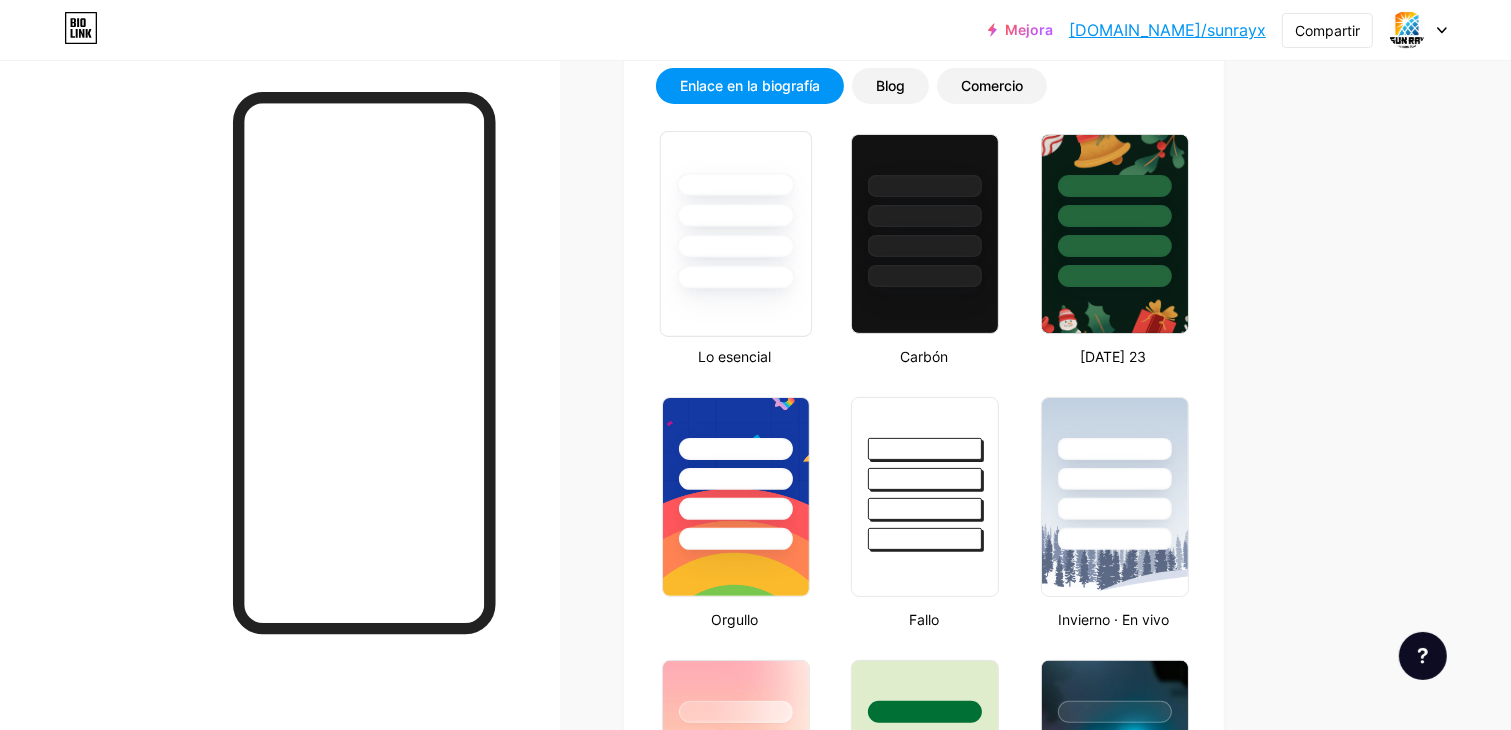 scroll, scrollTop: 300, scrollLeft: 0, axis: vertical 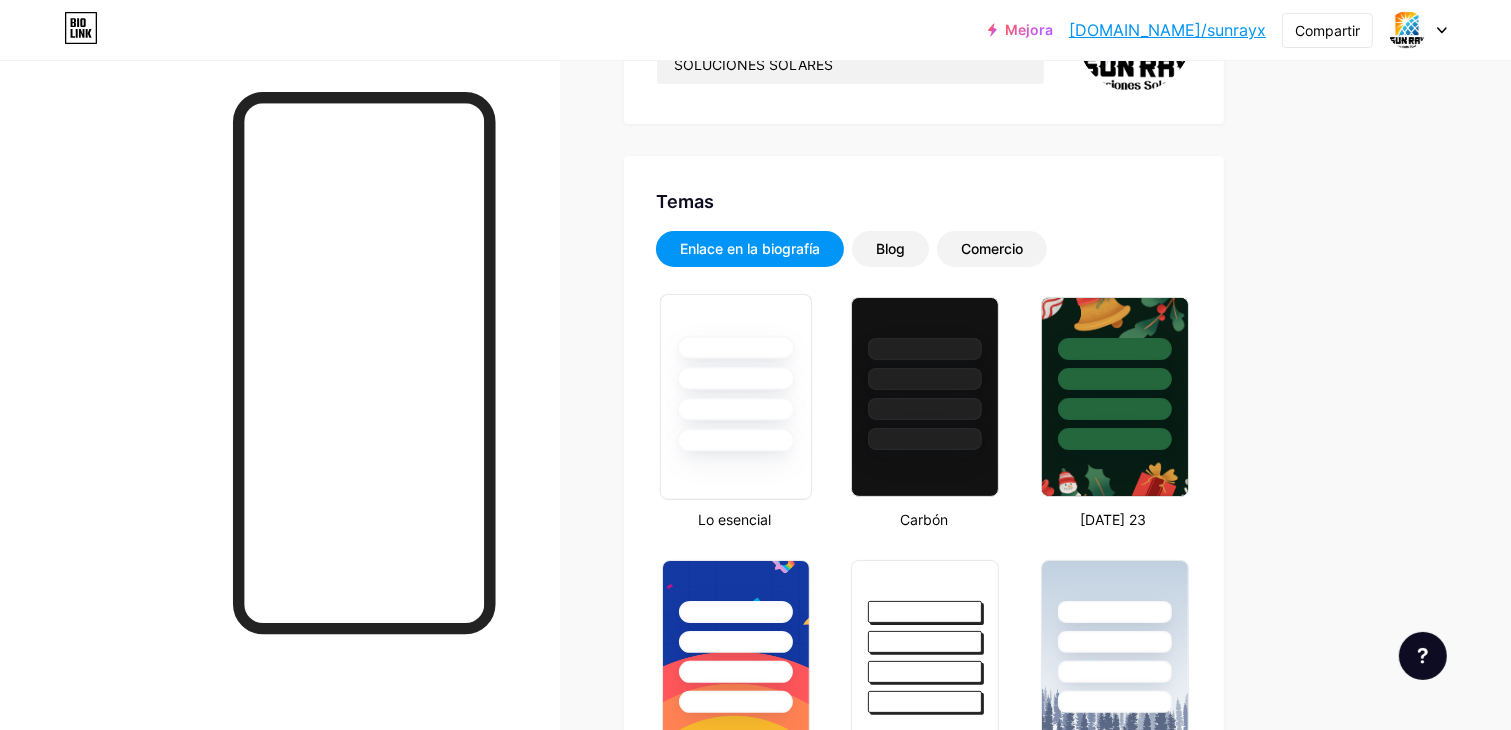 click at bounding box center (735, 347) 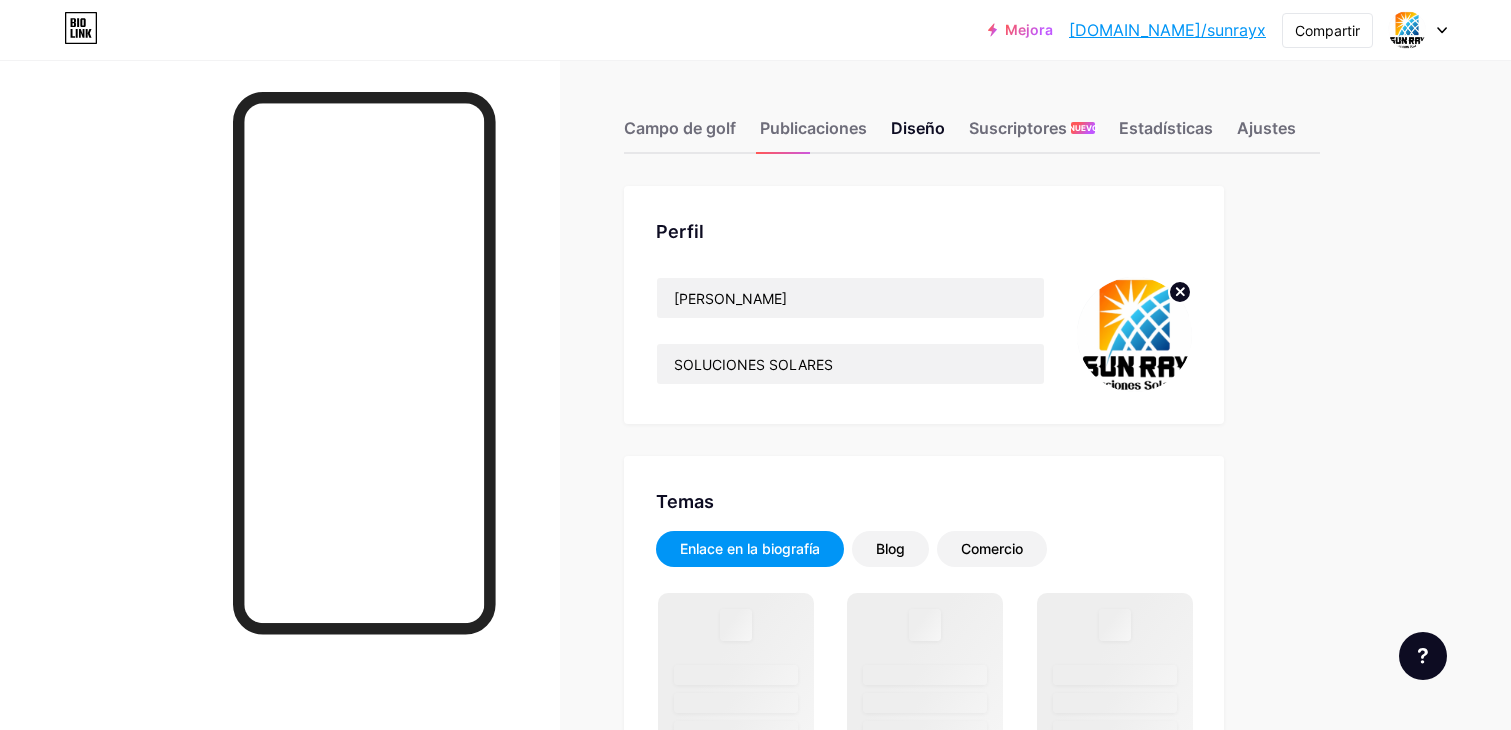 scroll, scrollTop: 0, scrollLeft: 0, axis: both 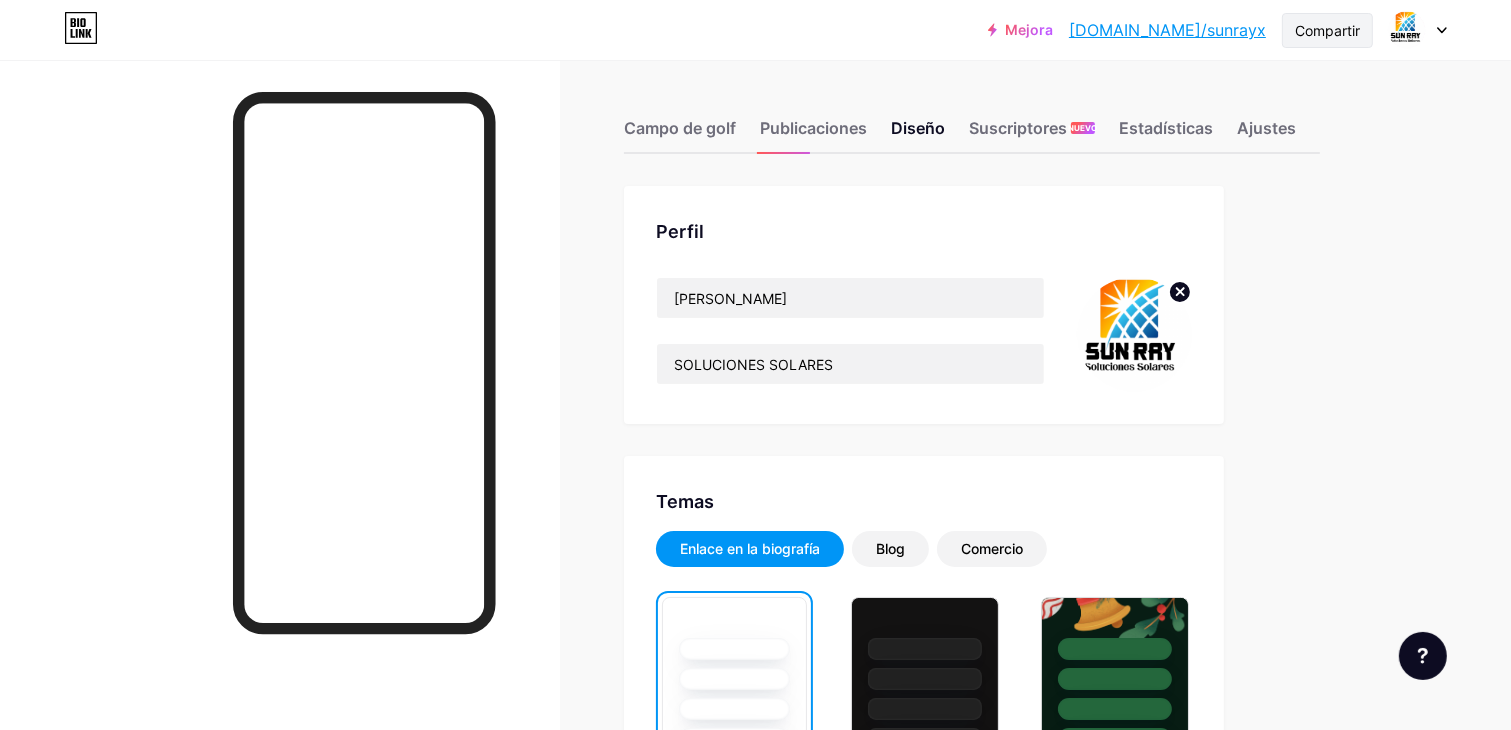 click on "Compartir" at bounding box center (1327, 30) 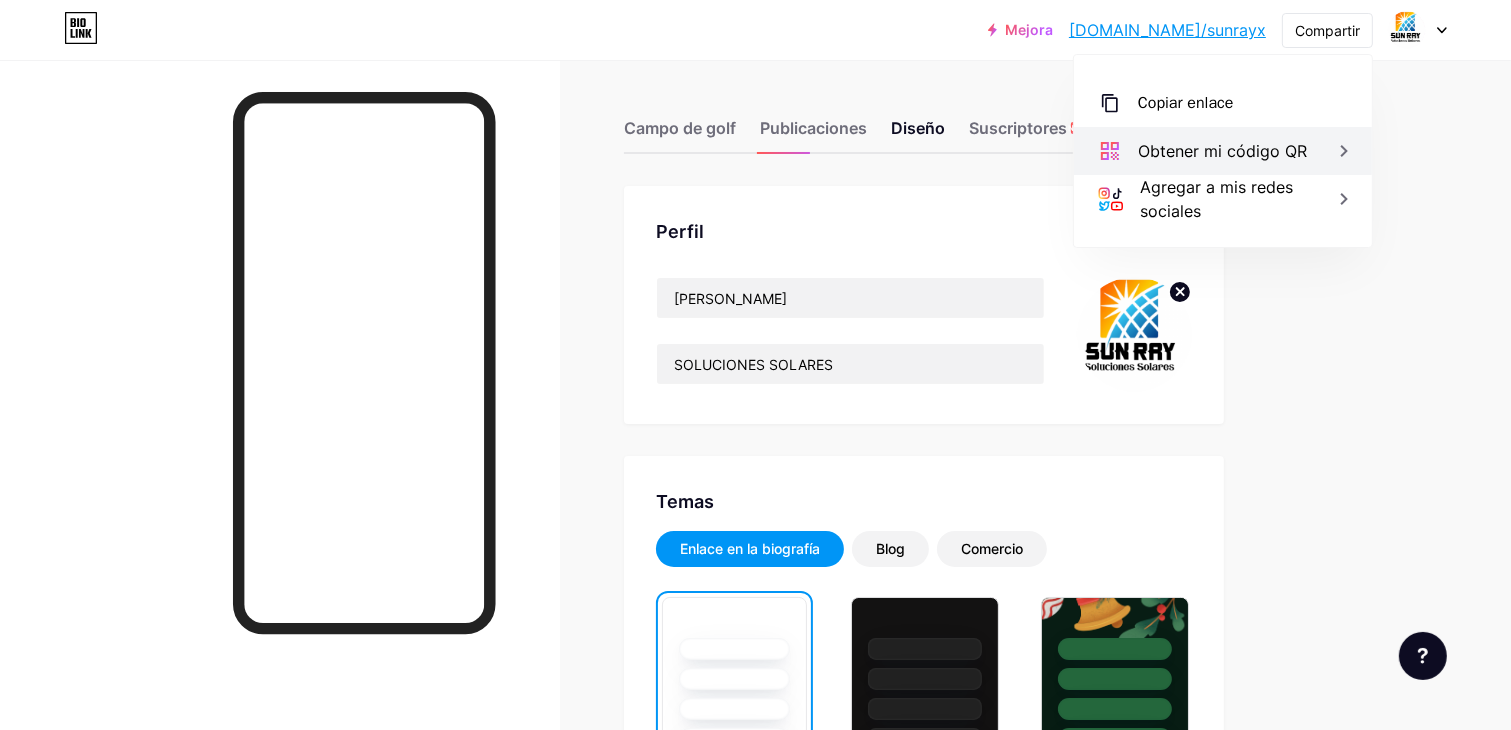click 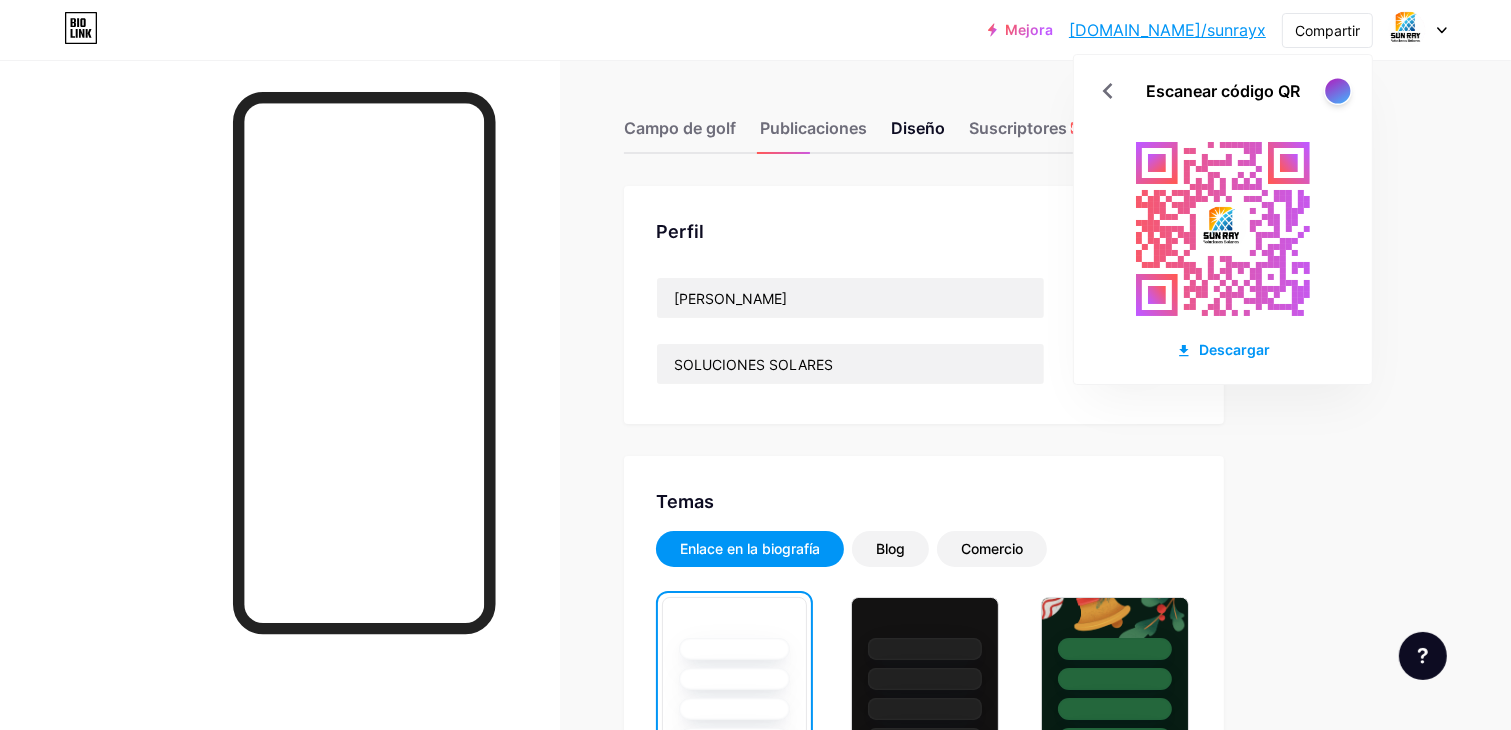 click at bounding box center (1337, 90) 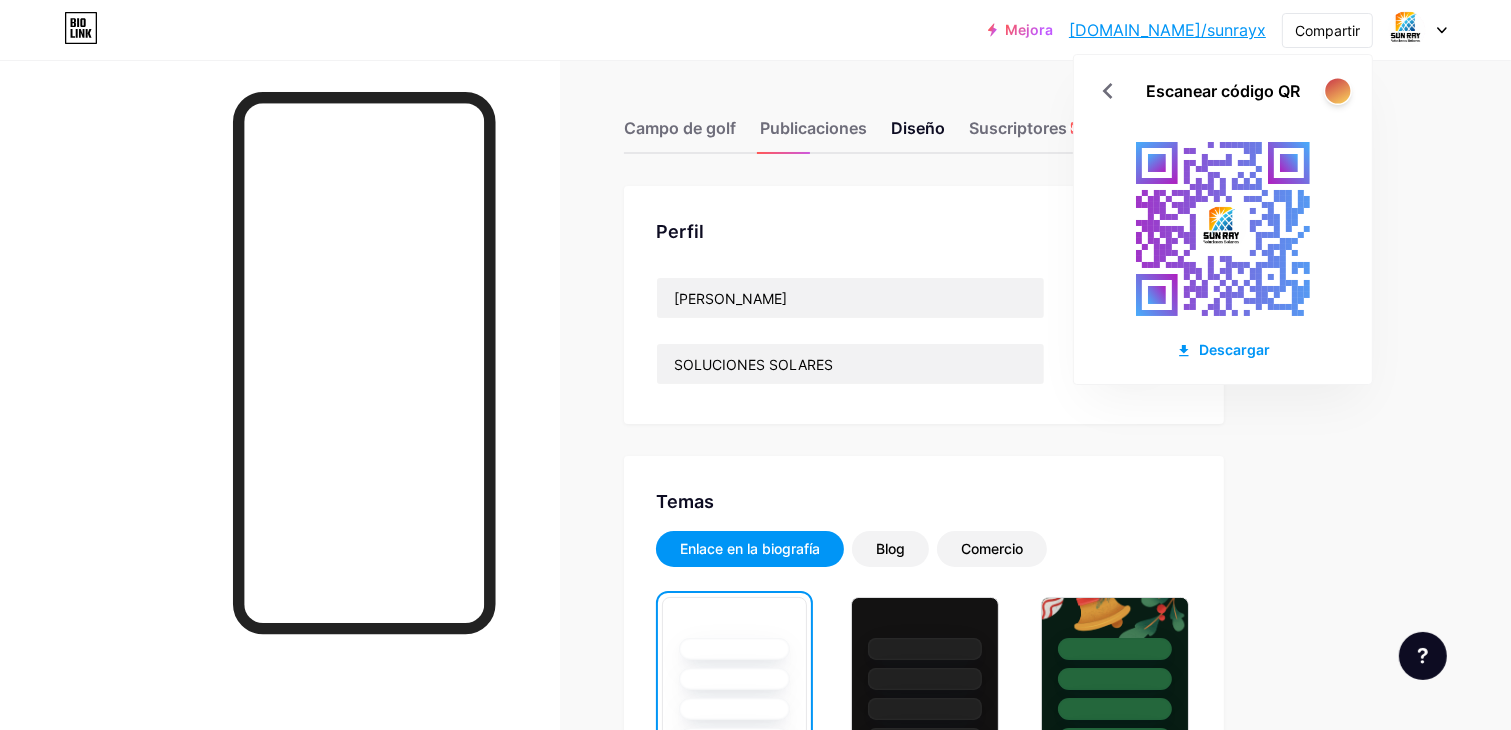 click at bounding box center [1337, 90] 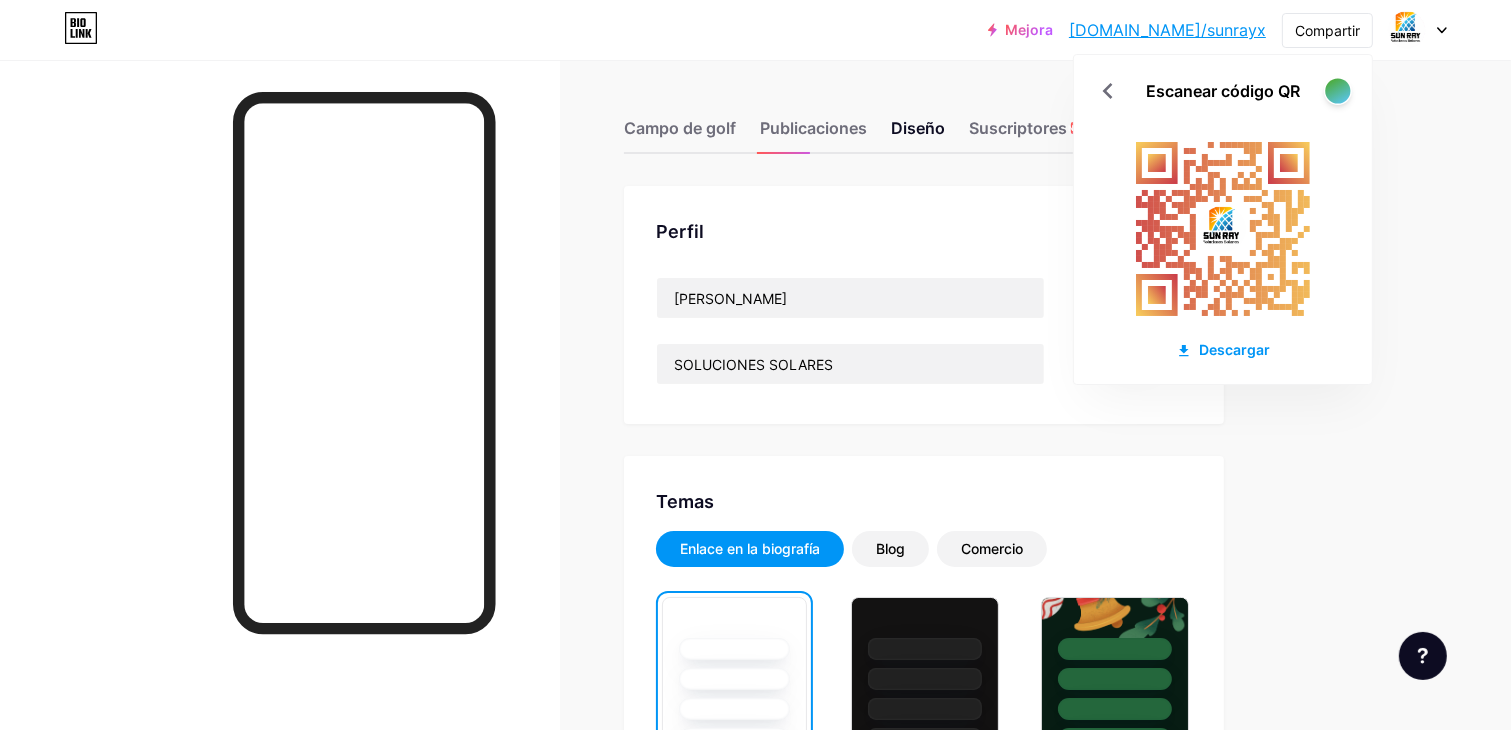 click at bounding box center [1337, 90] 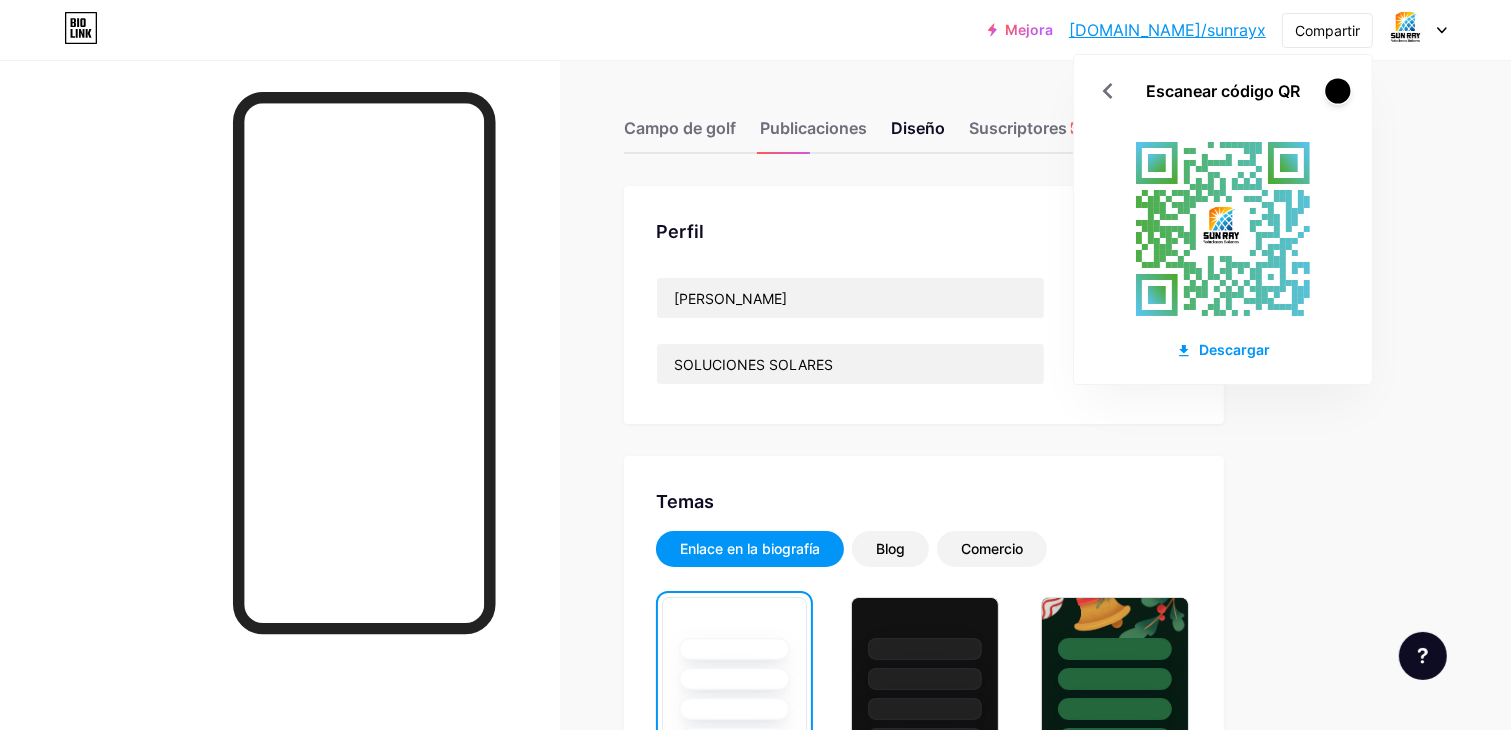 click at bounding box center (1337, 90) 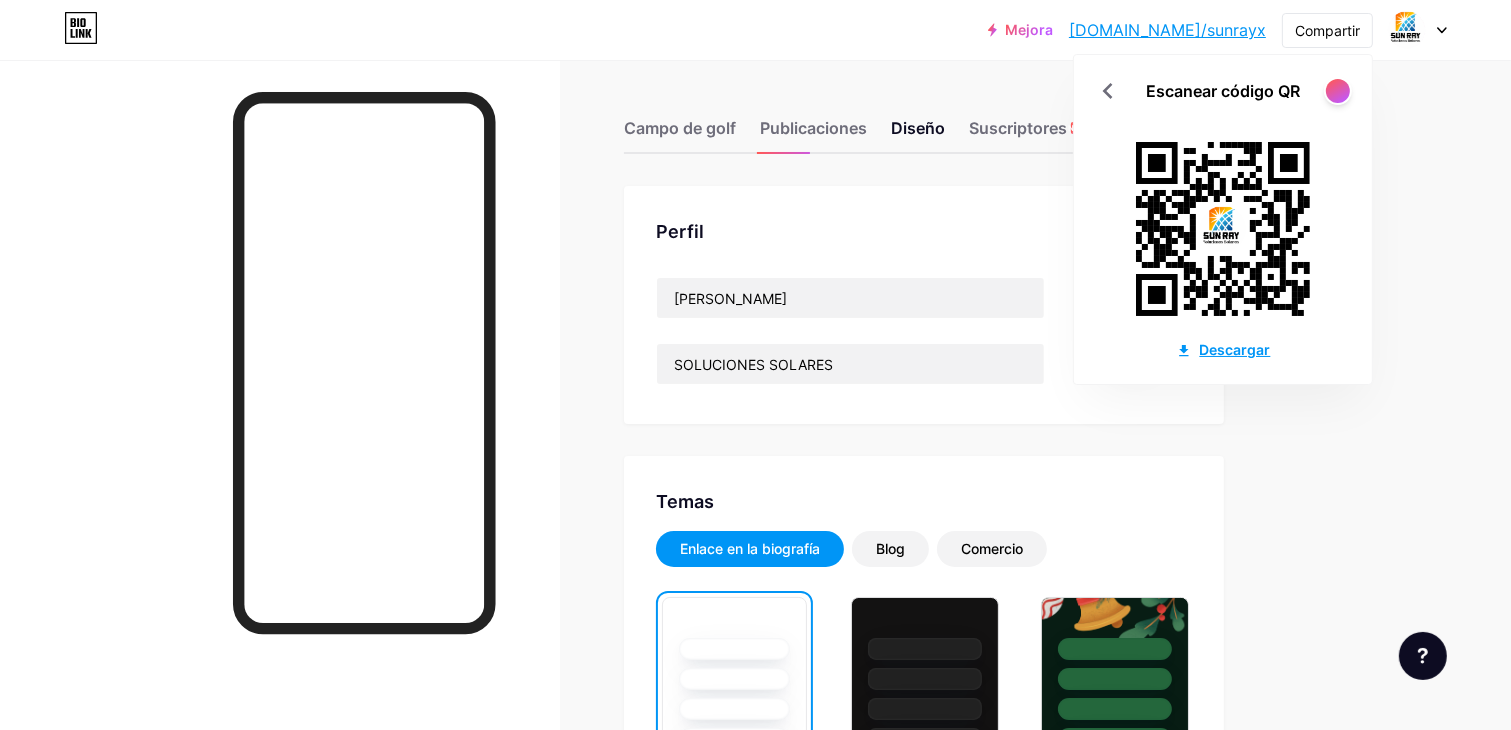 click on "Descargar" at bounding box center (1235, 349) 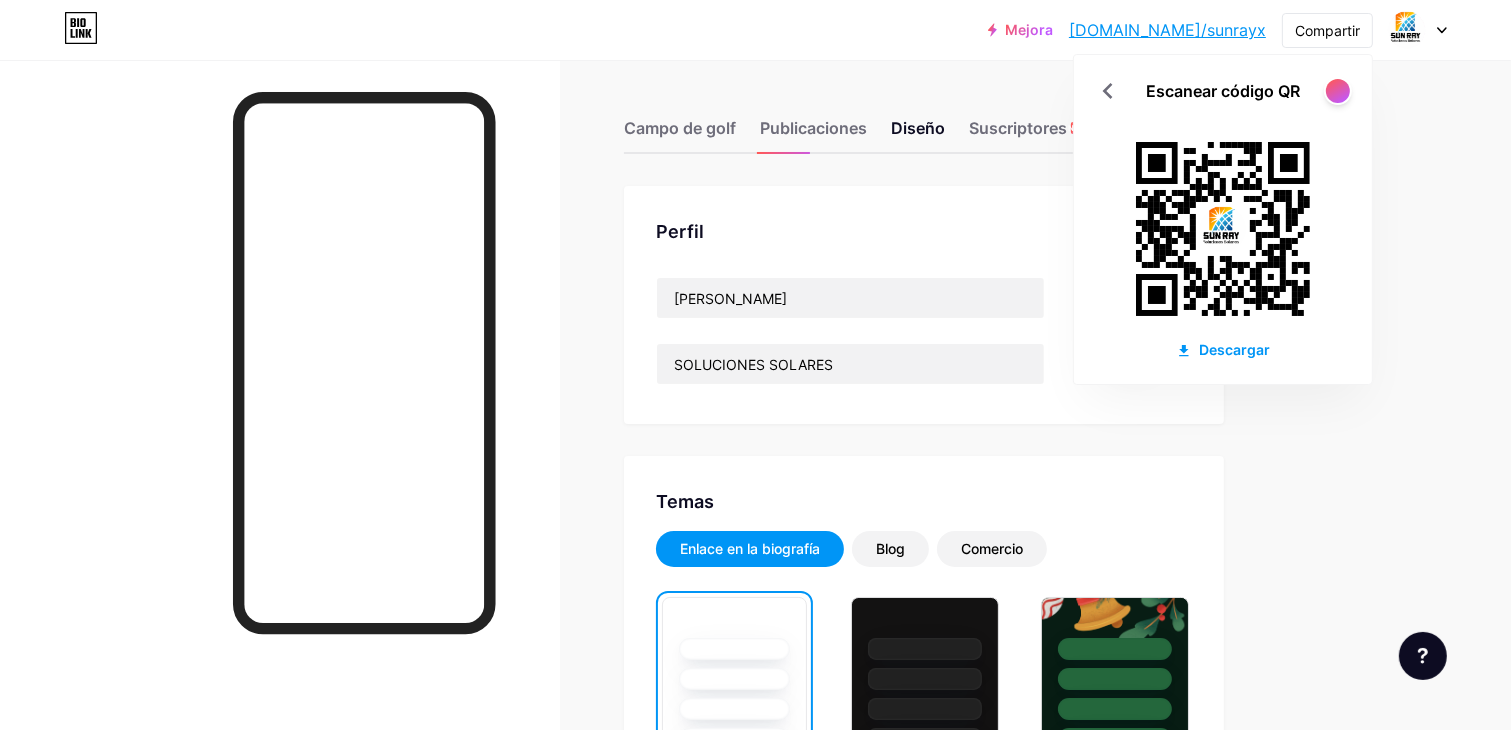 click on "Mejora   [DOMAIN_NAME]/sunray...   [DOMAIN_NAME]/sunrayx   Compartir       Escanear código QR
Descargar               Cambiar de cuenta     rayo de sol   [DOMAIN_NAME]/sunrayx       + Agregar una nueva página       Configuraciones de la cuenta   Cerrar sesión   Enlace copiado
Campo de golf
Publicaciones
Diseño
Suscriptores
NUEVO
Estadísticas
Ajustes     Perfil   SUN RAY     SOLUCIONES SOLARES                   Temas   Enlace en la biografía   Blog   Comercio       Lo esencial       Carbón       [DATE] 23       Orgullo       Fallo       Invierno · En vivo       Glassy · En vivo       Camaleón · En vivo       Noche lluviosa · En vivo       Neón · En vivo       Verano       Retro       Fresa · En vivo       Desierto       Soleado       Otoño       Hoja       Cielo despejado       Rubor       Unicornio       Mínimo       Nublado       Sombra     Crea el tuyo propio           Cambios guardados" at bounding box center [755, 1707] 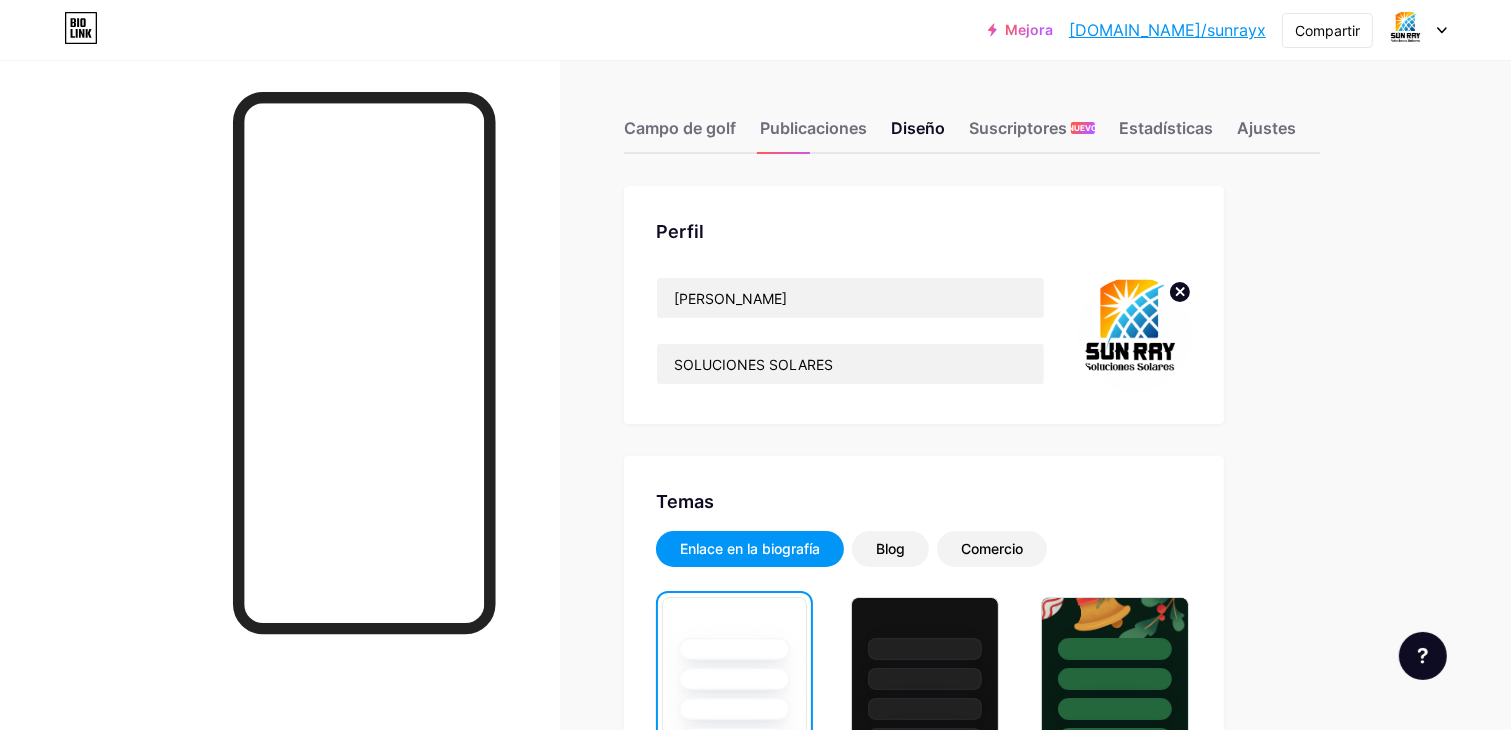 click at bounding box center [1418, 30] 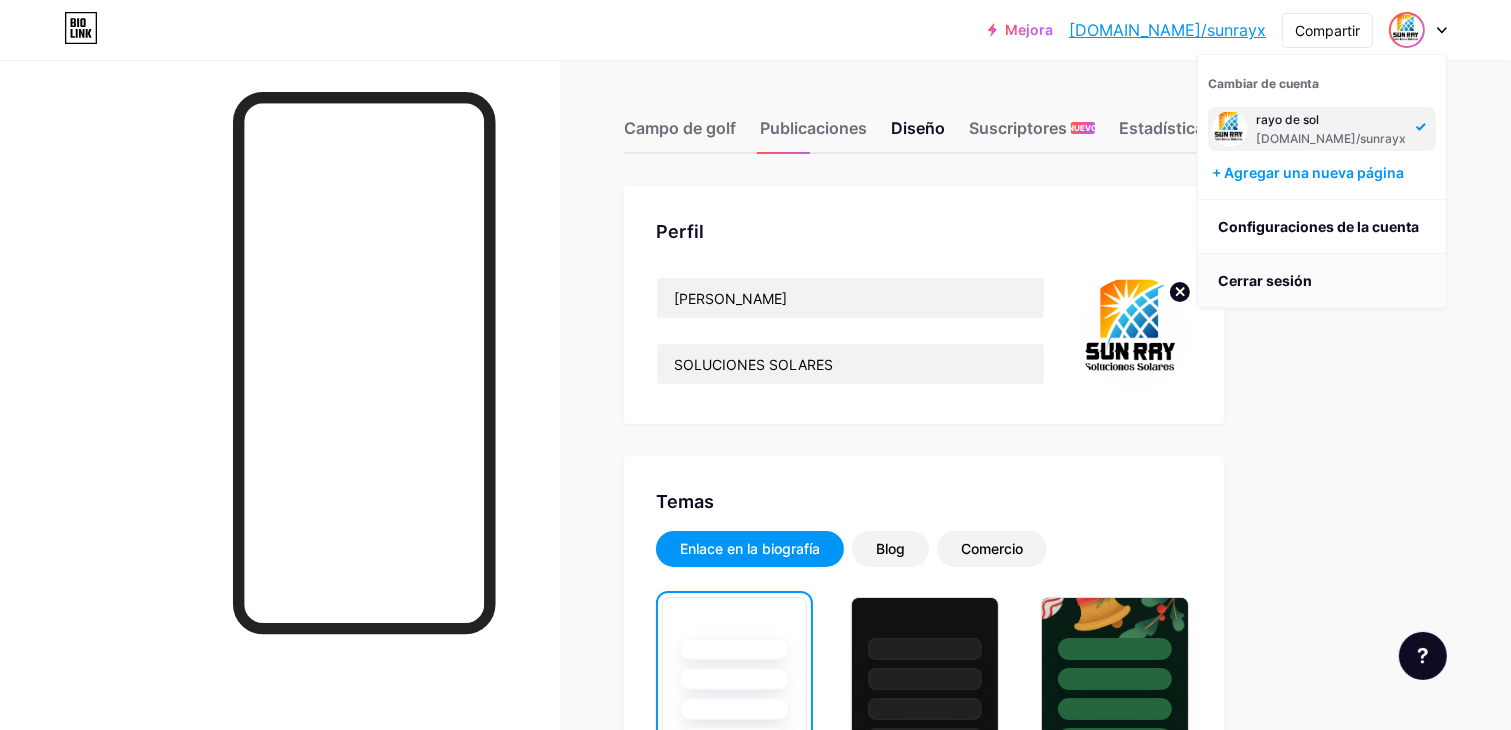 click on "Cerrar sesión" at bounding box center (1265, 280) 